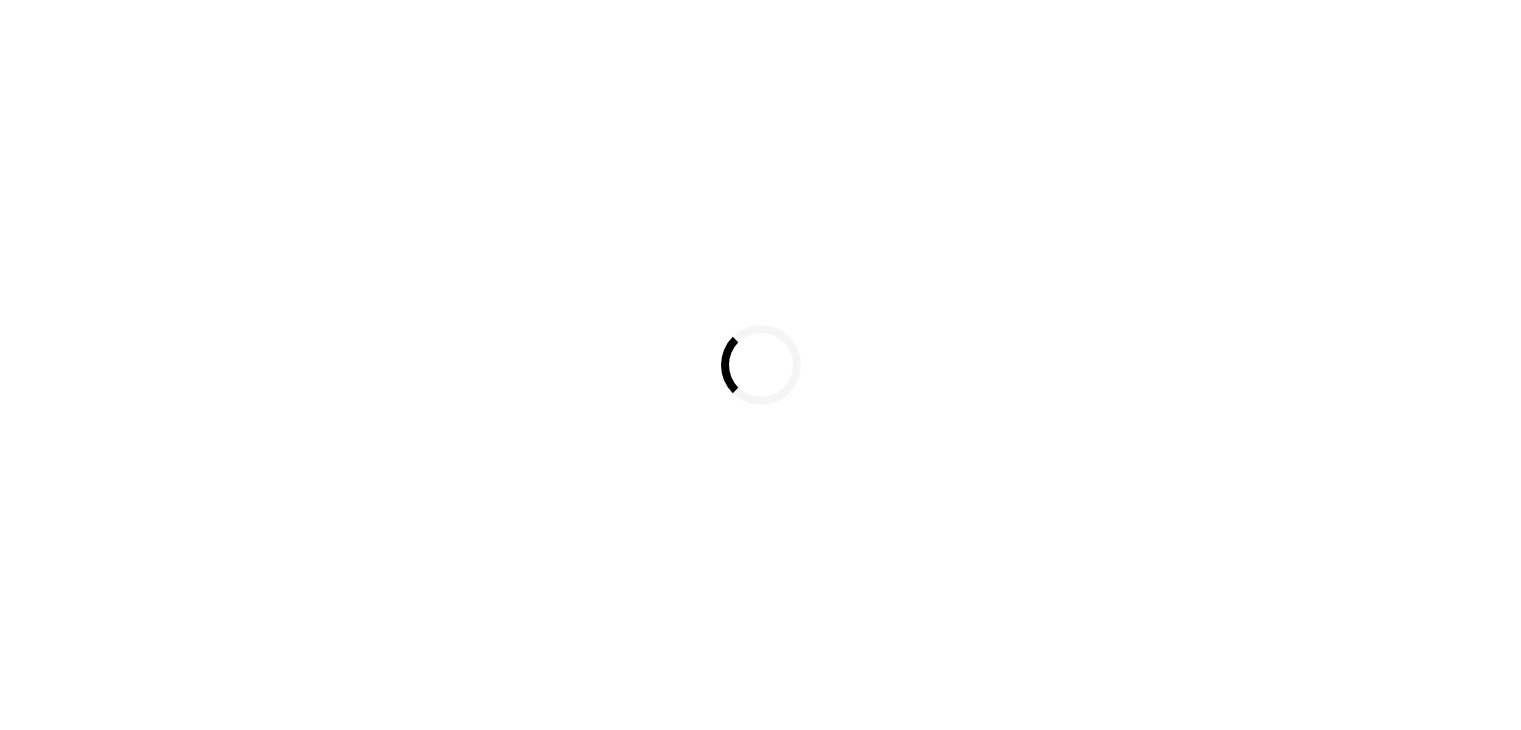 scroll, scrollTop: 0, scrollLeft: 0, axis: both 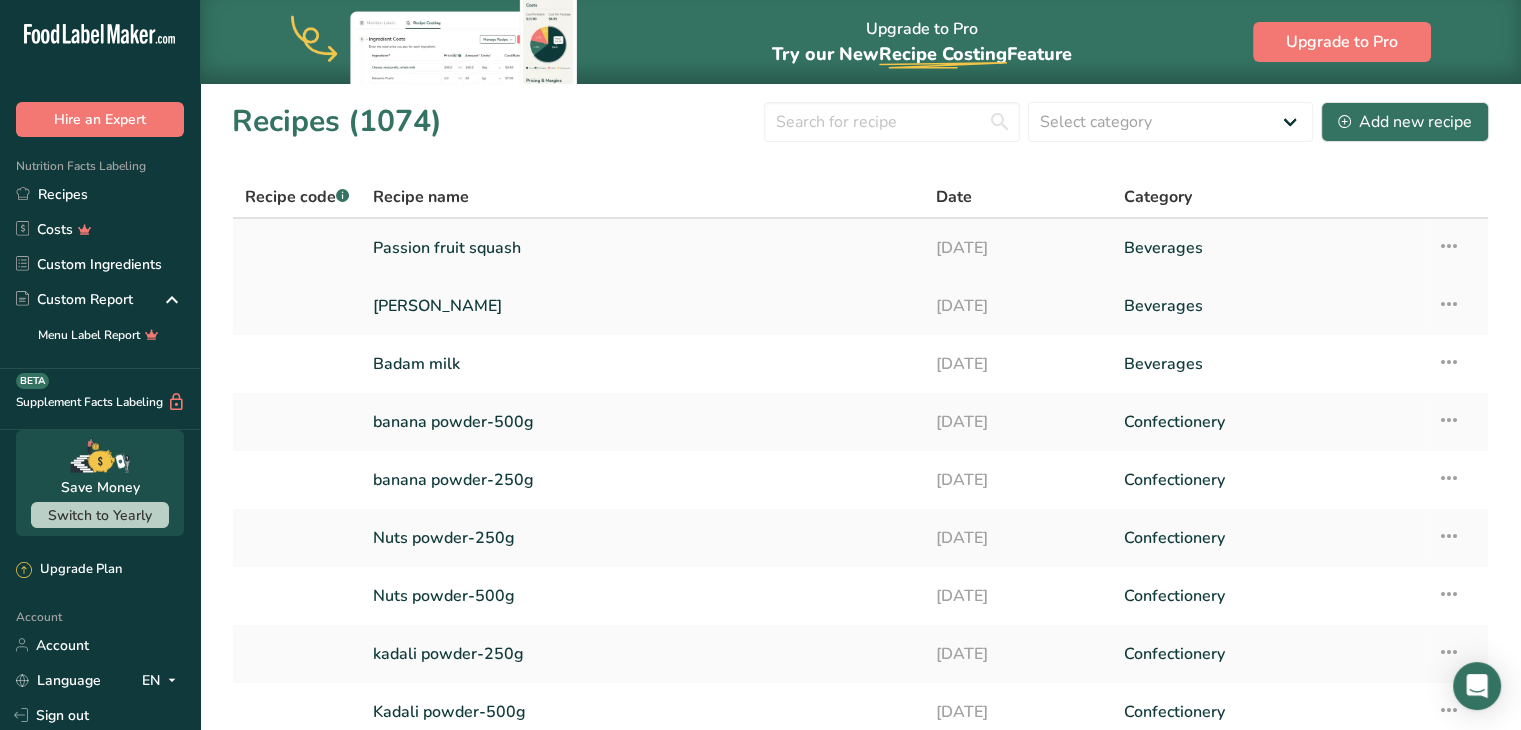 click on "Passion fruit squash" at bounding box center (642, 248) 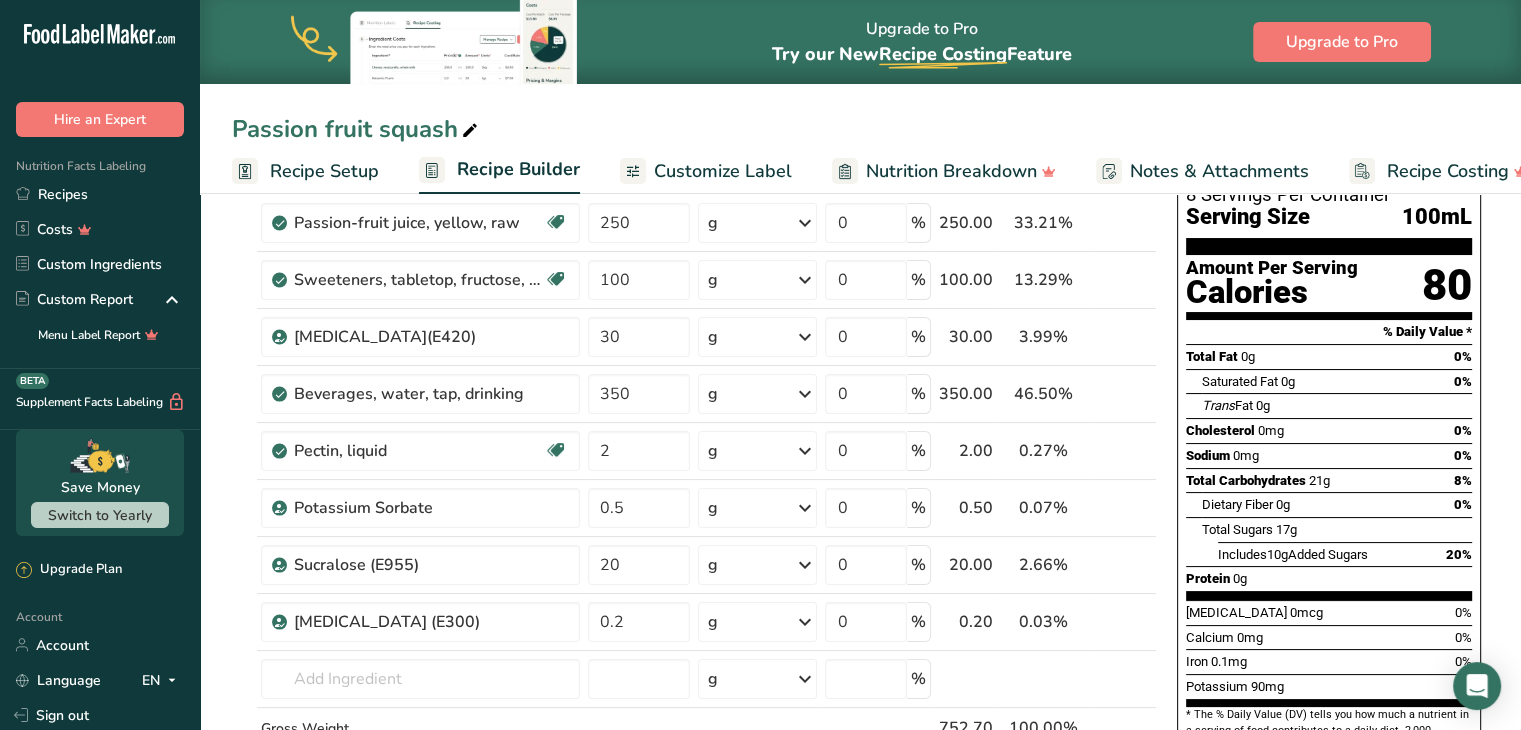 scroll, scrollTop: 0, scrollLeft: 0, axis: both 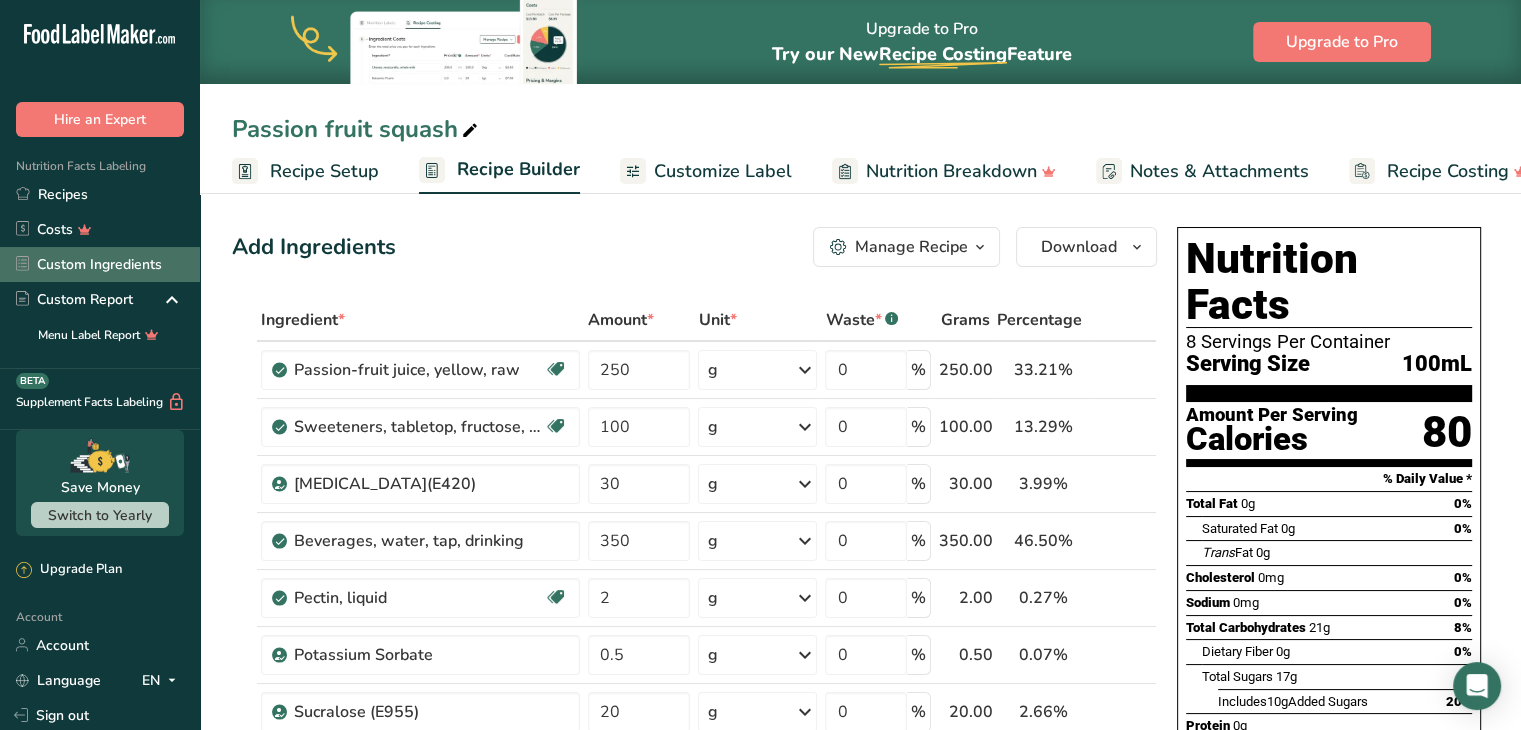 click on "Custom Ingredients" at bounding box center [100, 264] 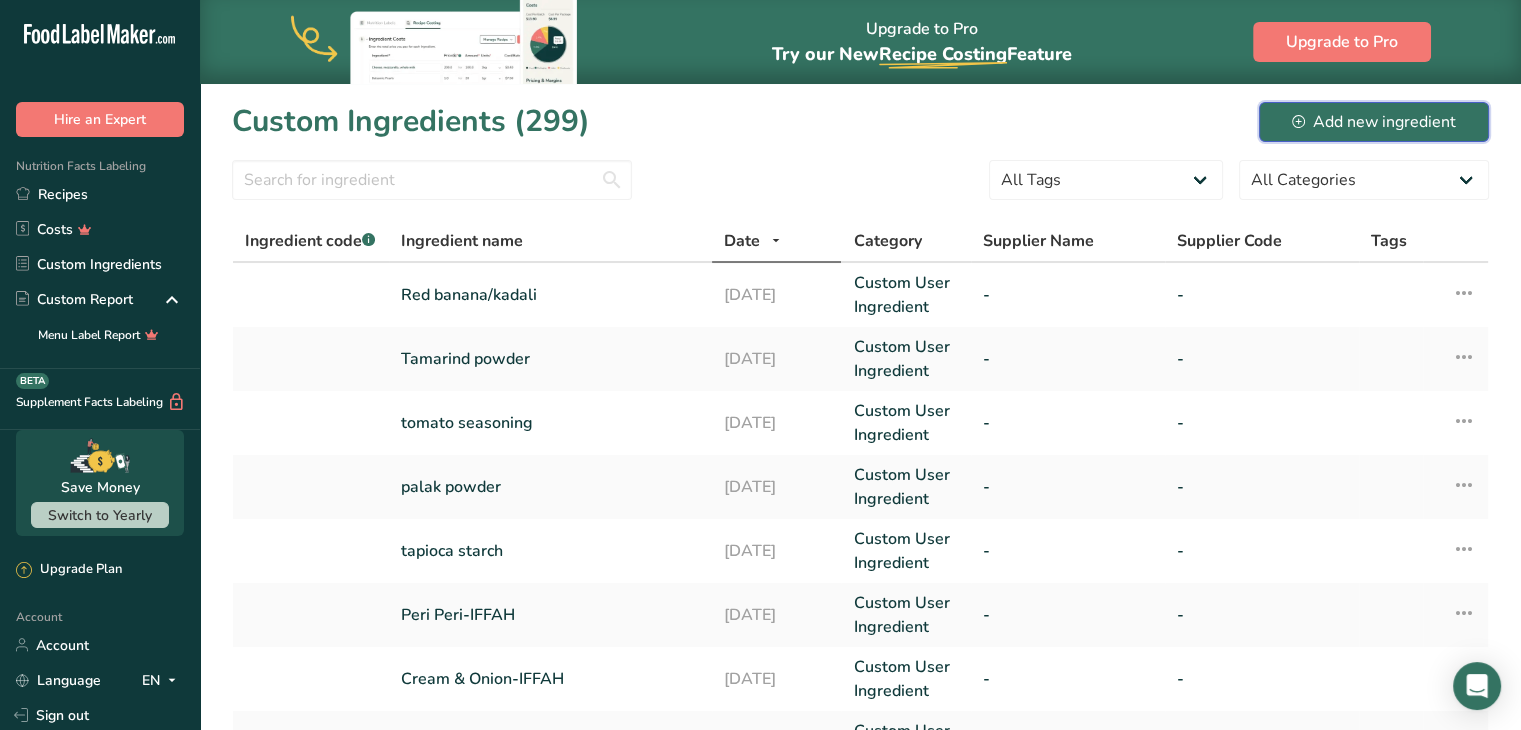 click on "Add new ingredient" at bounding box center (1374, 122) 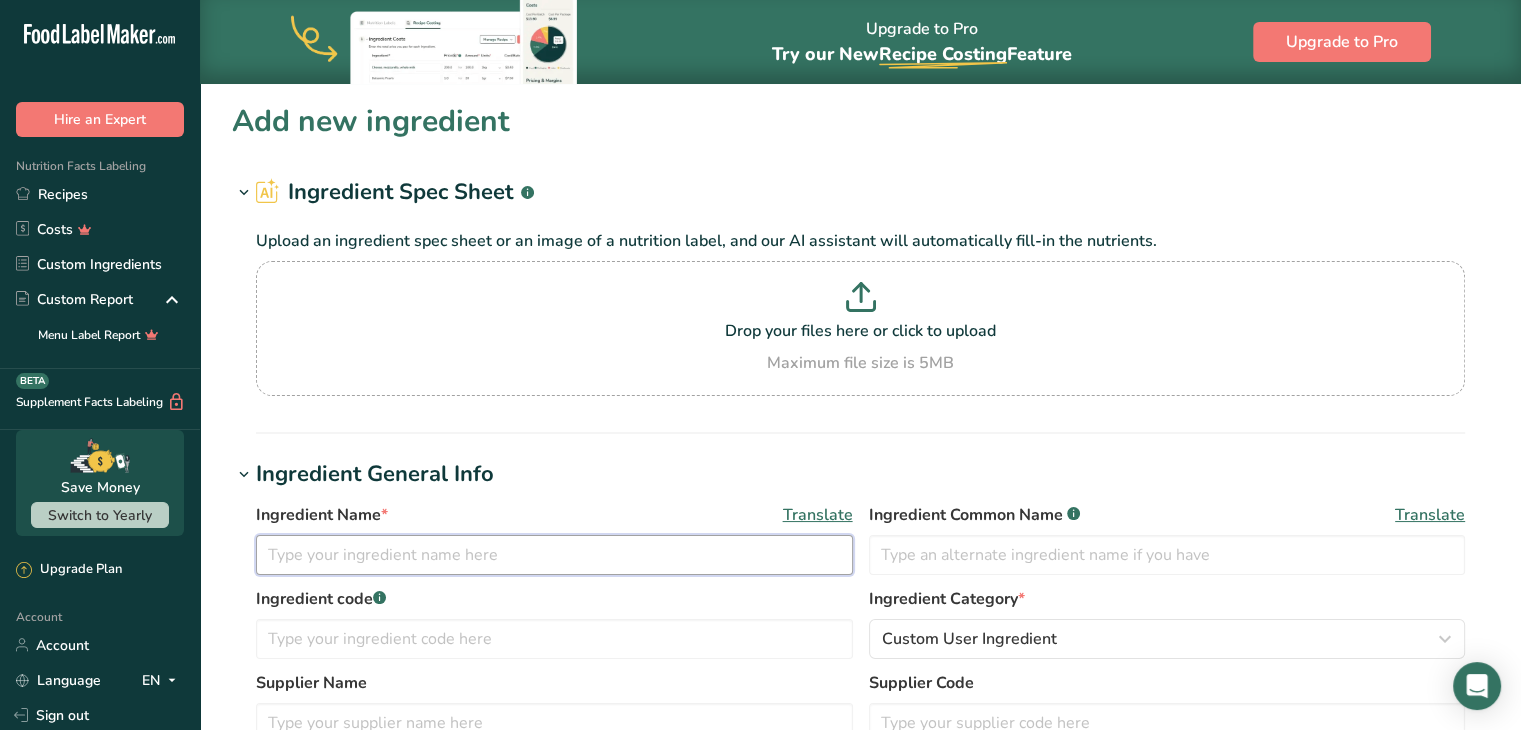 click at bounding box center (554, 555) 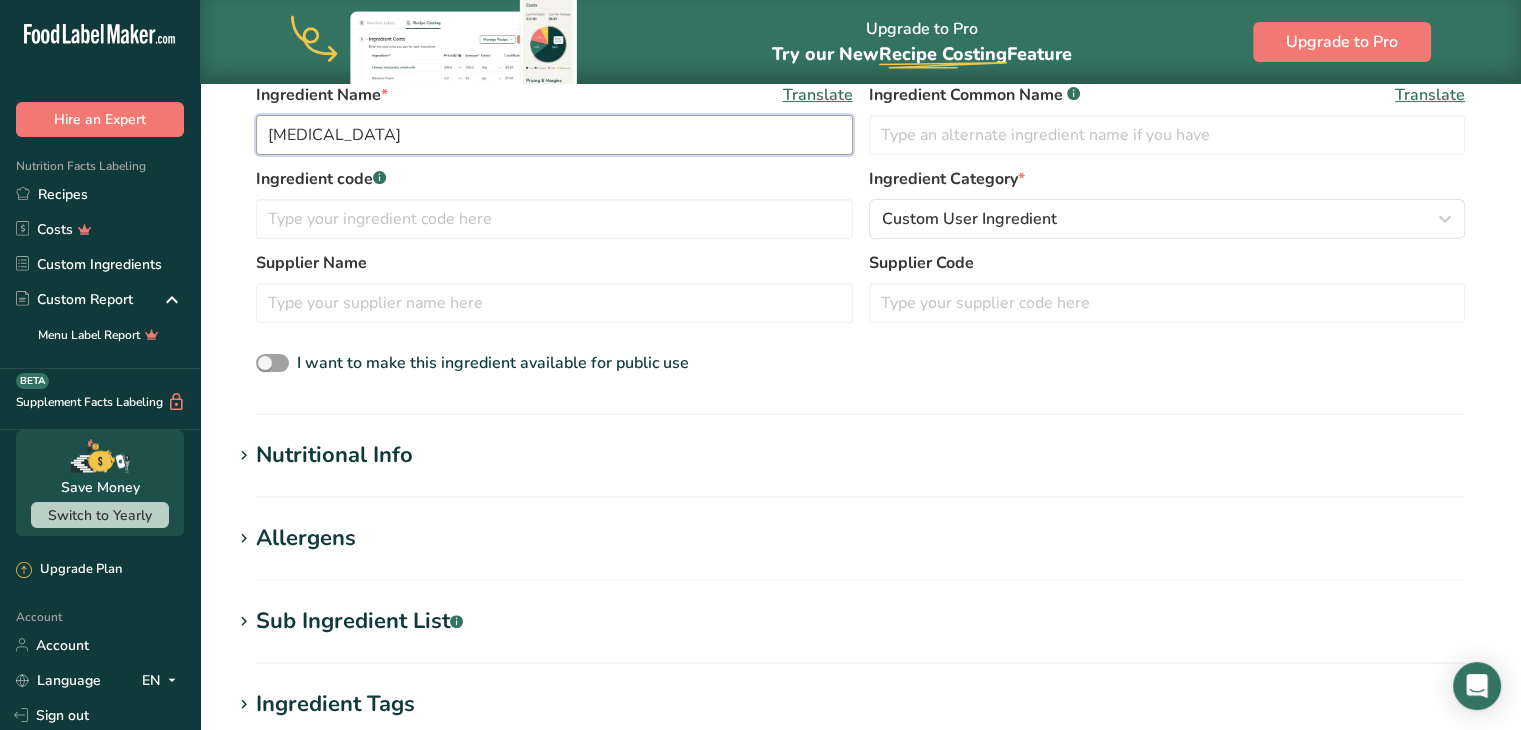 scroll, scrollTop: 426, scrollLeft: 0, axis: vertical 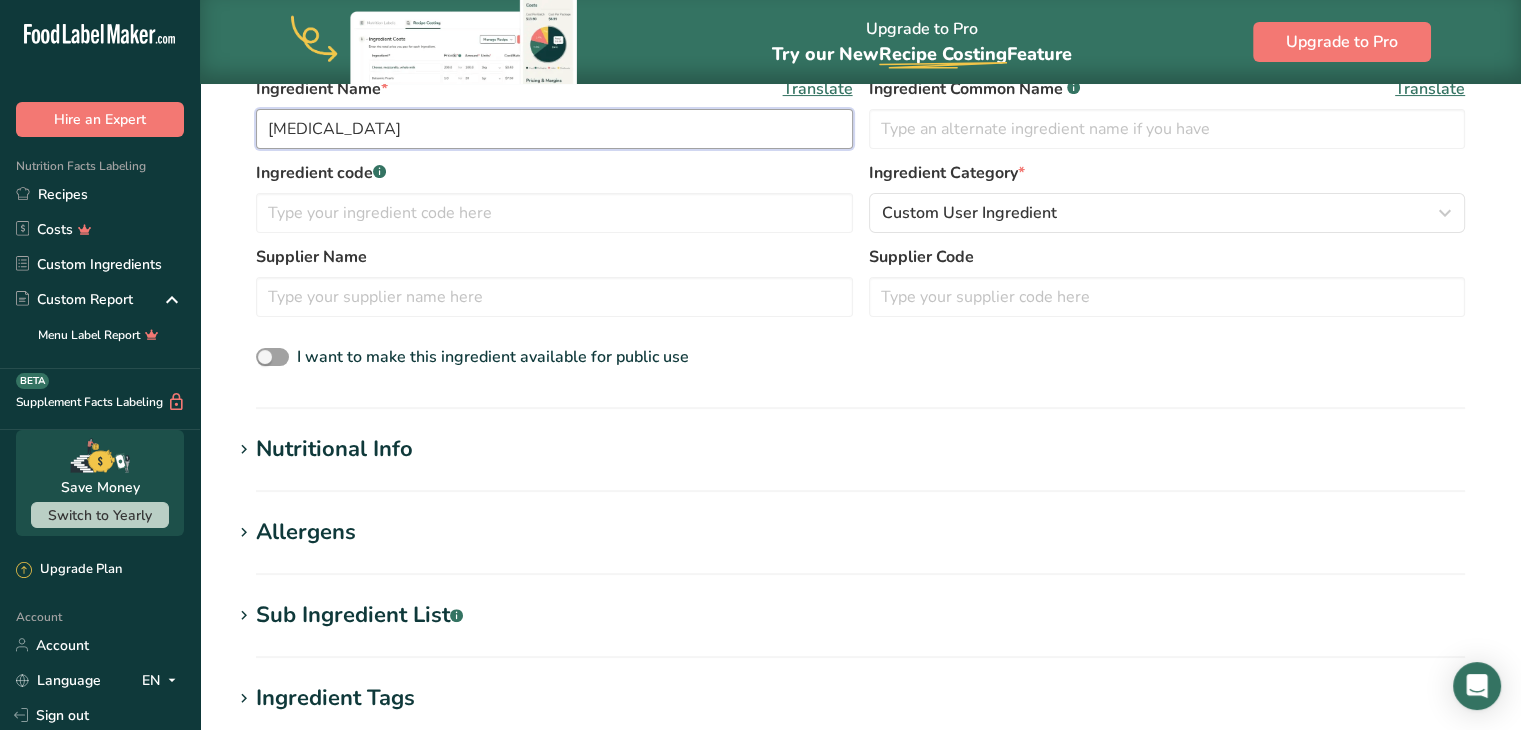 type on "[MEDICAL_DATA]" 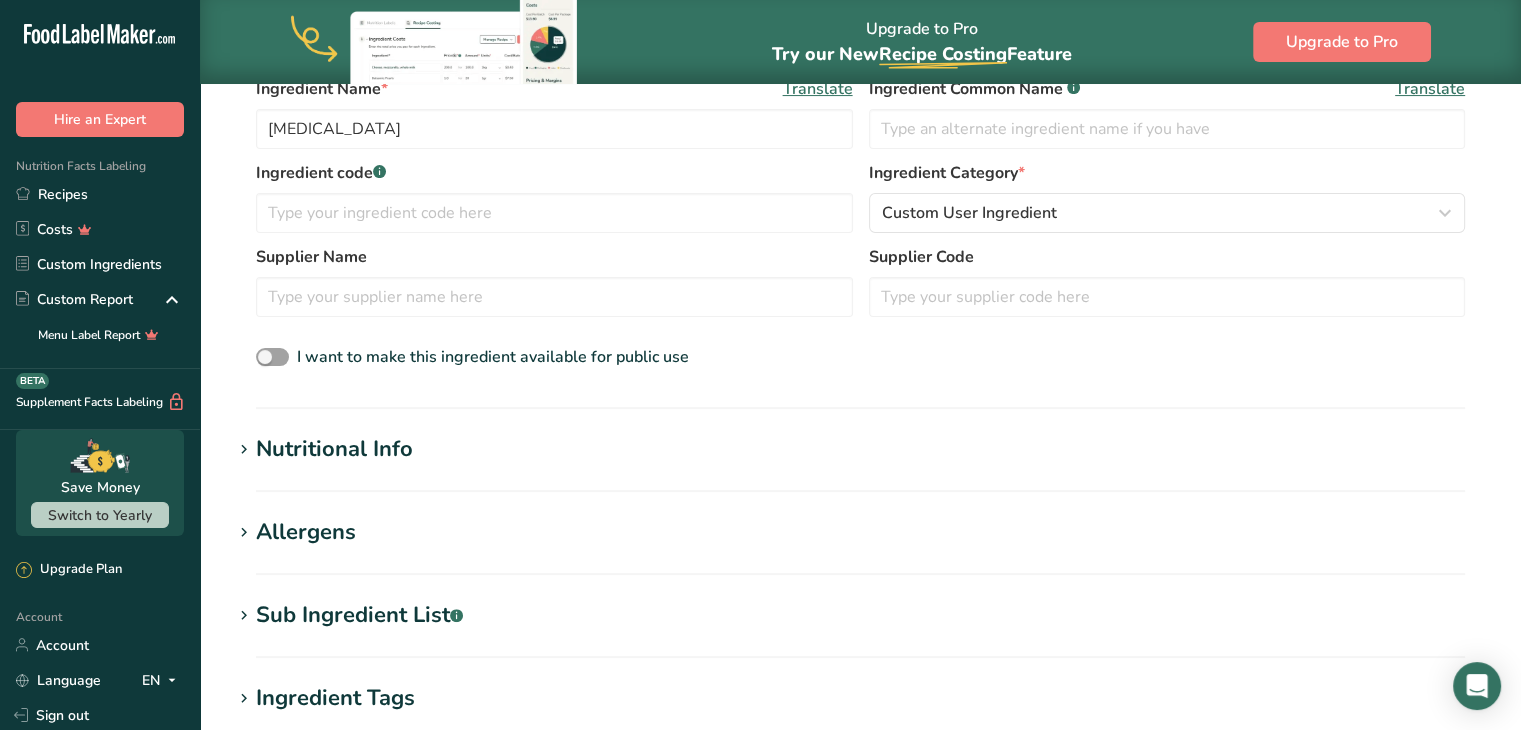 click on "Nutritional Info" at bounding box center (860, 449) 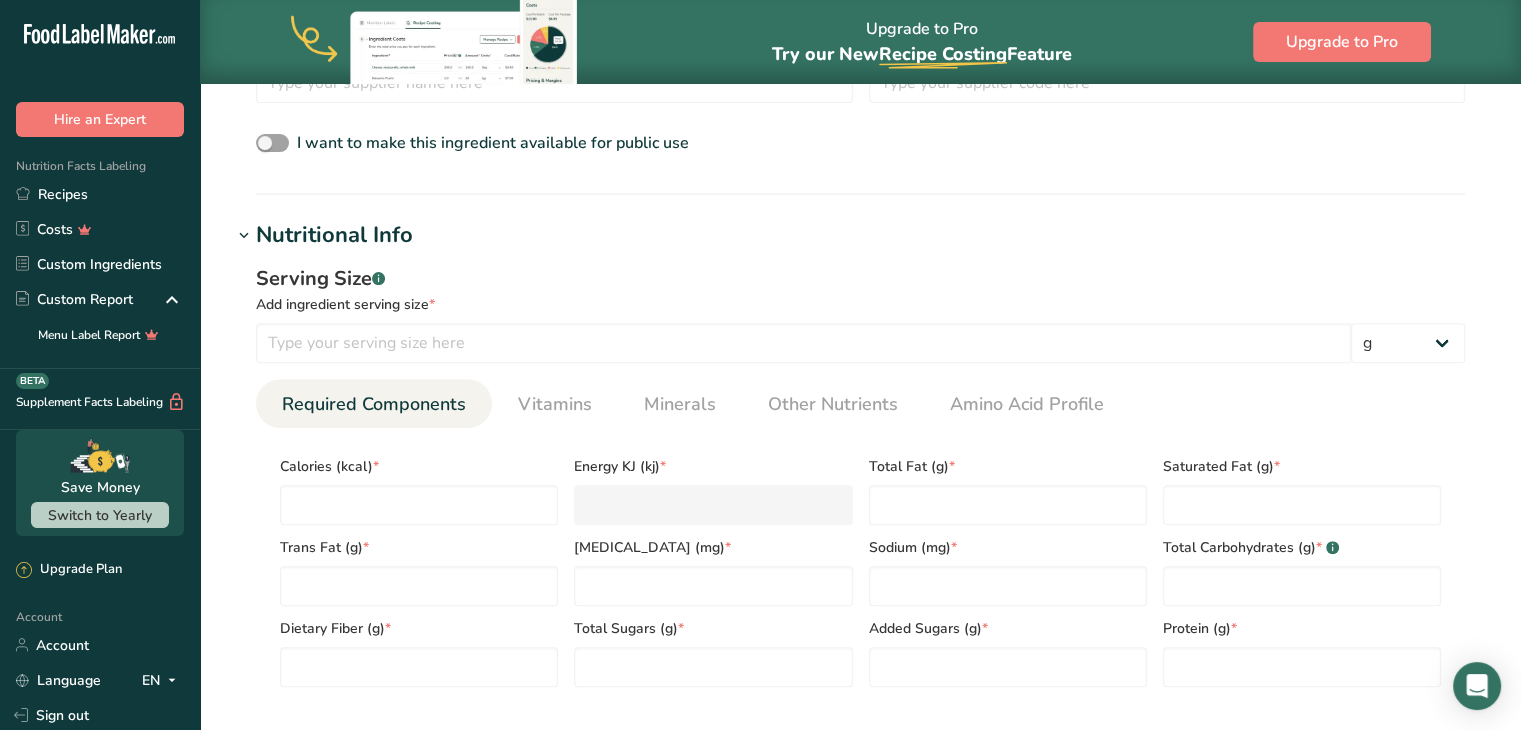 scroll, scrollTop: 643, scrollLeft: 0, axis: vertical 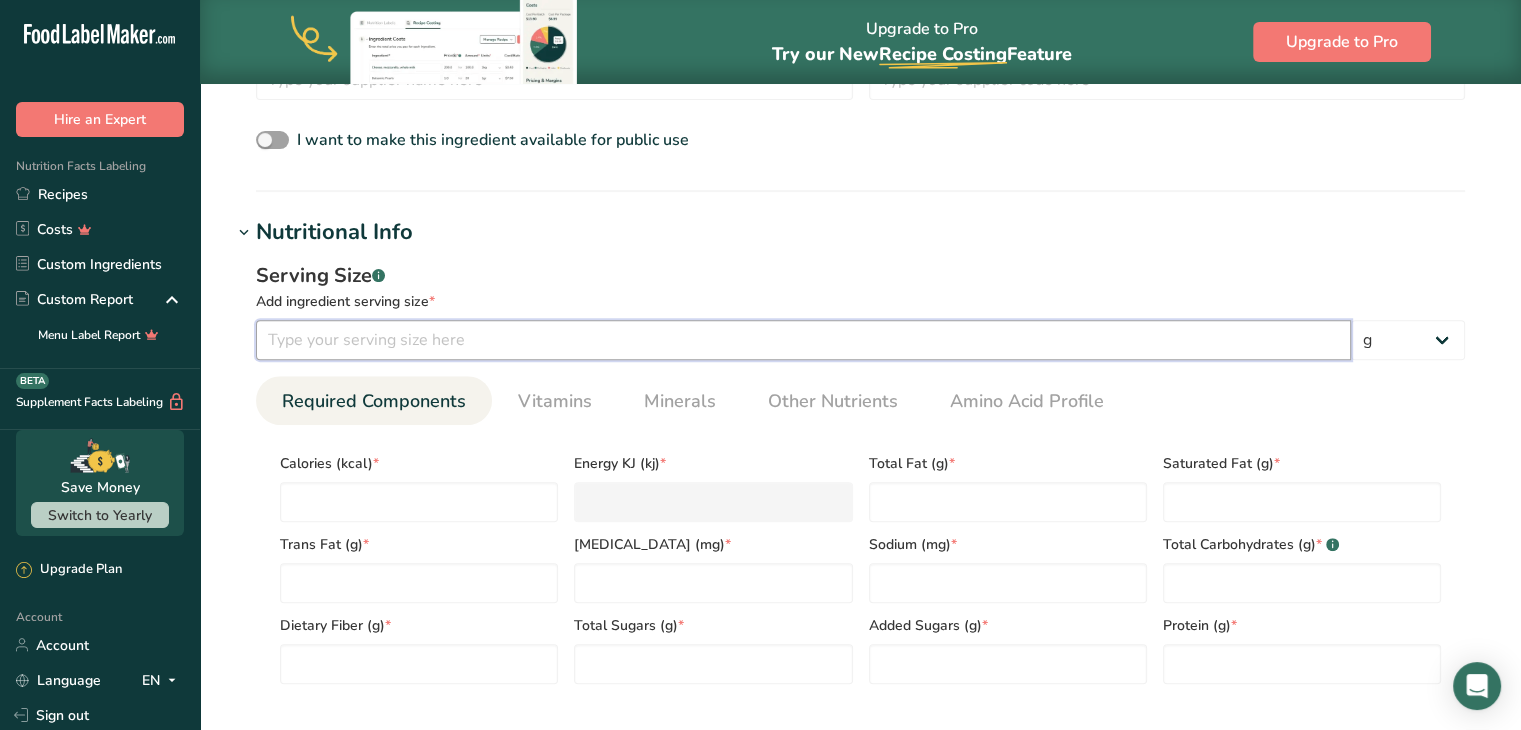 click at bounding box center (803, 340) 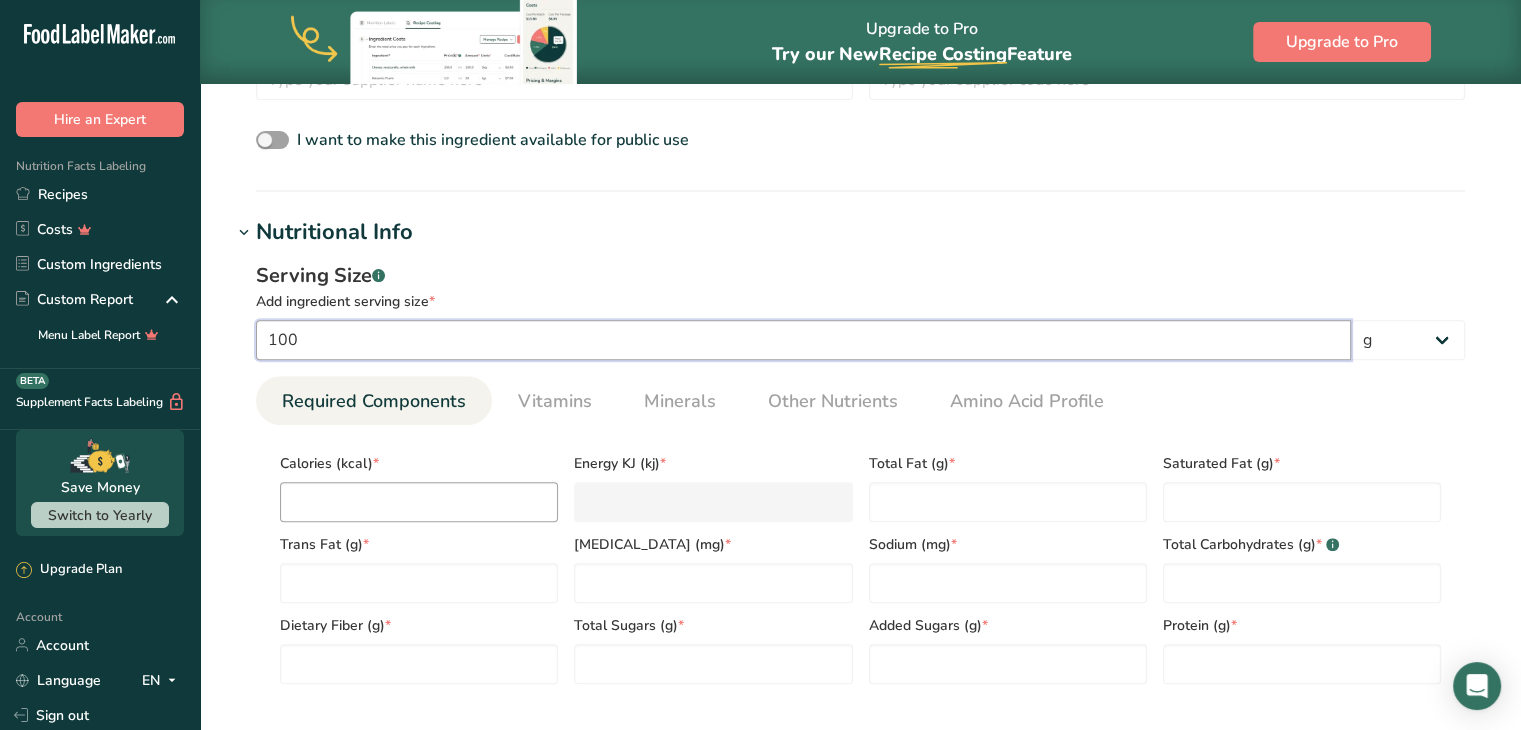 type on "100" 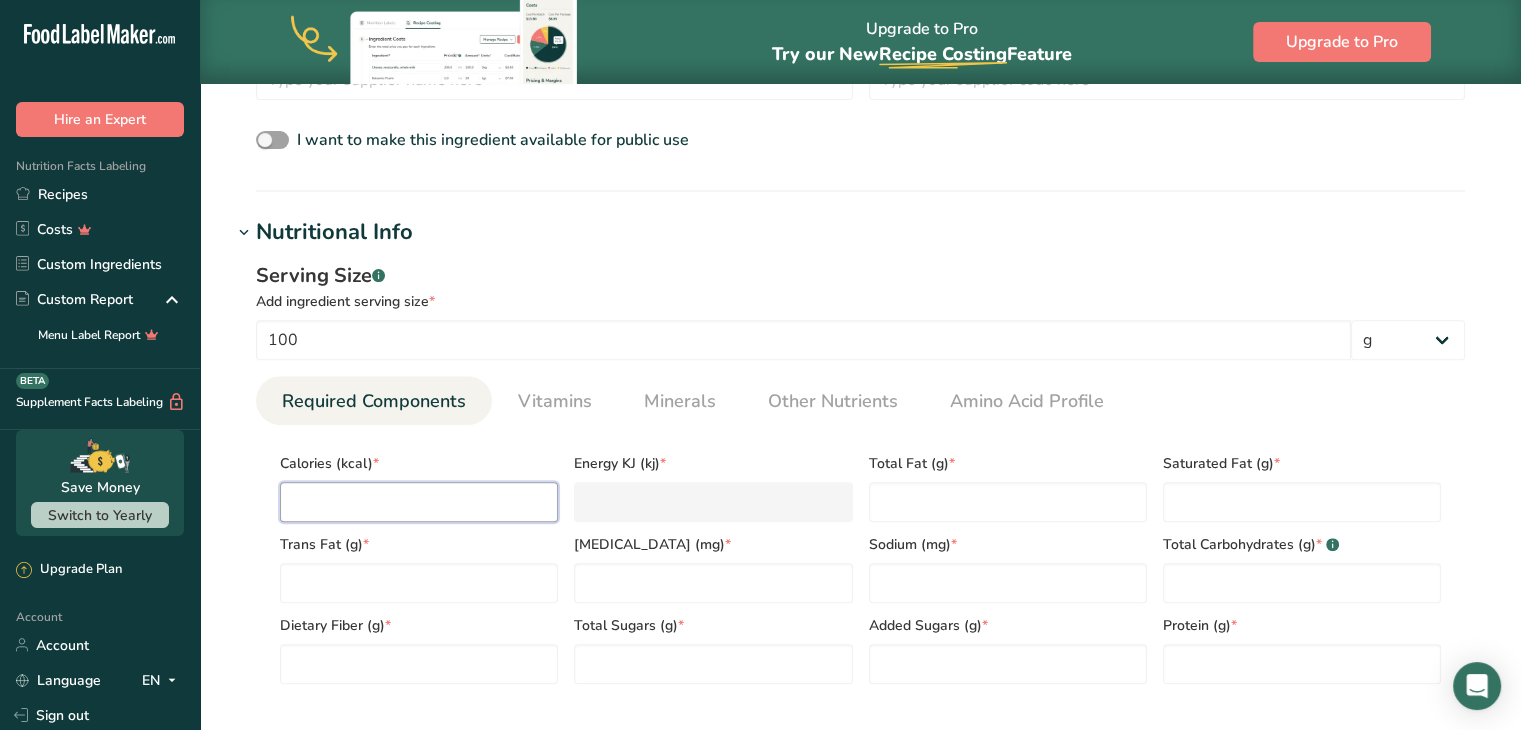 click at bounding box center (419, 502) 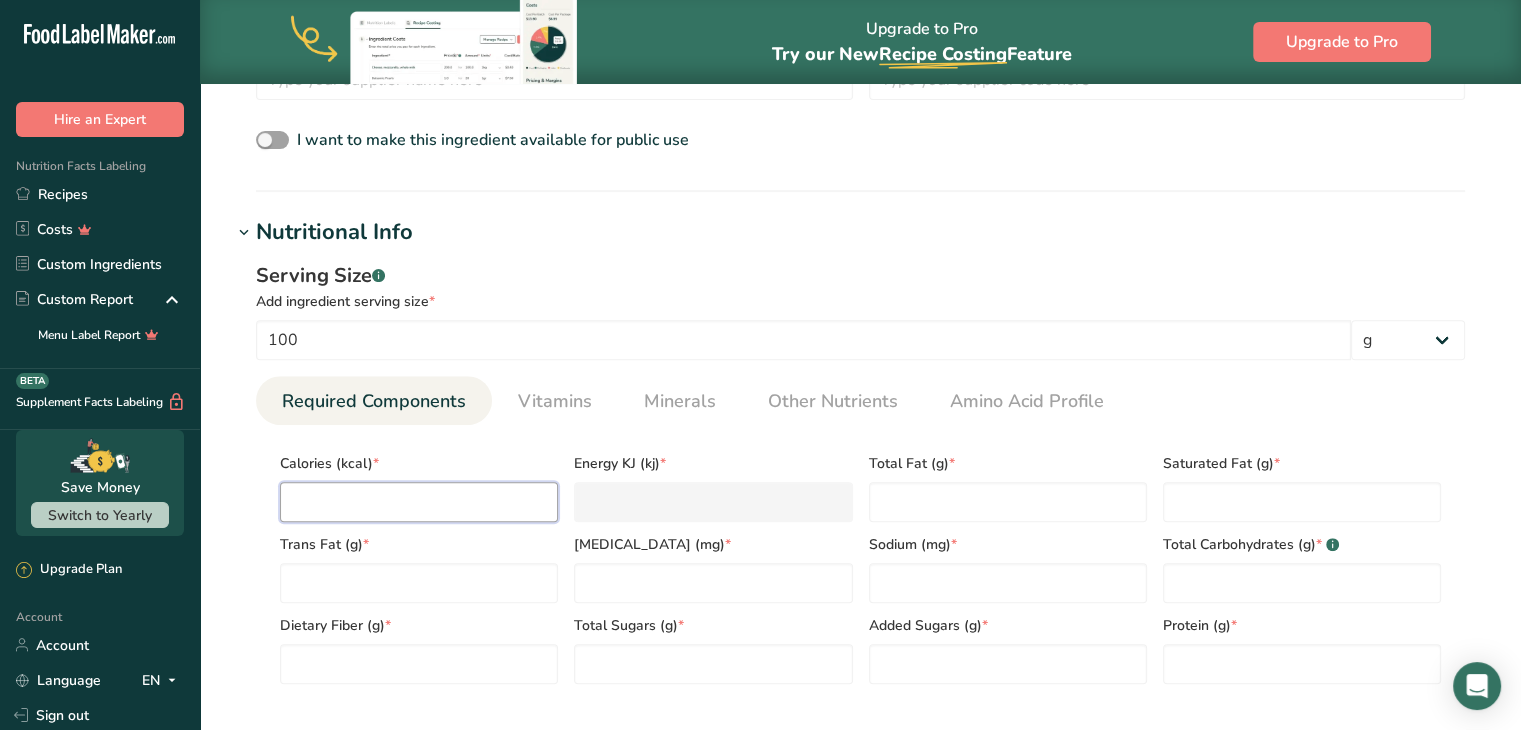 type on "1" 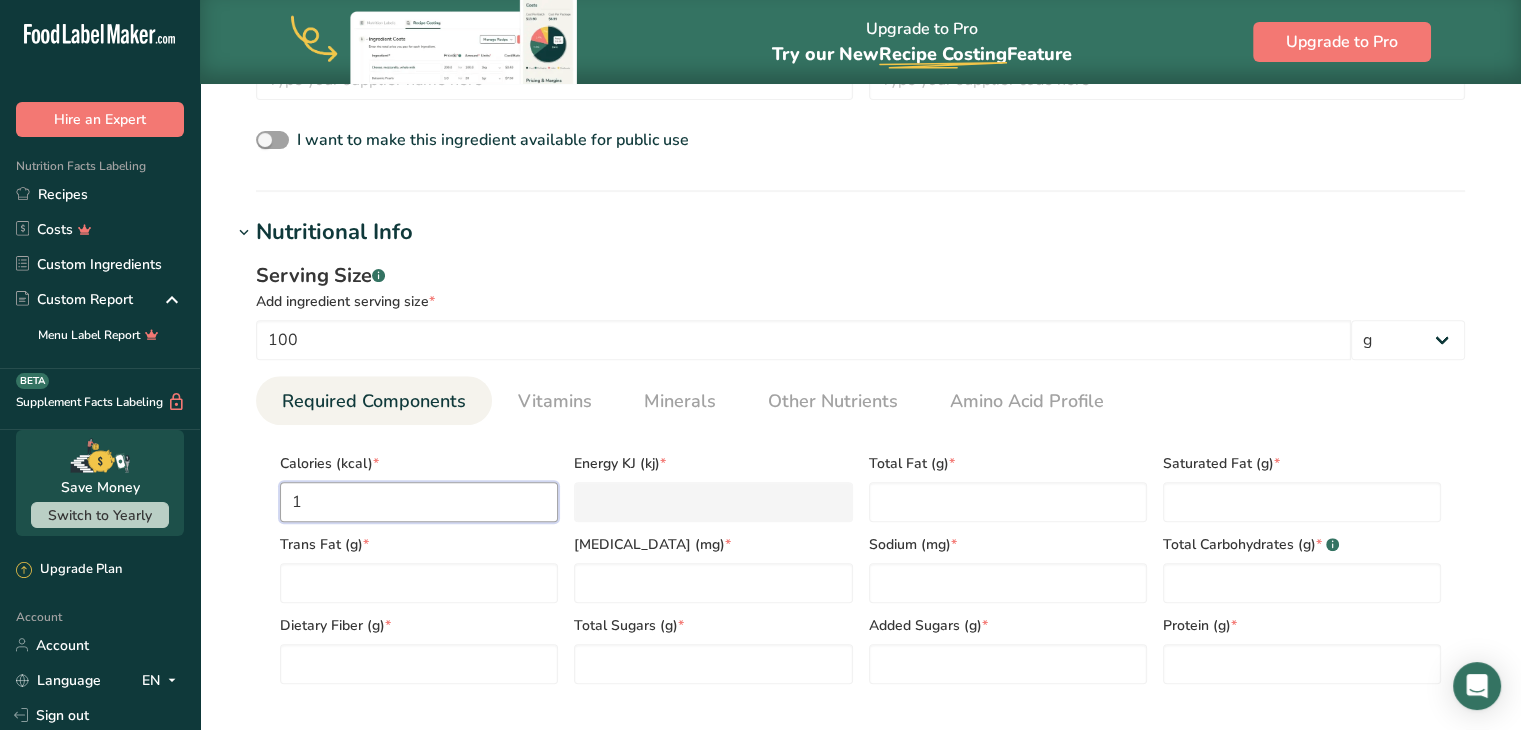 type on "4.2" 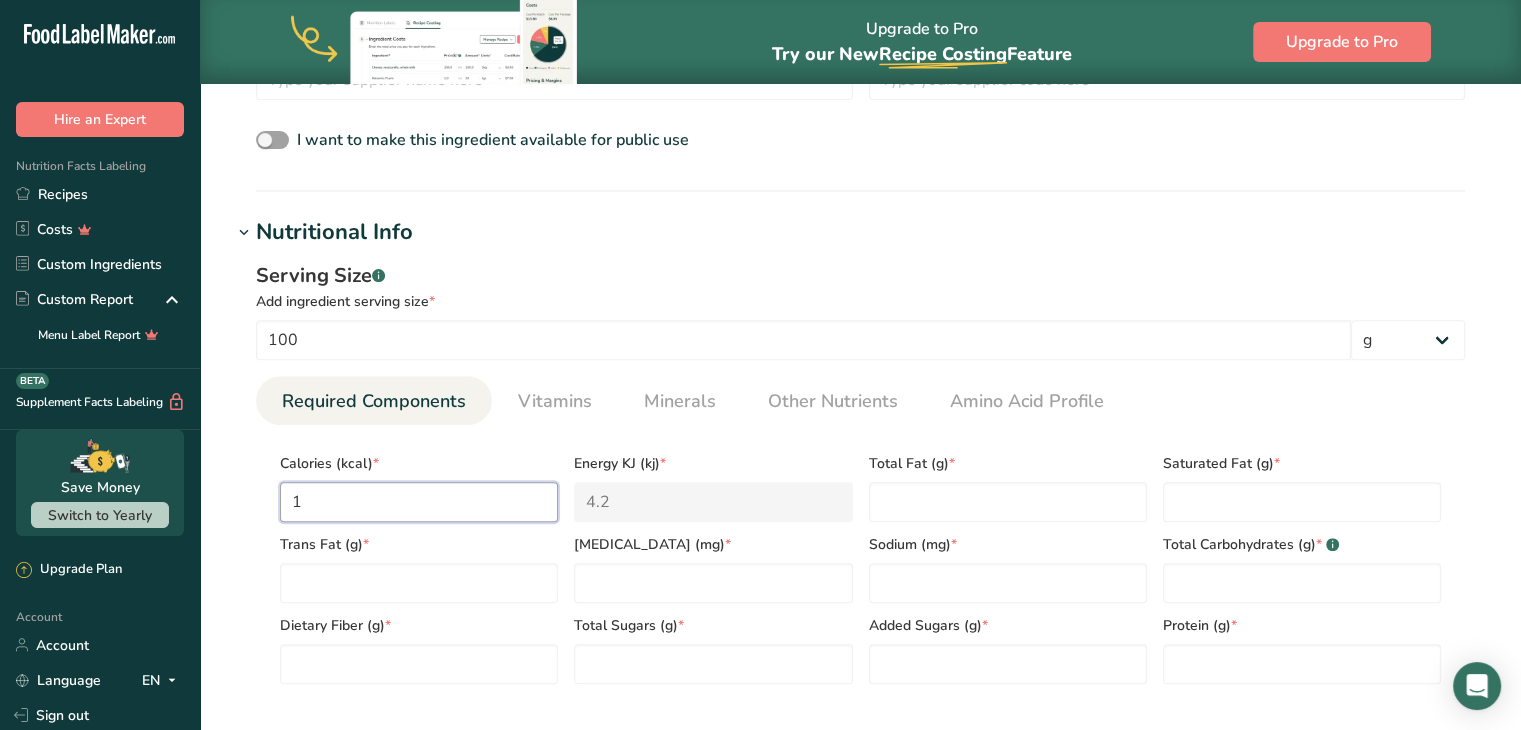 type on "15" 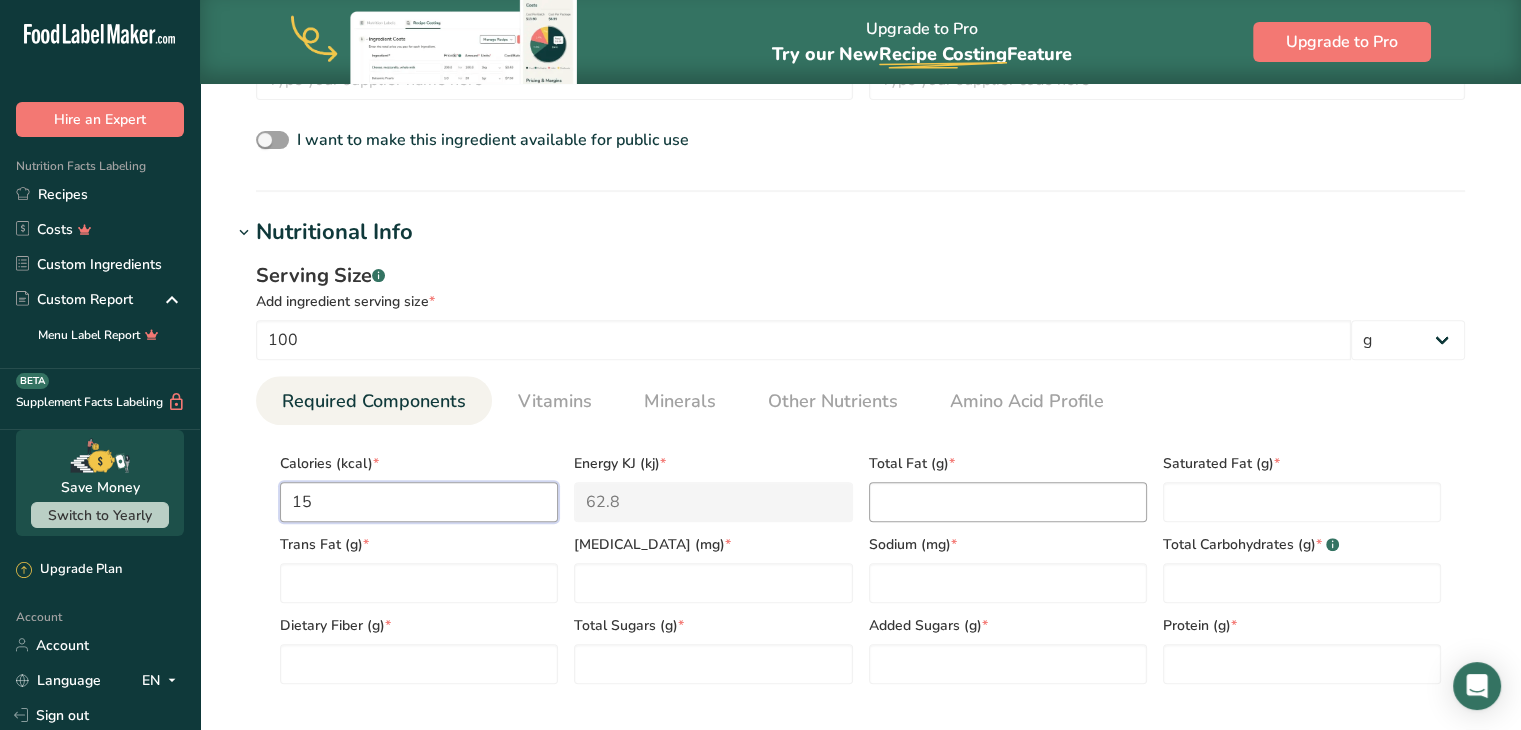 type on "15" 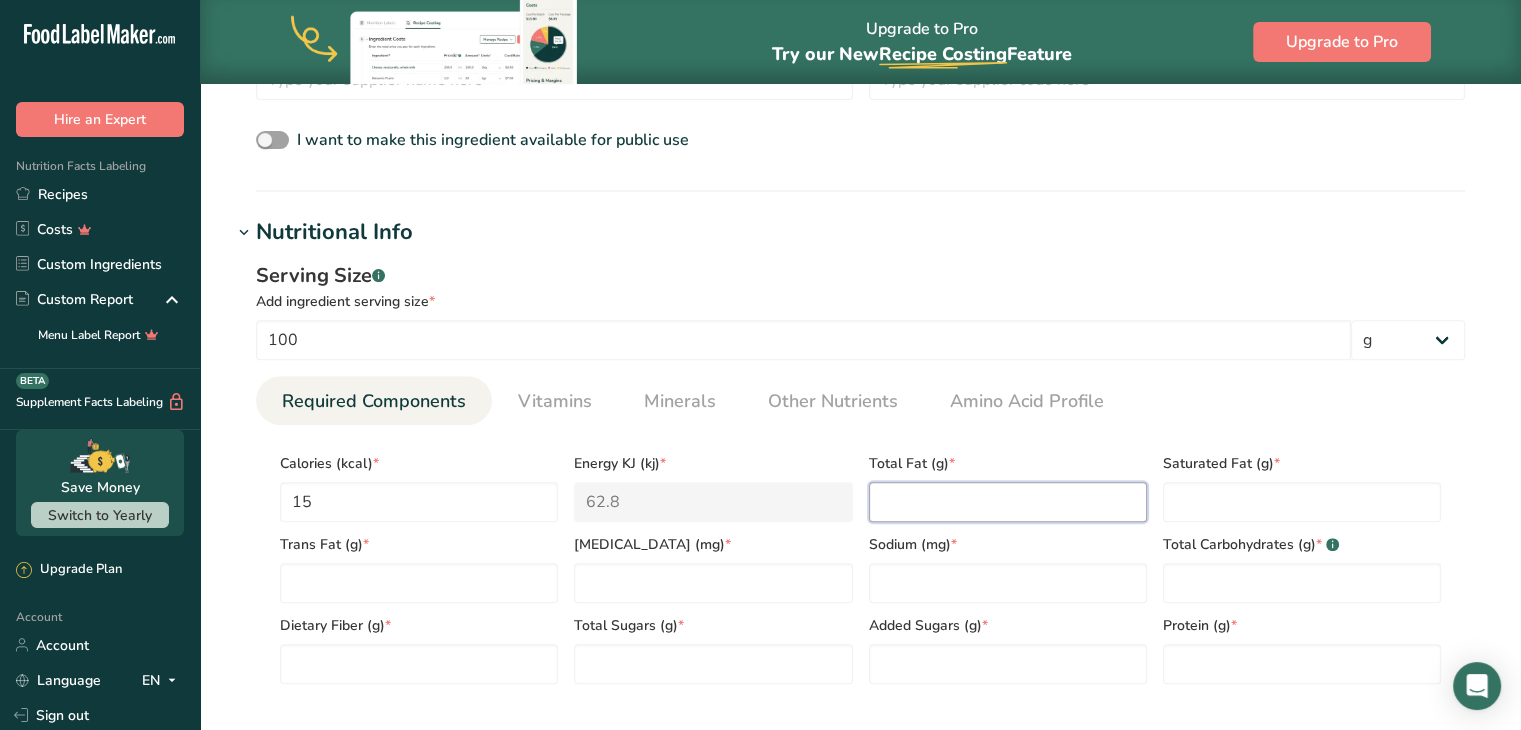 click at bounding box center (1008, 502) 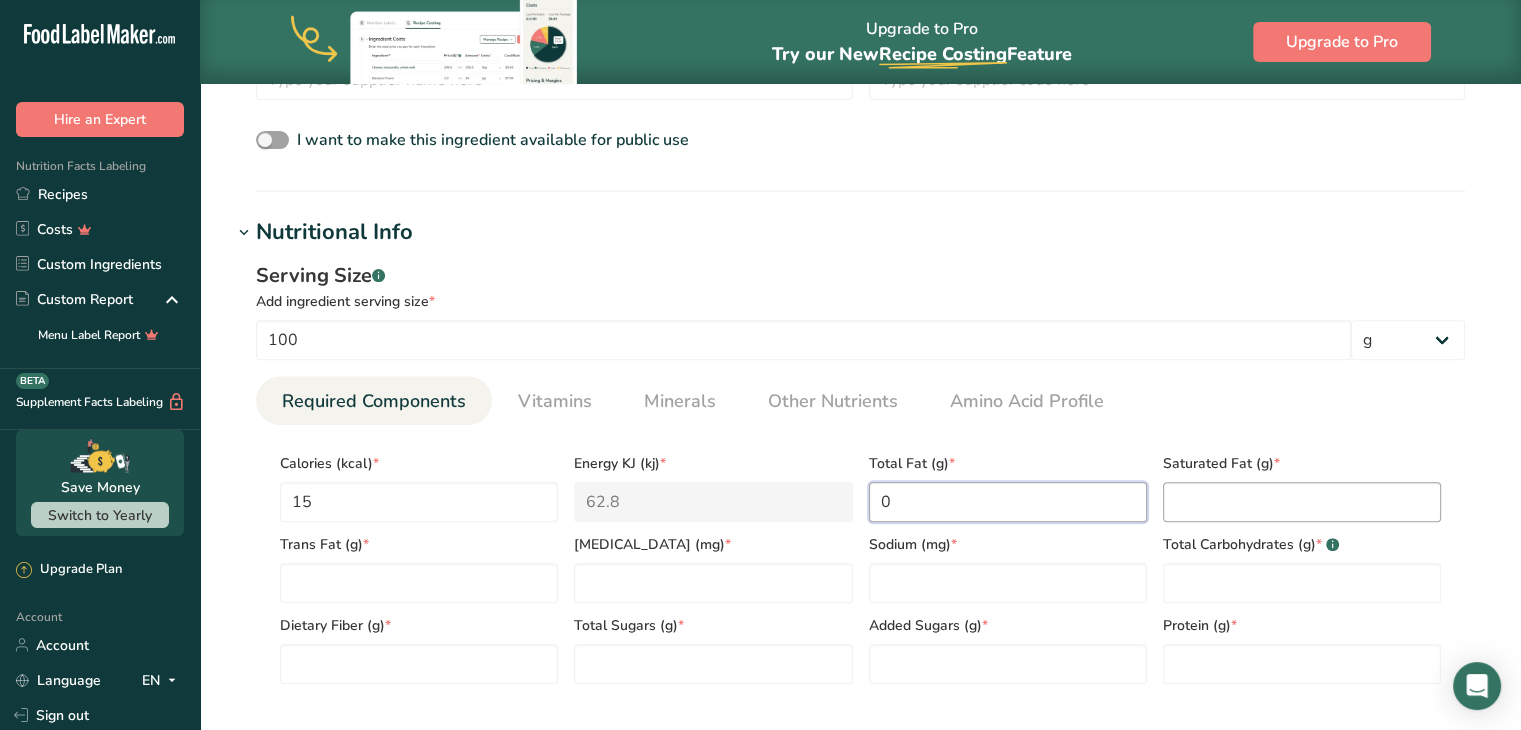 type on "0" 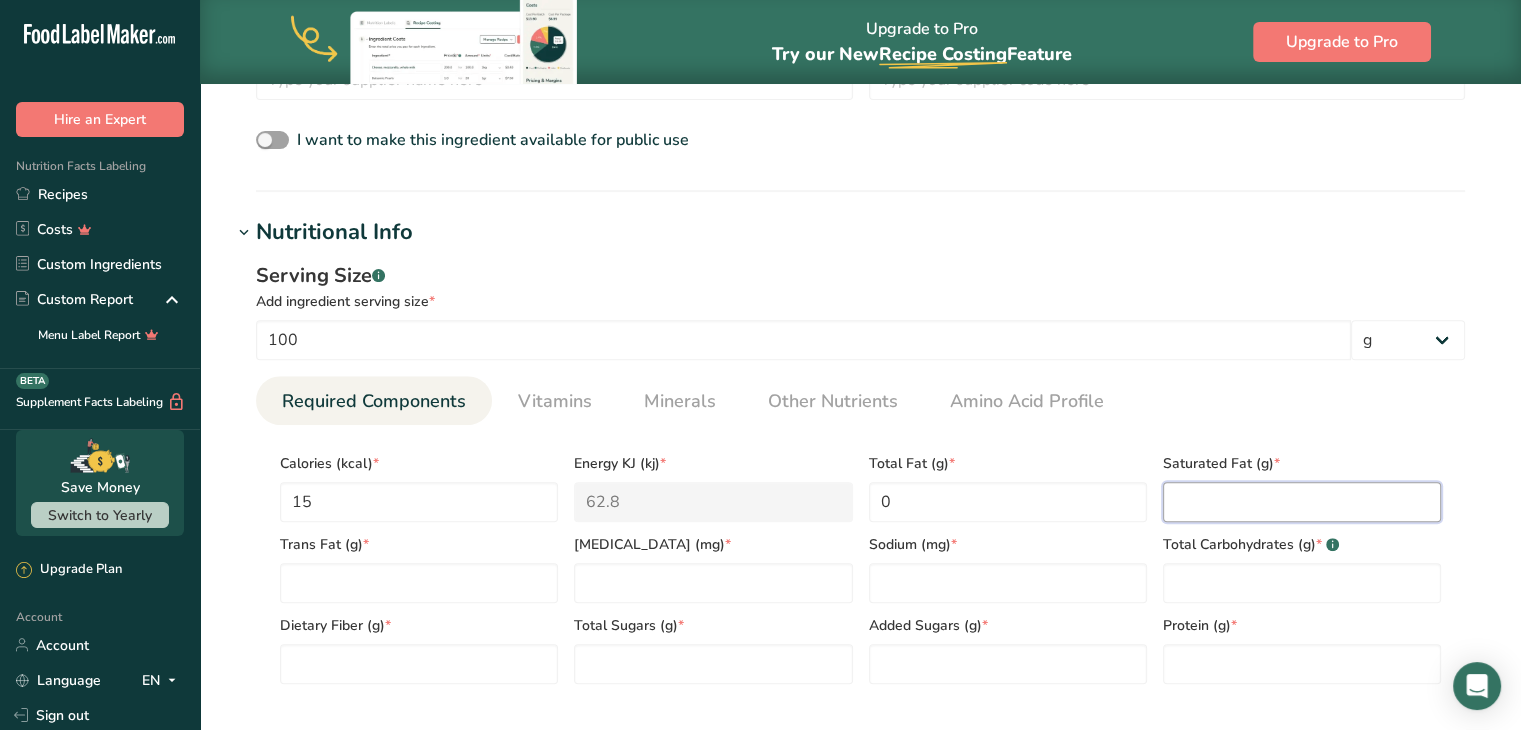 click at bounding box center (1302, 502) 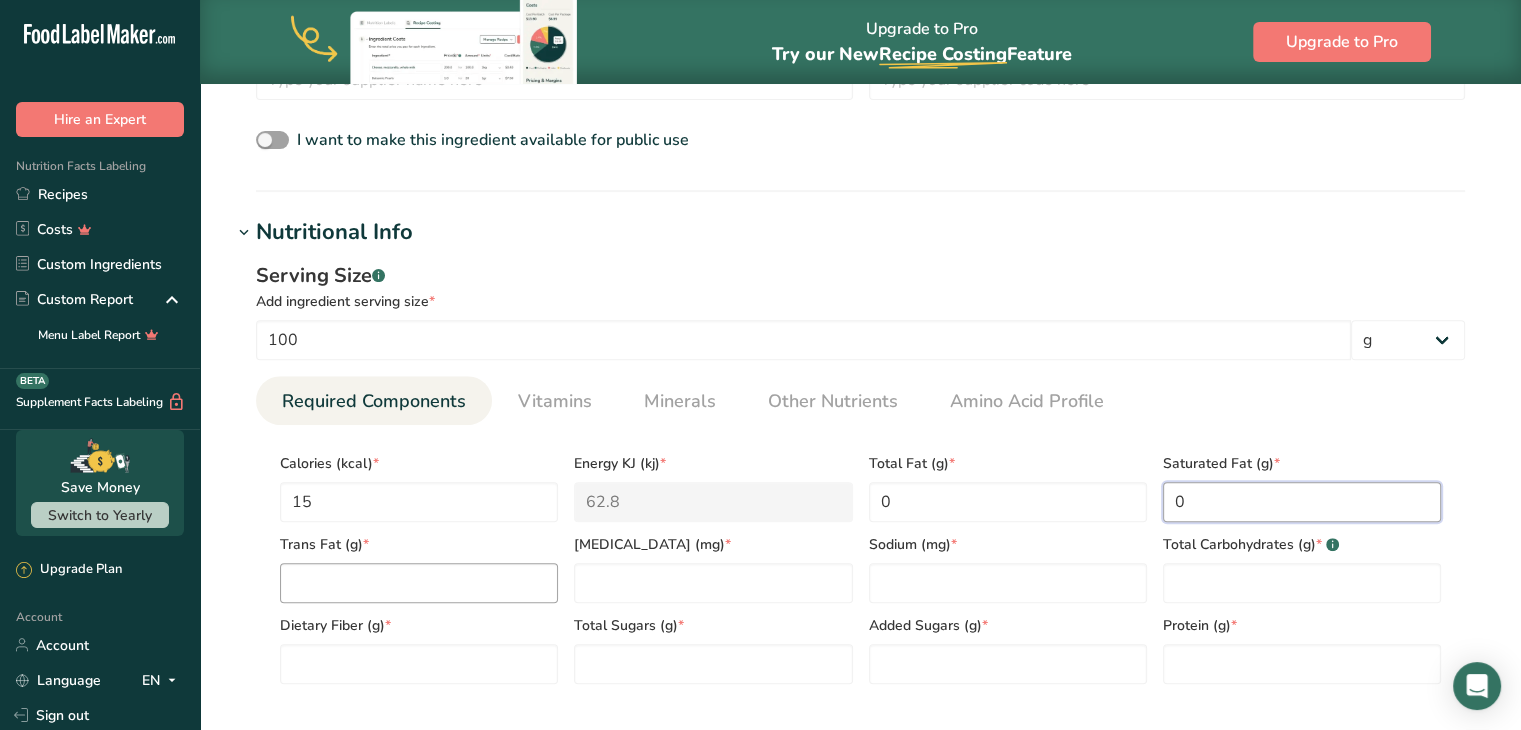type on "0" 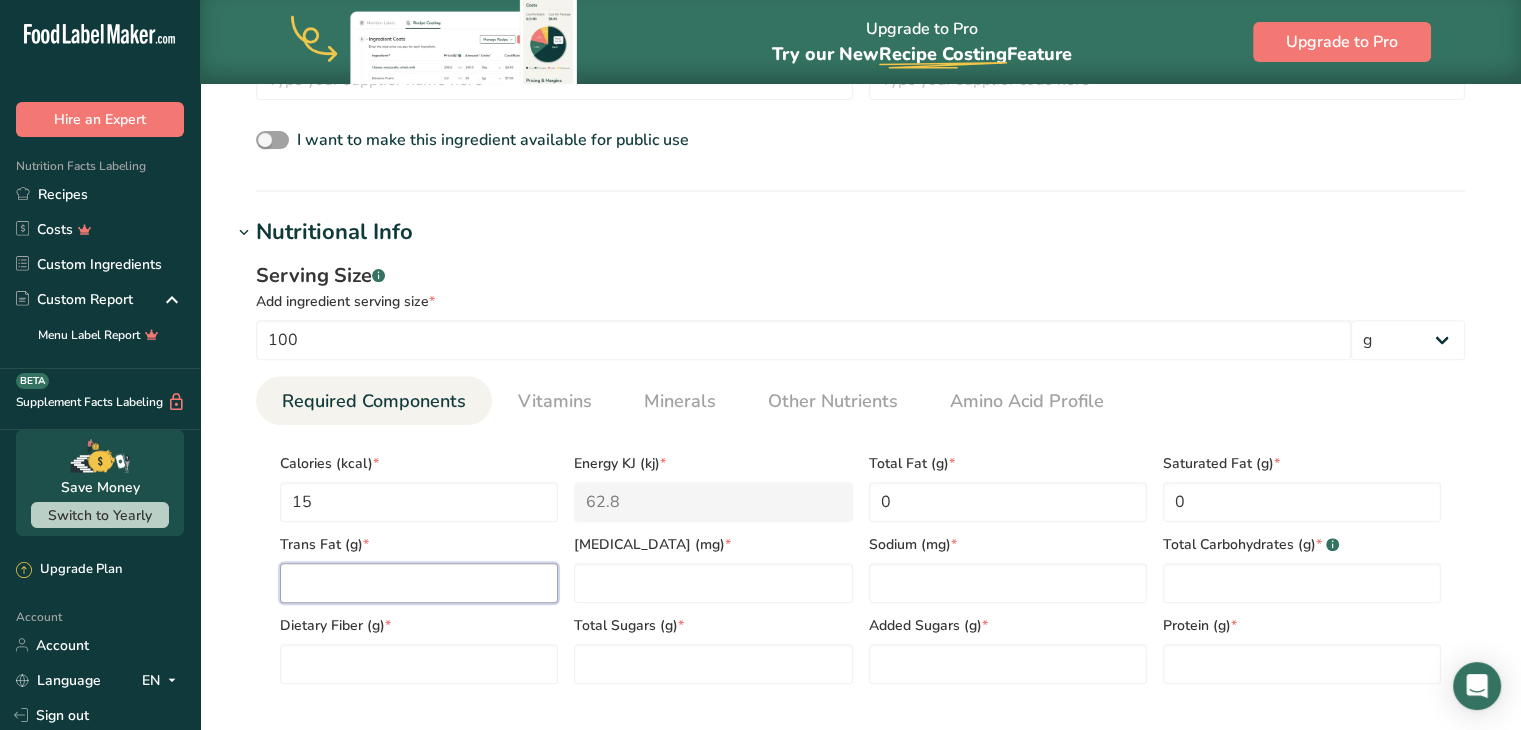 click at bounding box center [419, 583] 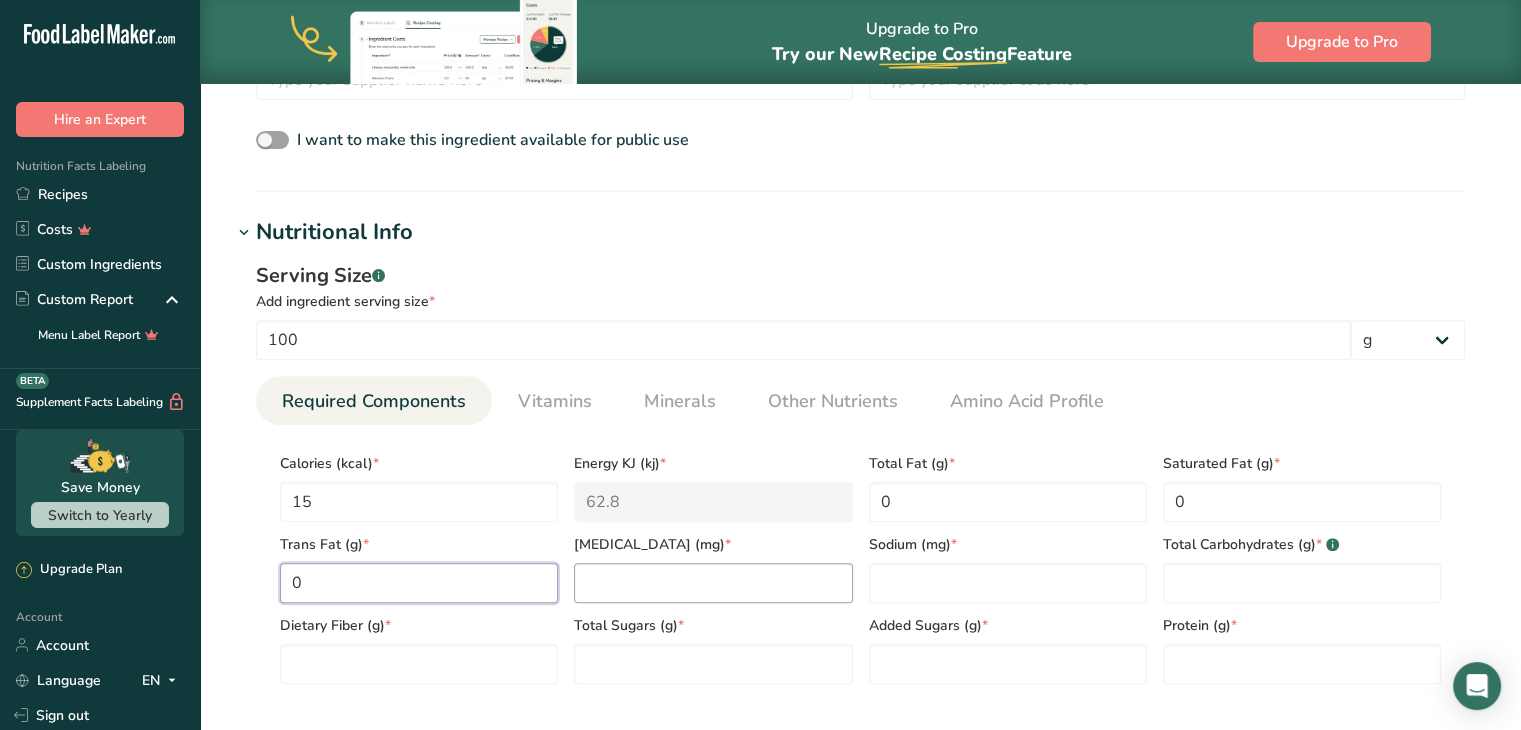 type on "0" 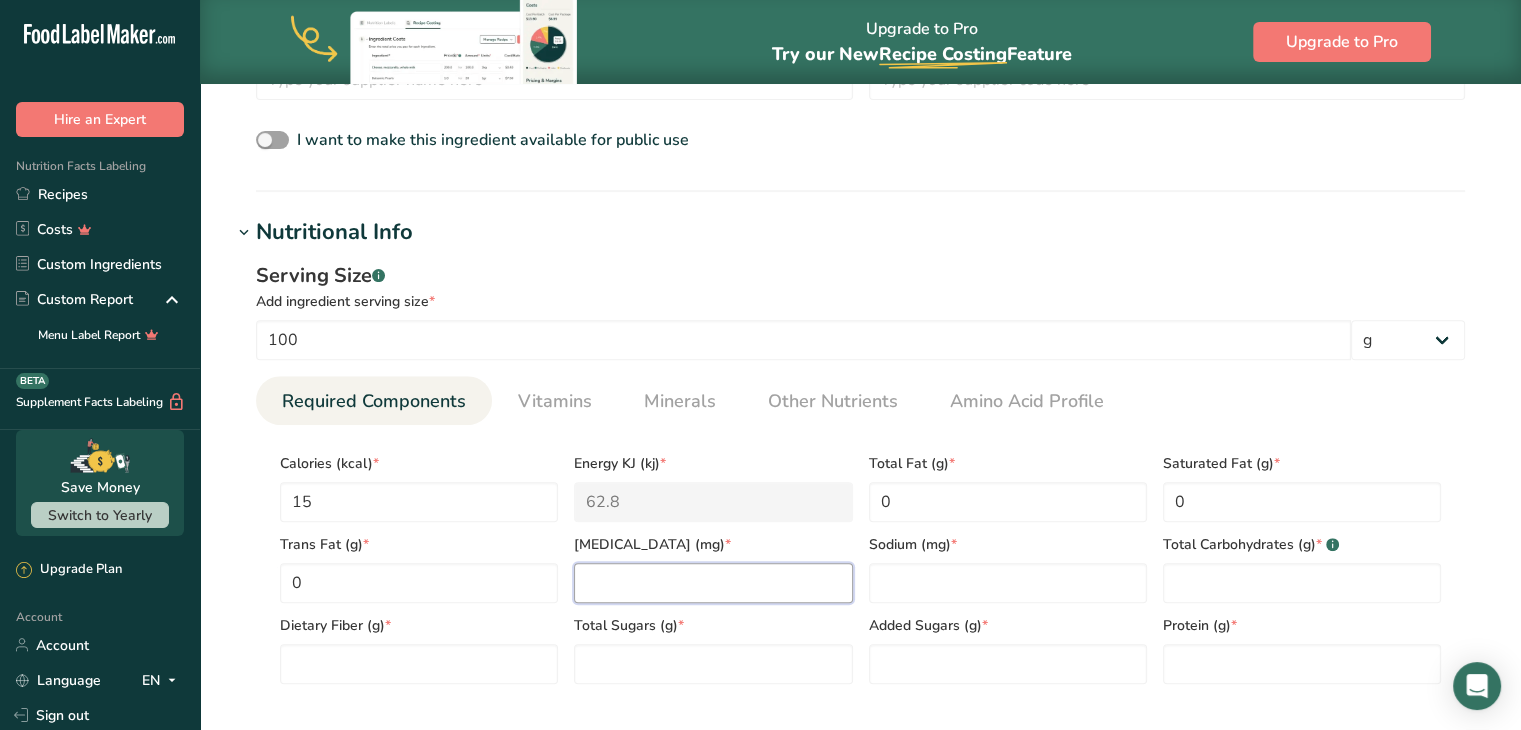 click at bounding box center (713, 583) 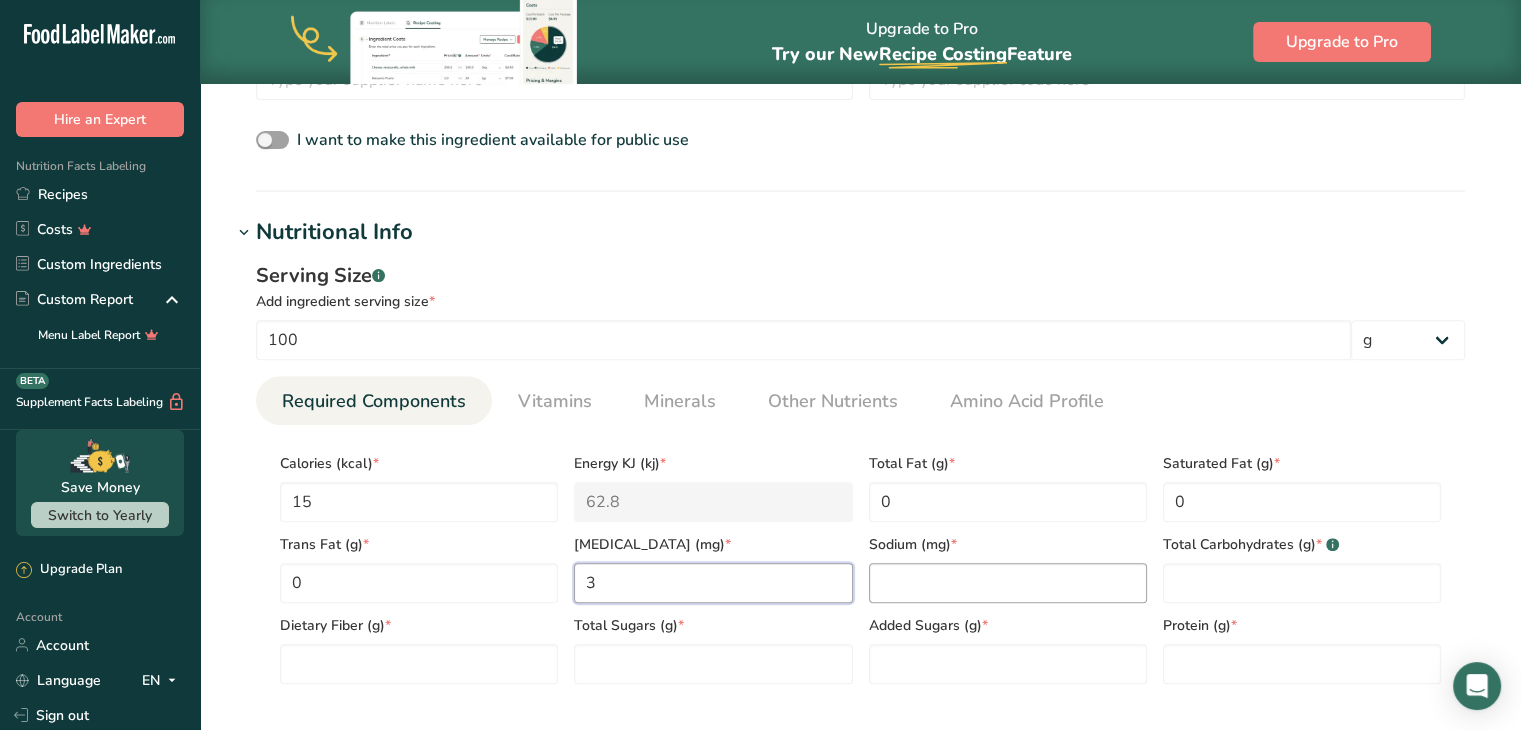 type on "3" 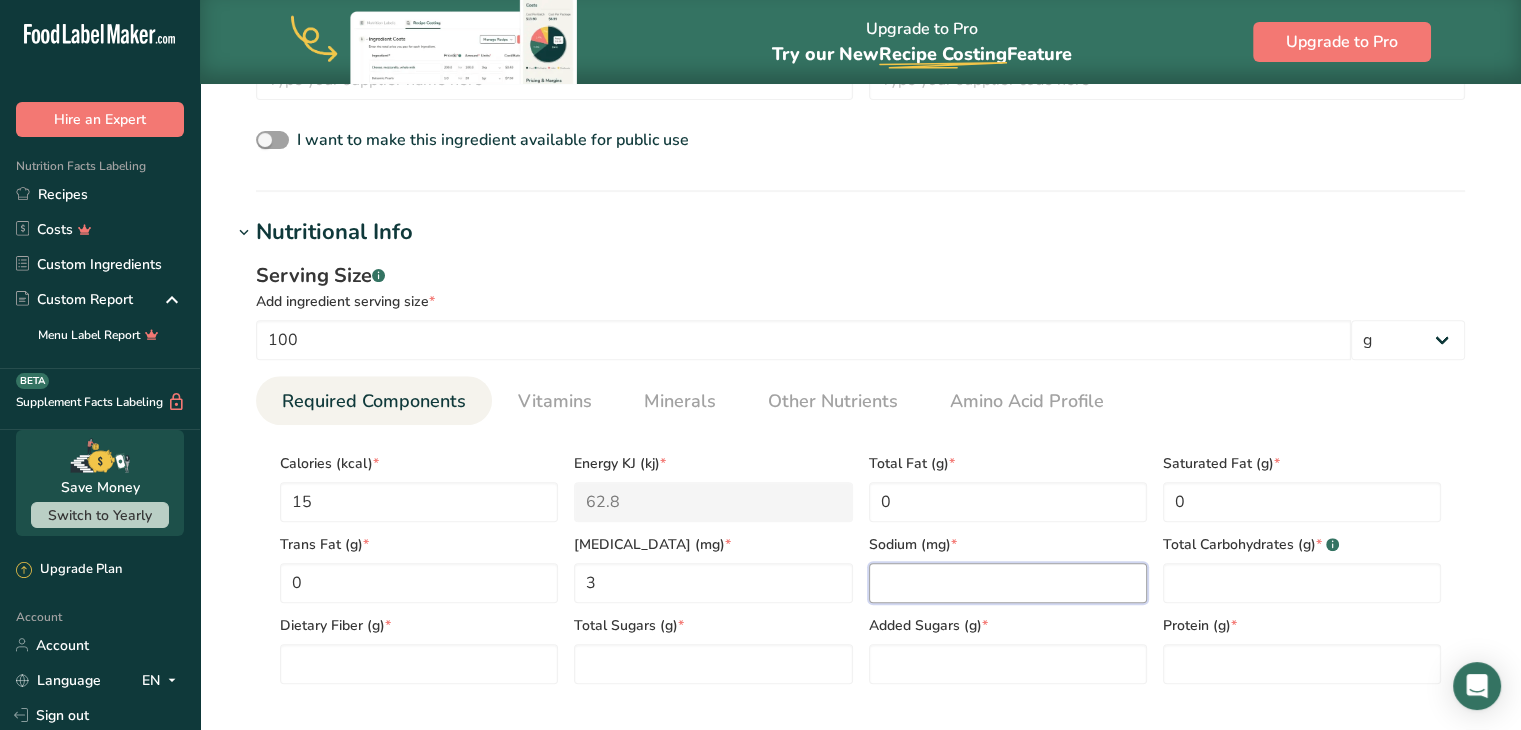 click at bounding box center [1008, 583] 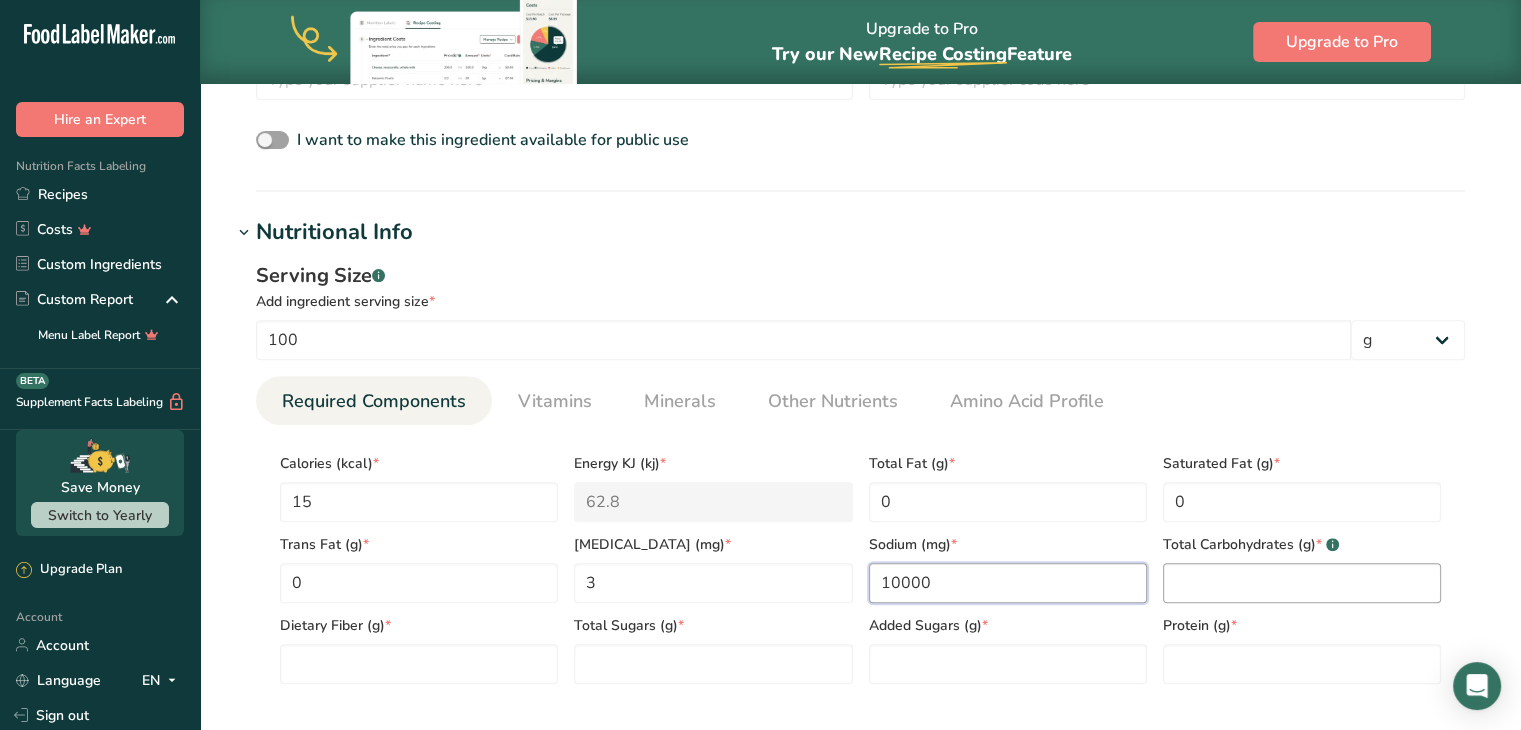 type on "10000" 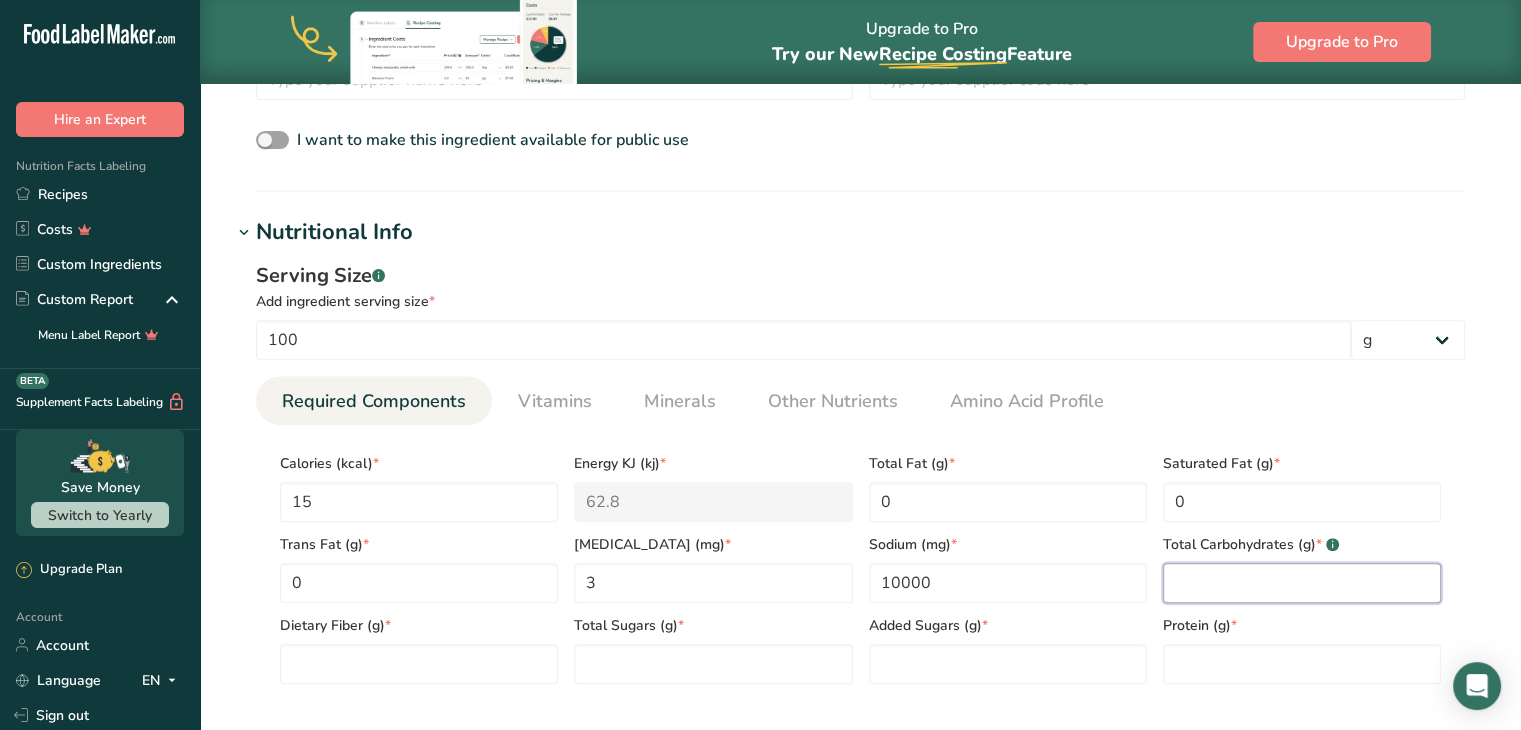 click at bounding box center (1302, 583) 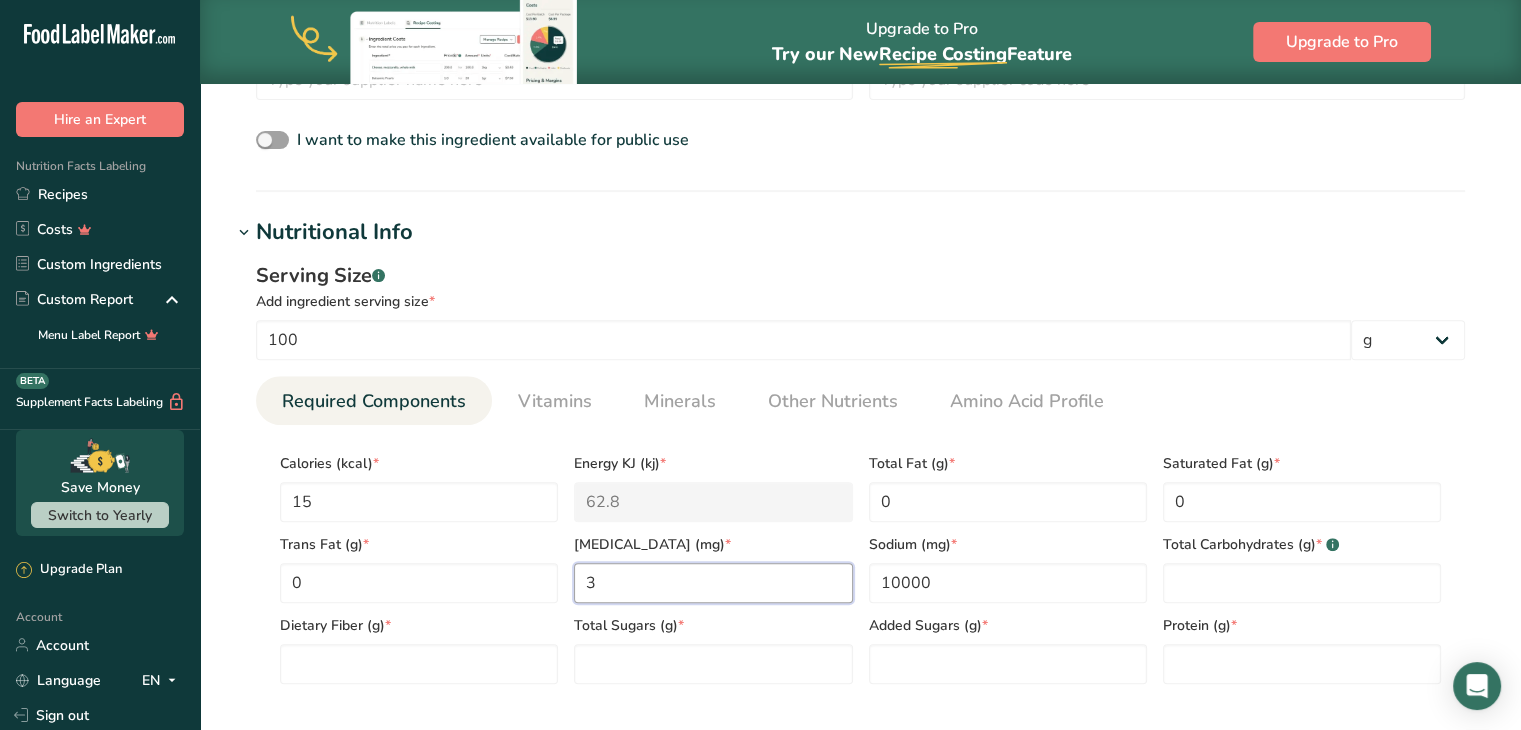 click on "3" at bounding box center (713, 583) 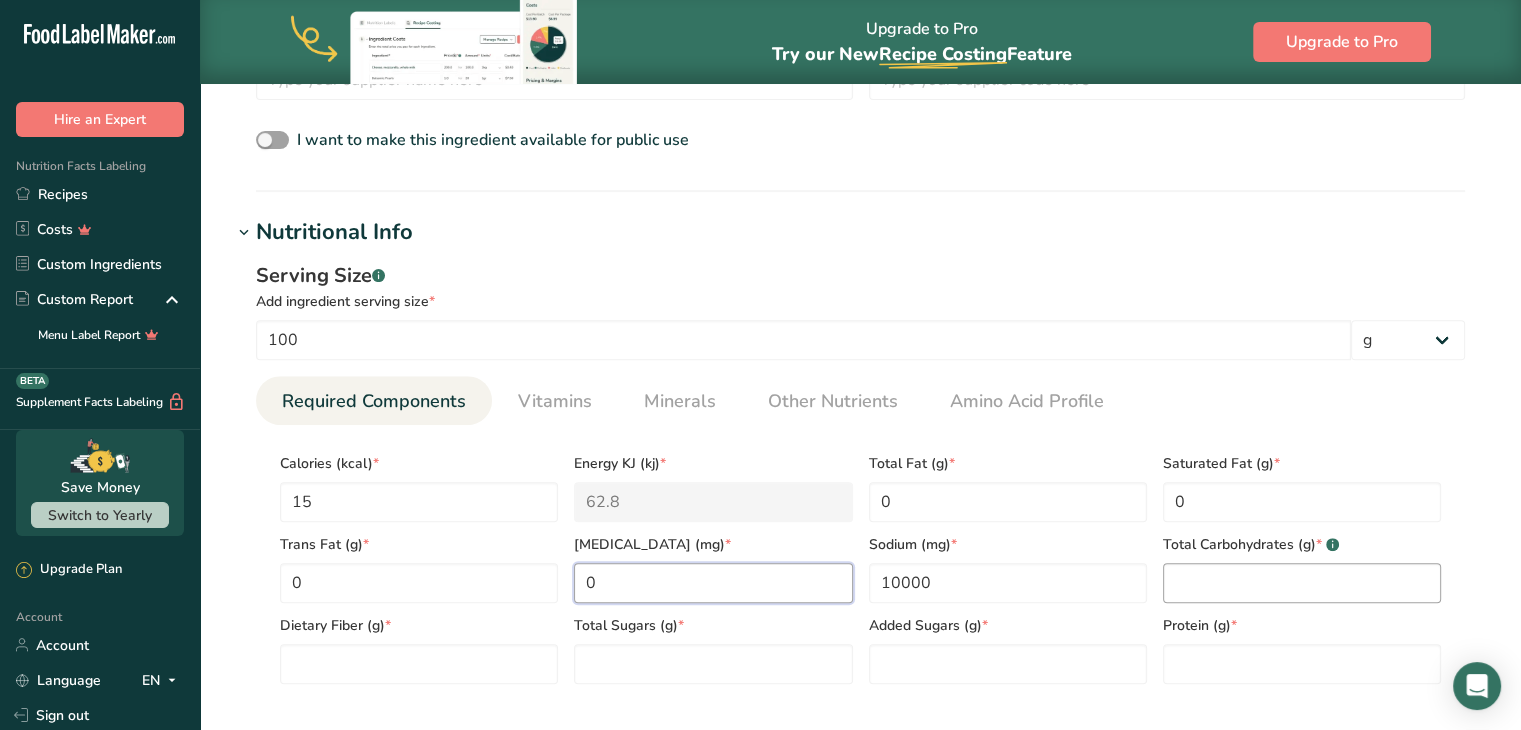 type on "0" 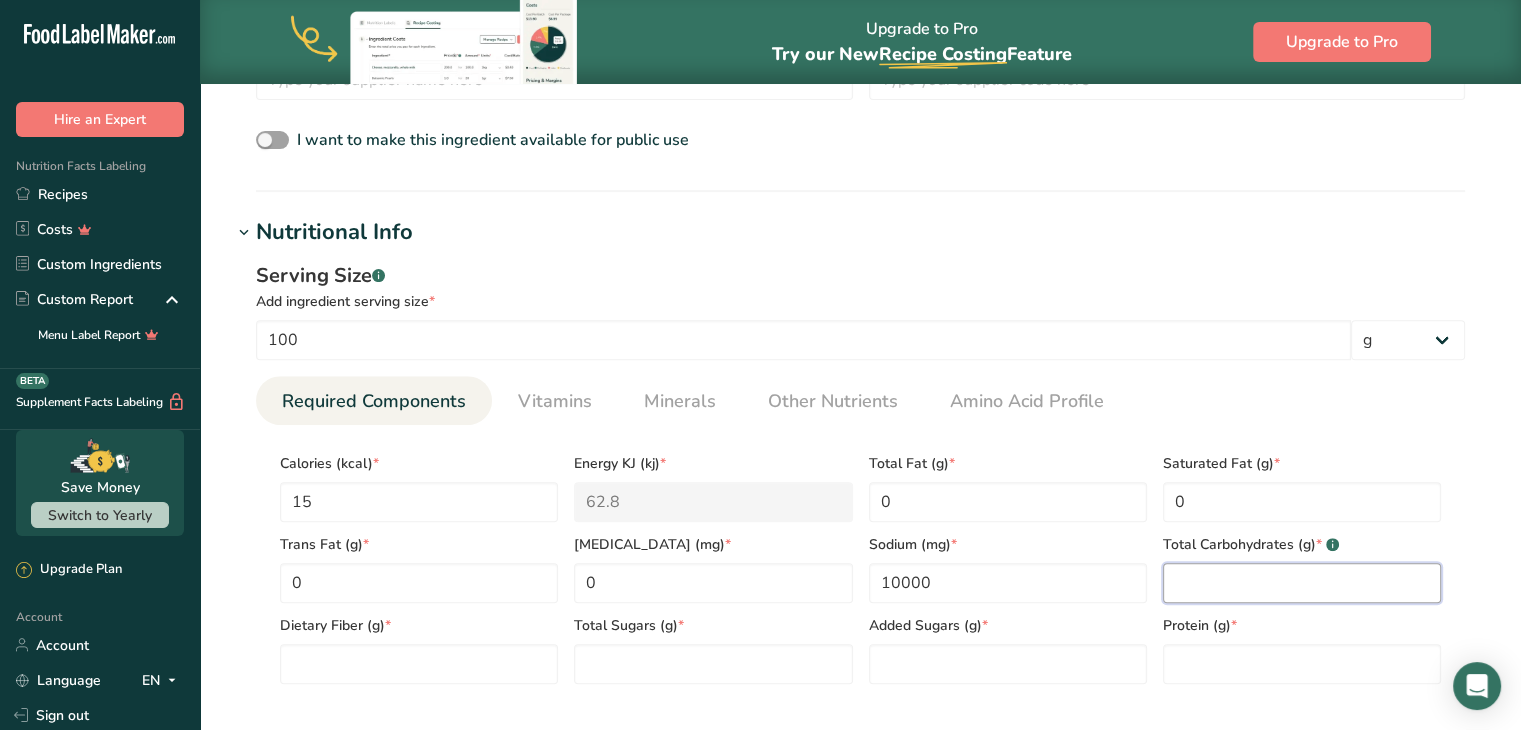 click at bounding box center [1302, 583] 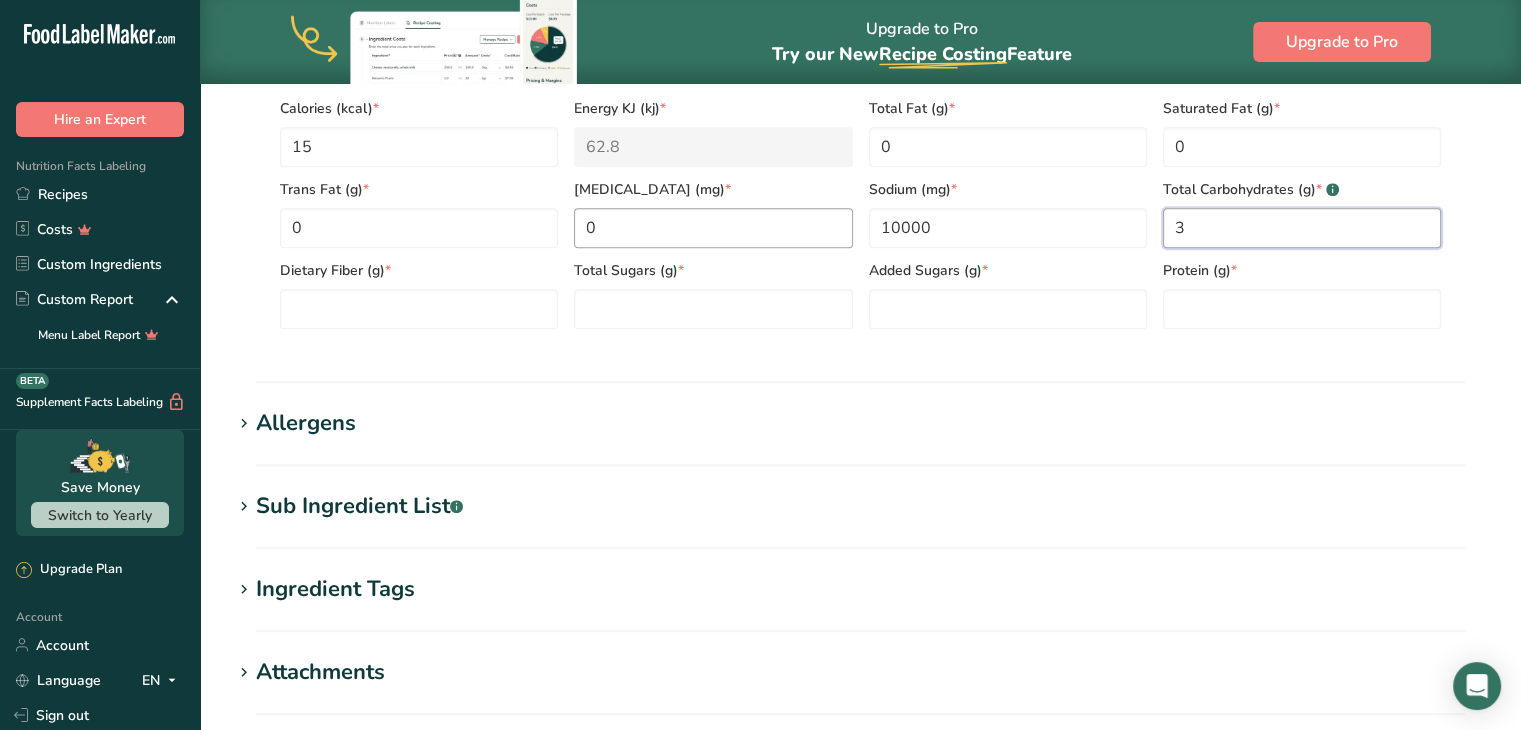 scroll, scrollTop: 999, scrollLeft: 0, axis: vertical 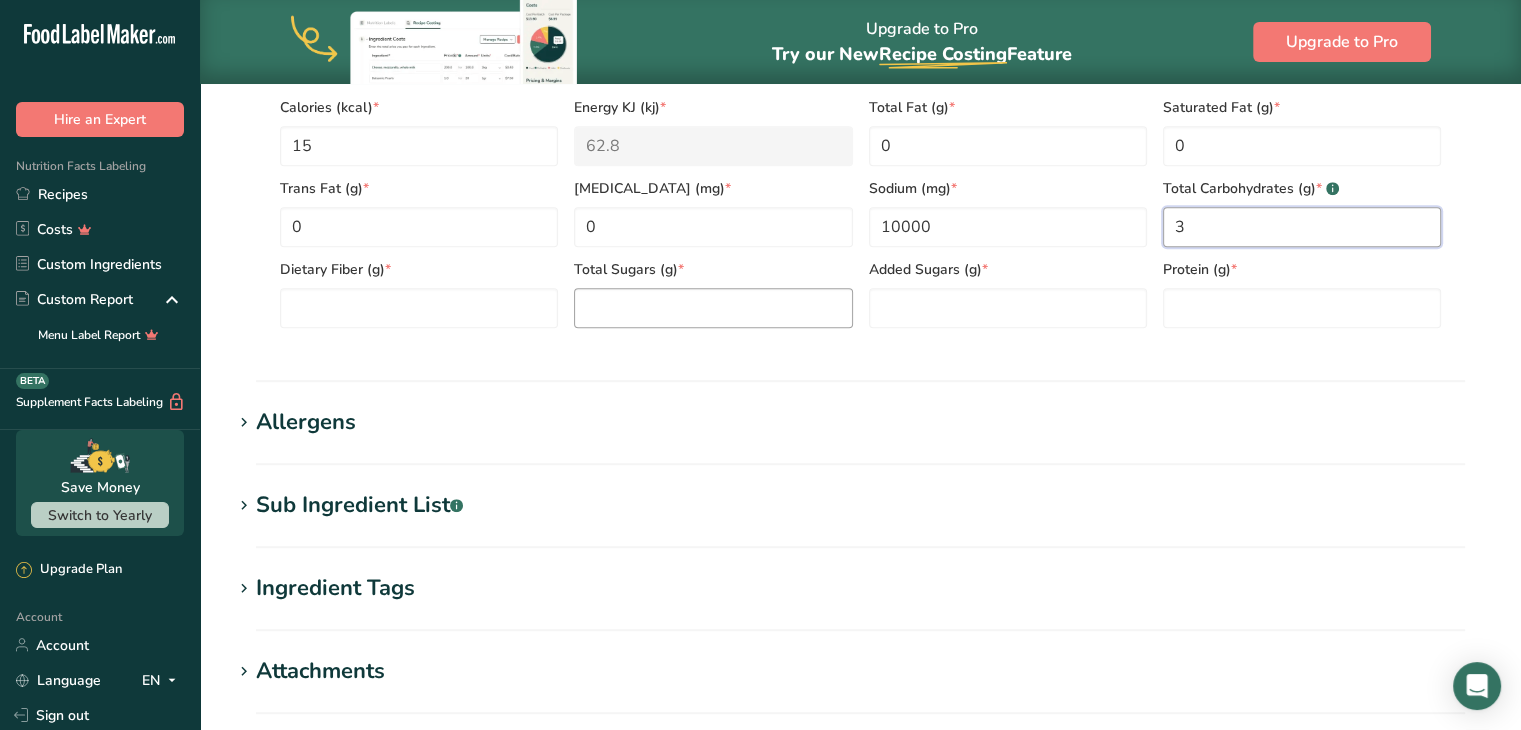 type on "3" 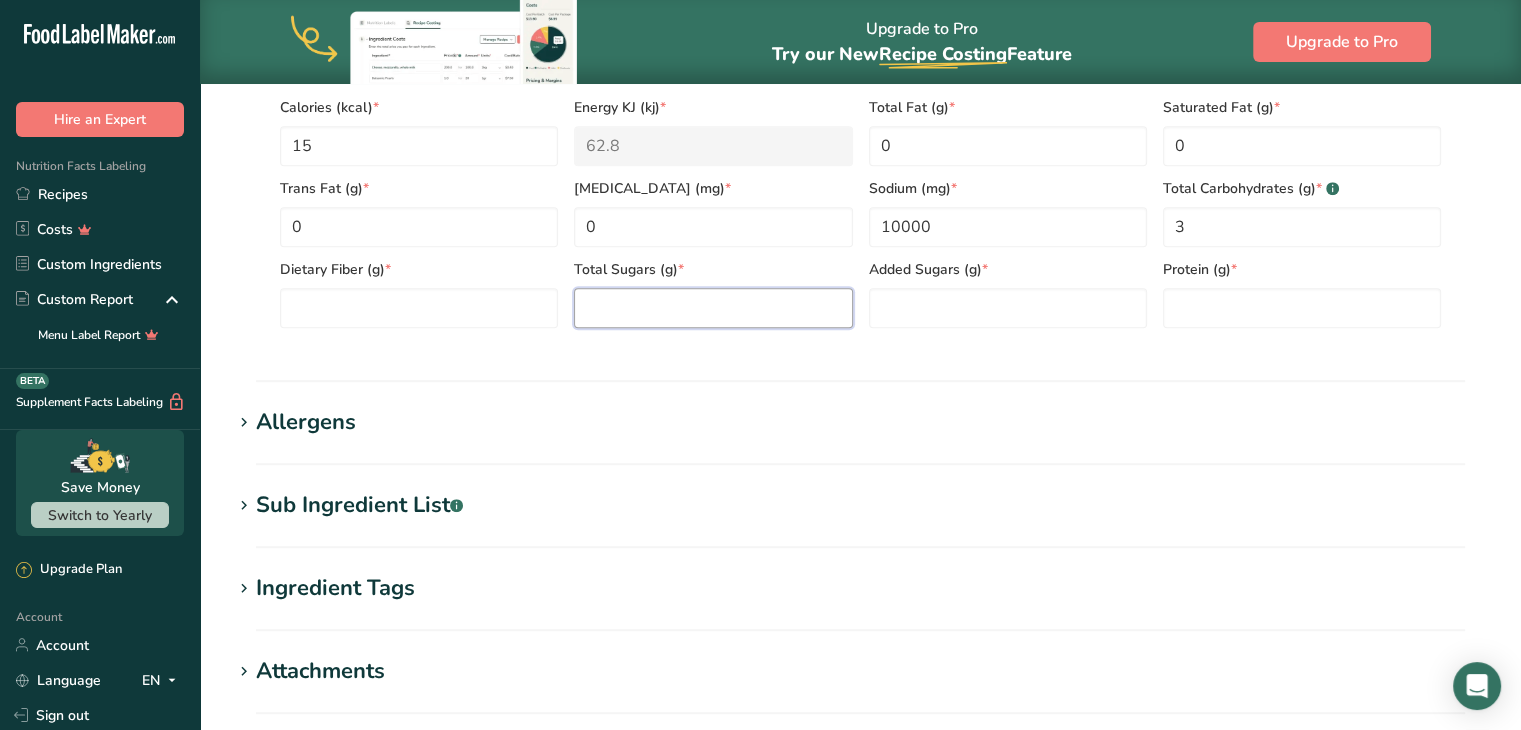 click at bounding box center [713, 308] 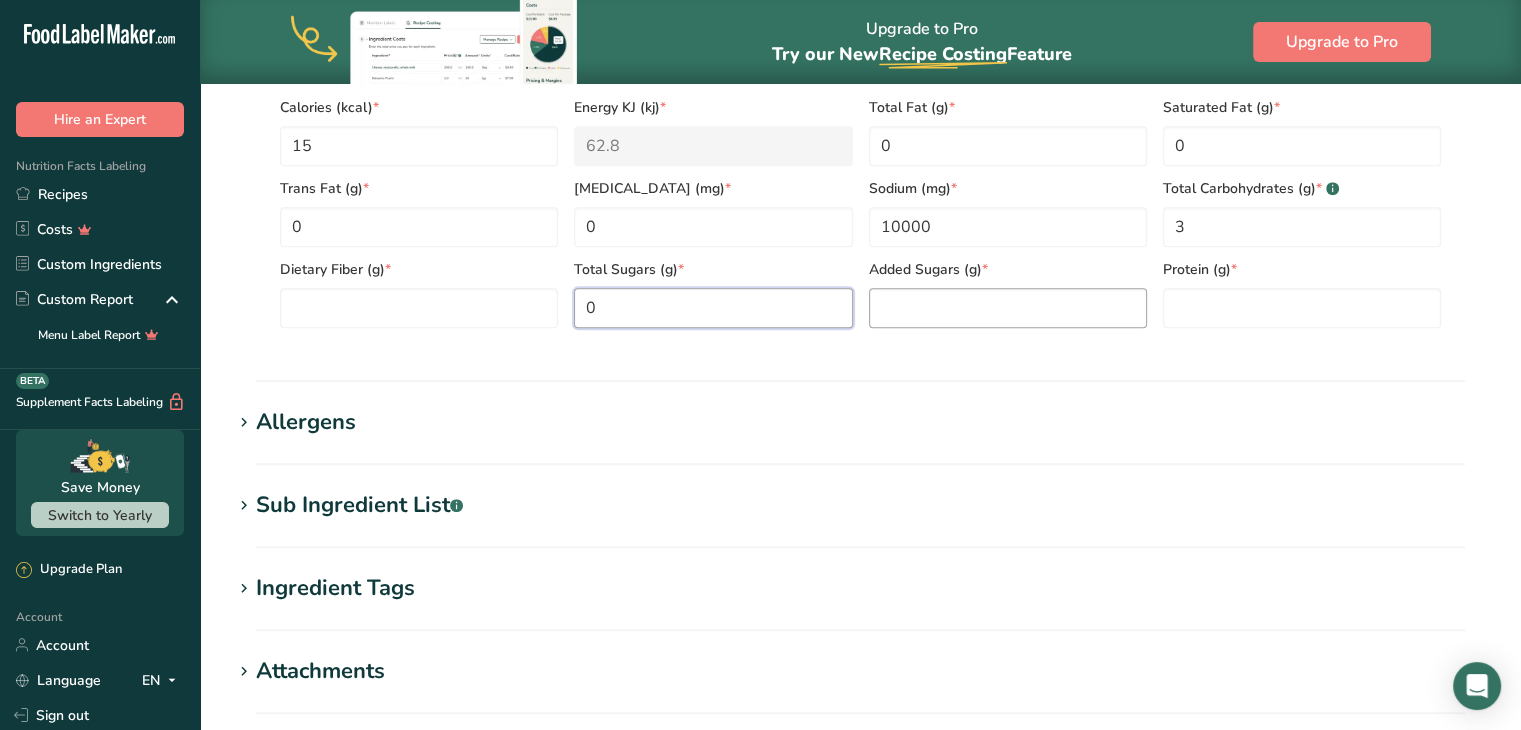 type on "0" 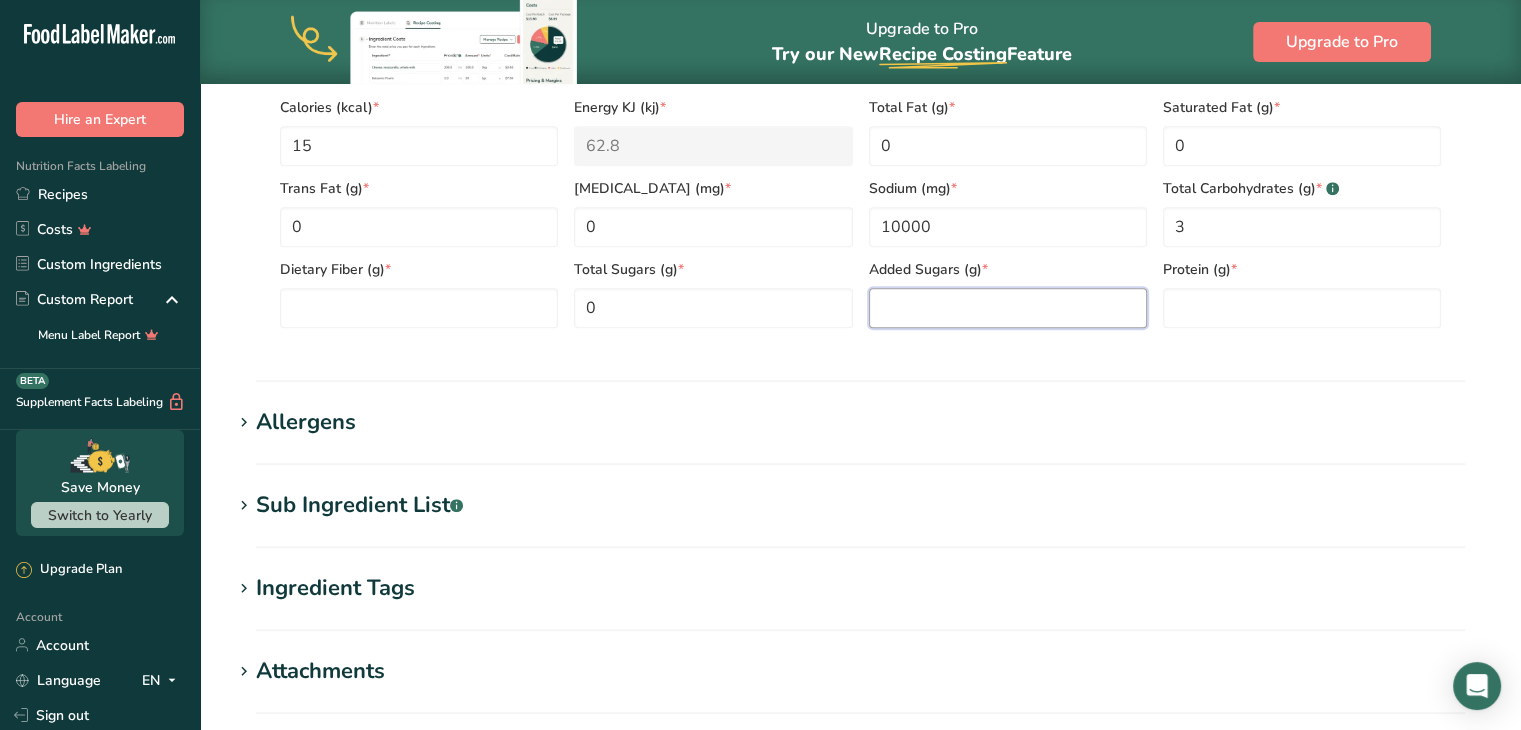 click at bounding box center [1008, 308] 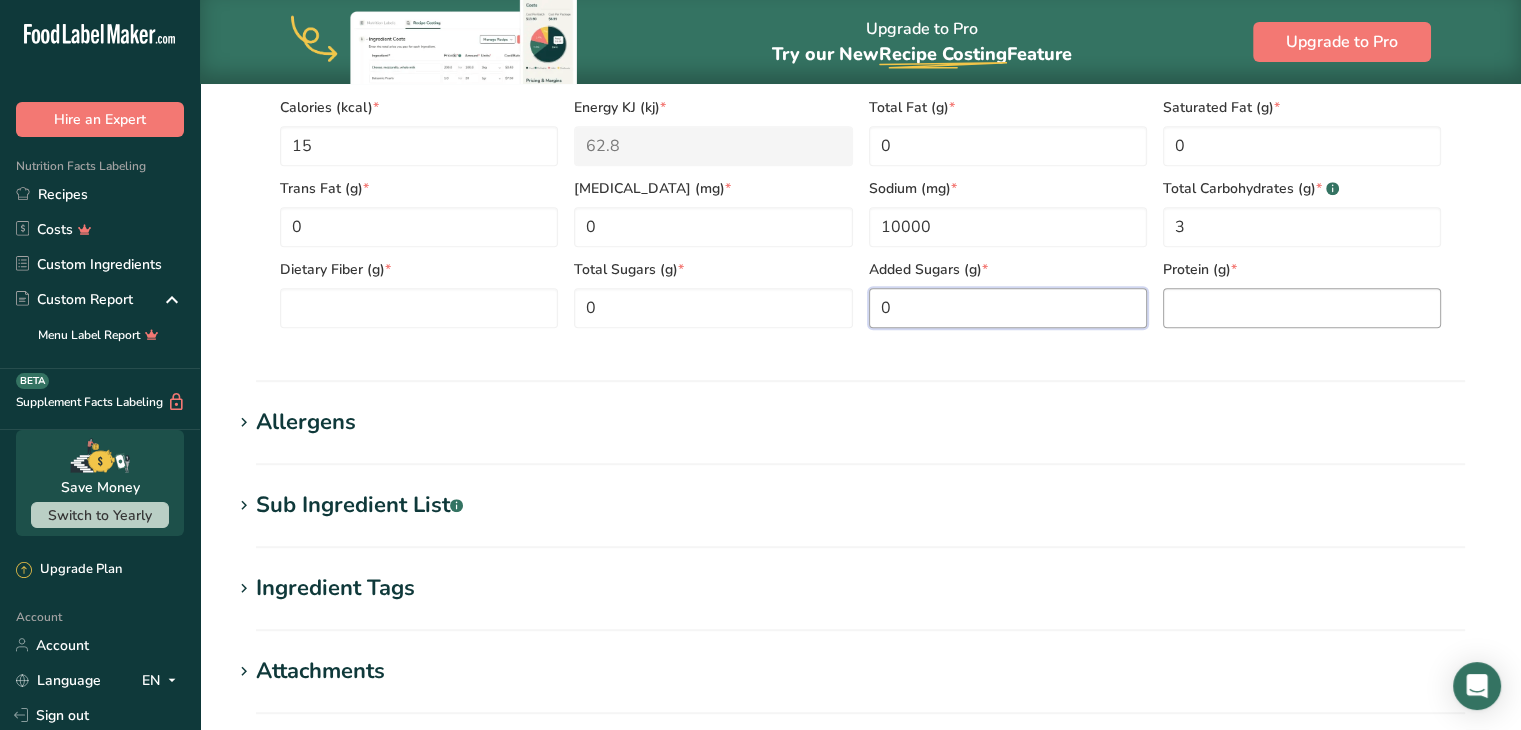 type on "0" 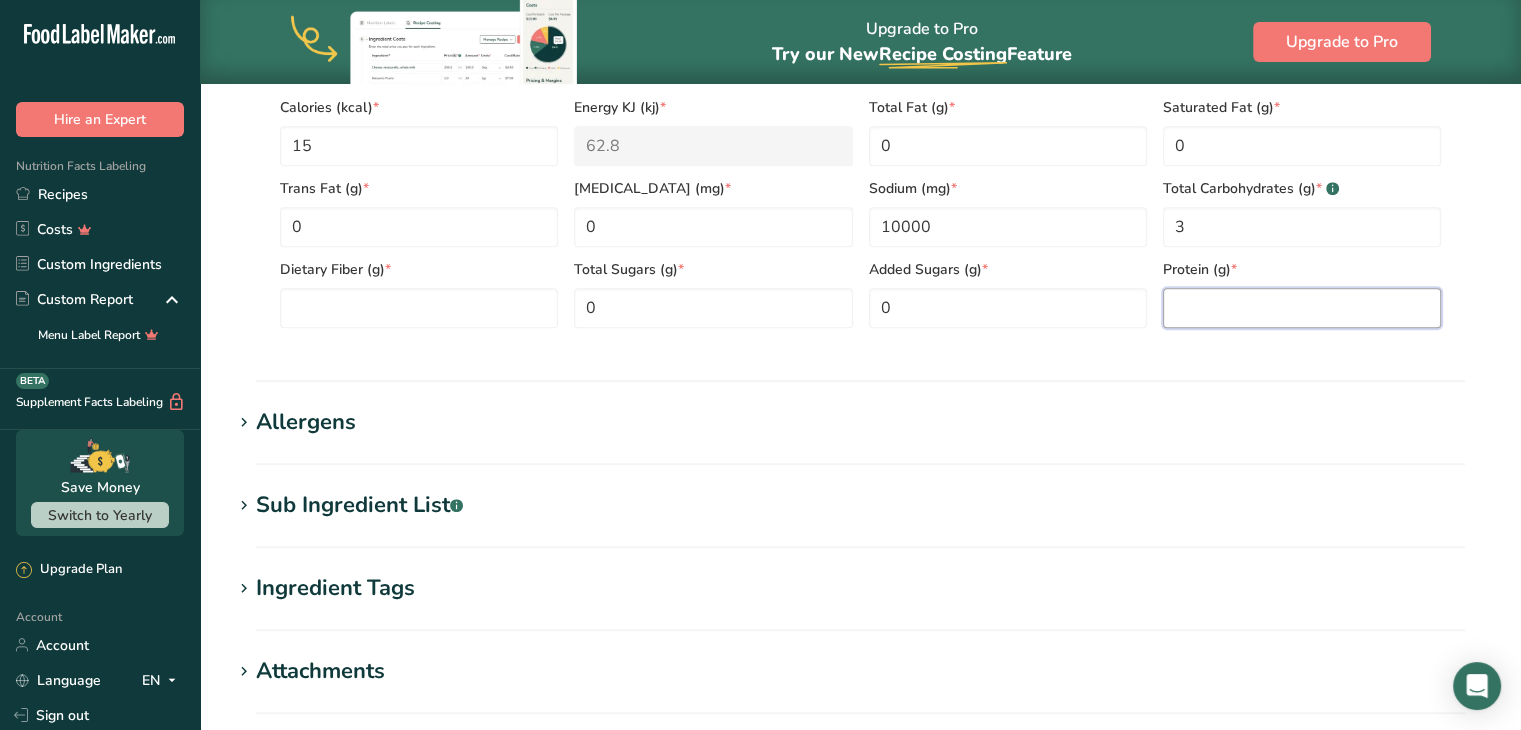 click at bounding box center [1302, 308] 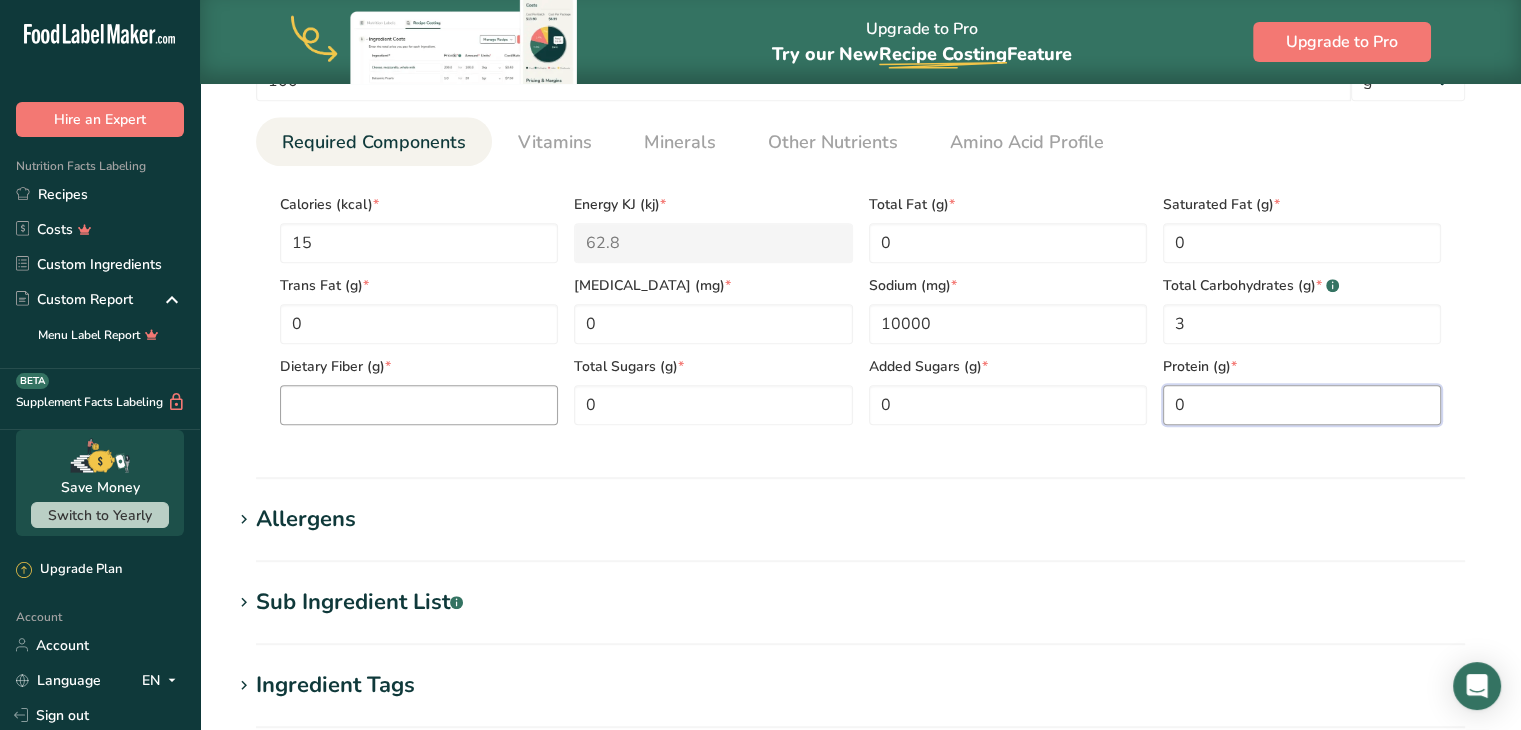 scroll, scrollTop: 900, scrollLeft: 0, axis: vertical 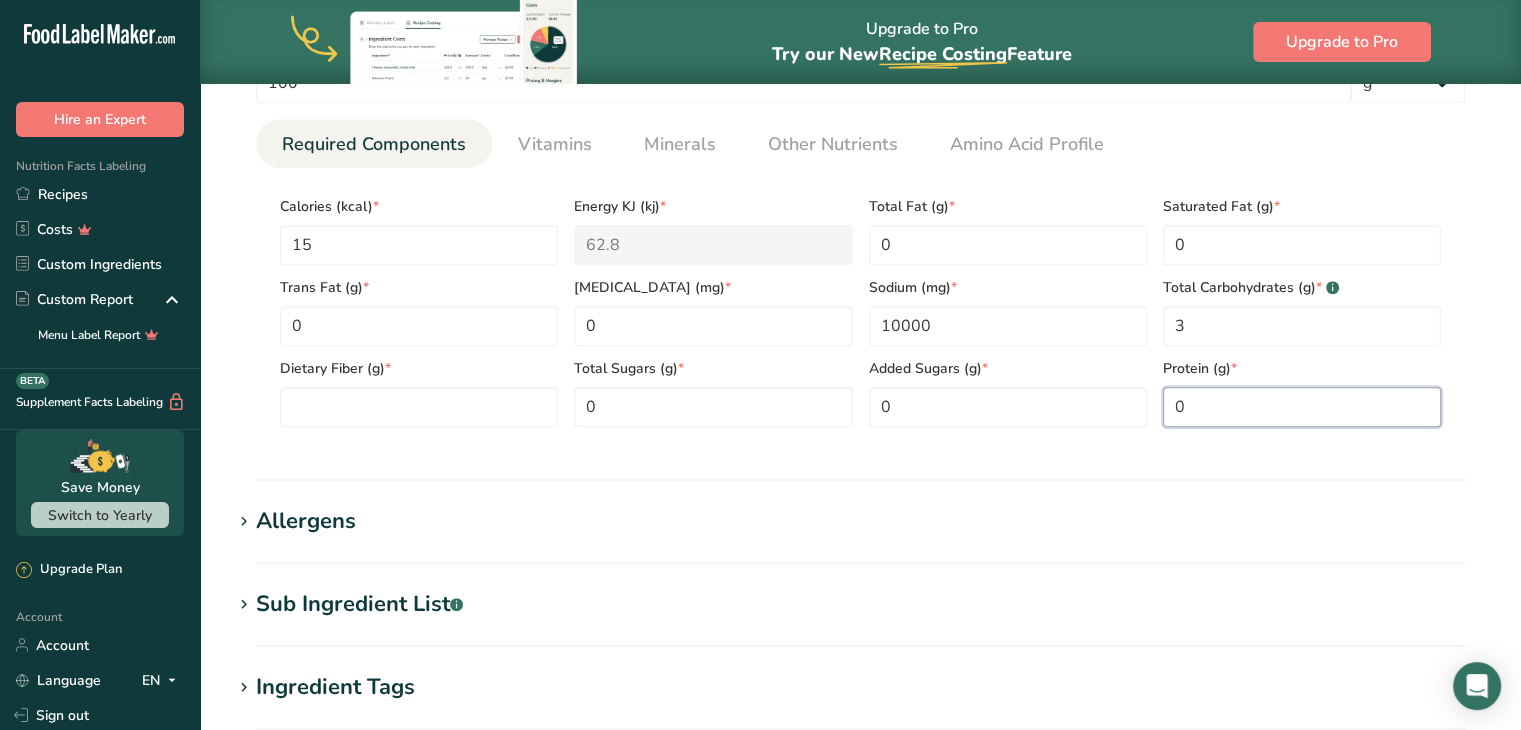type on "0" 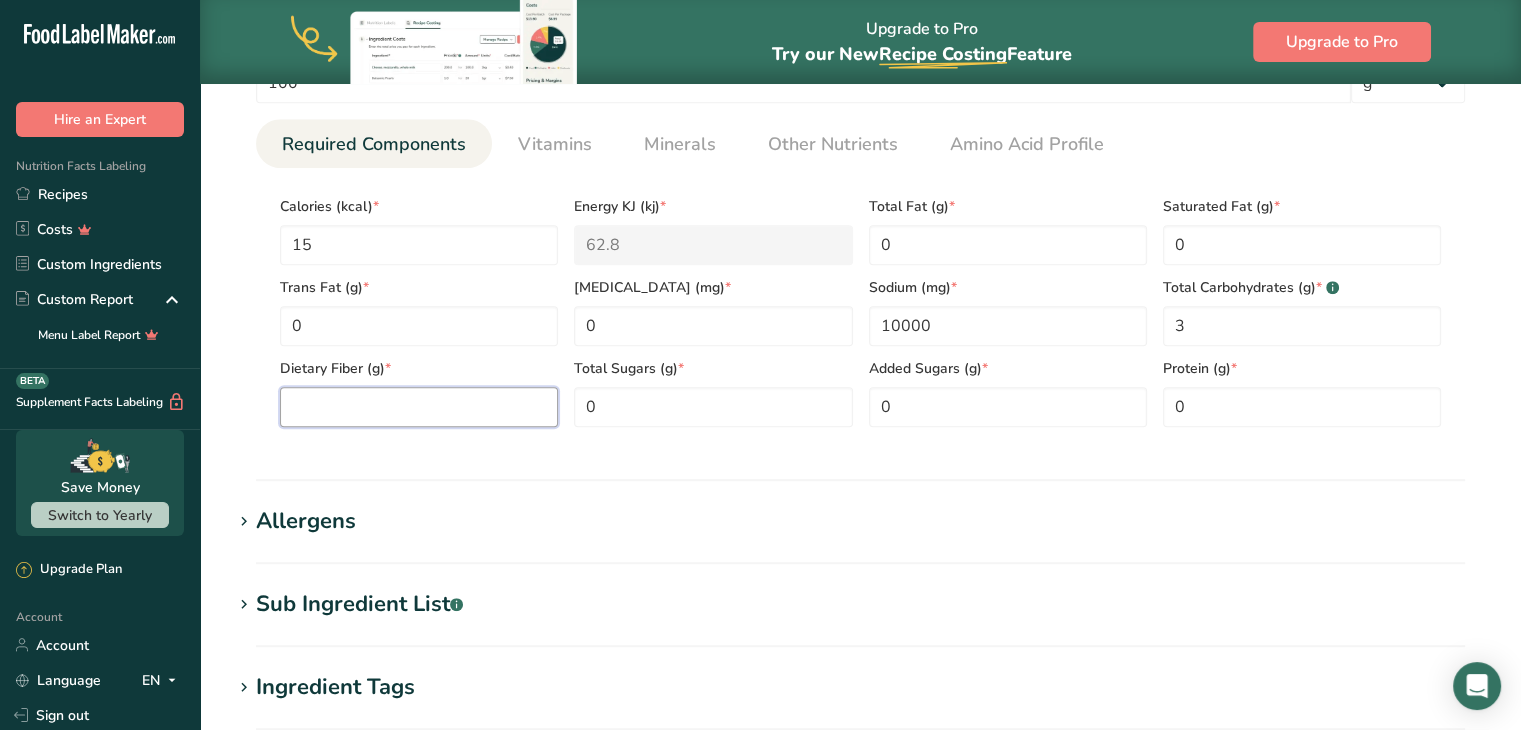 click at bounding box center [419, 407] 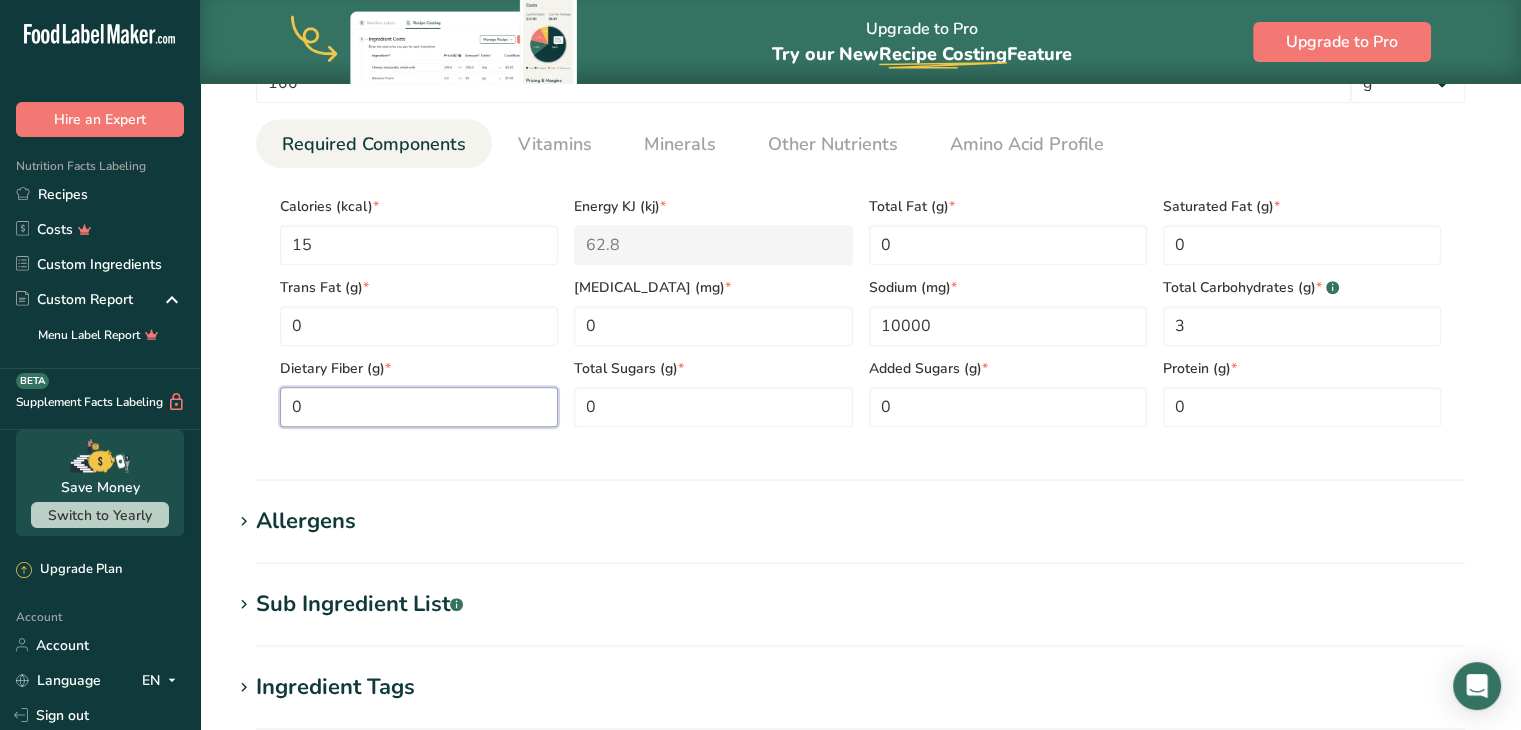 type 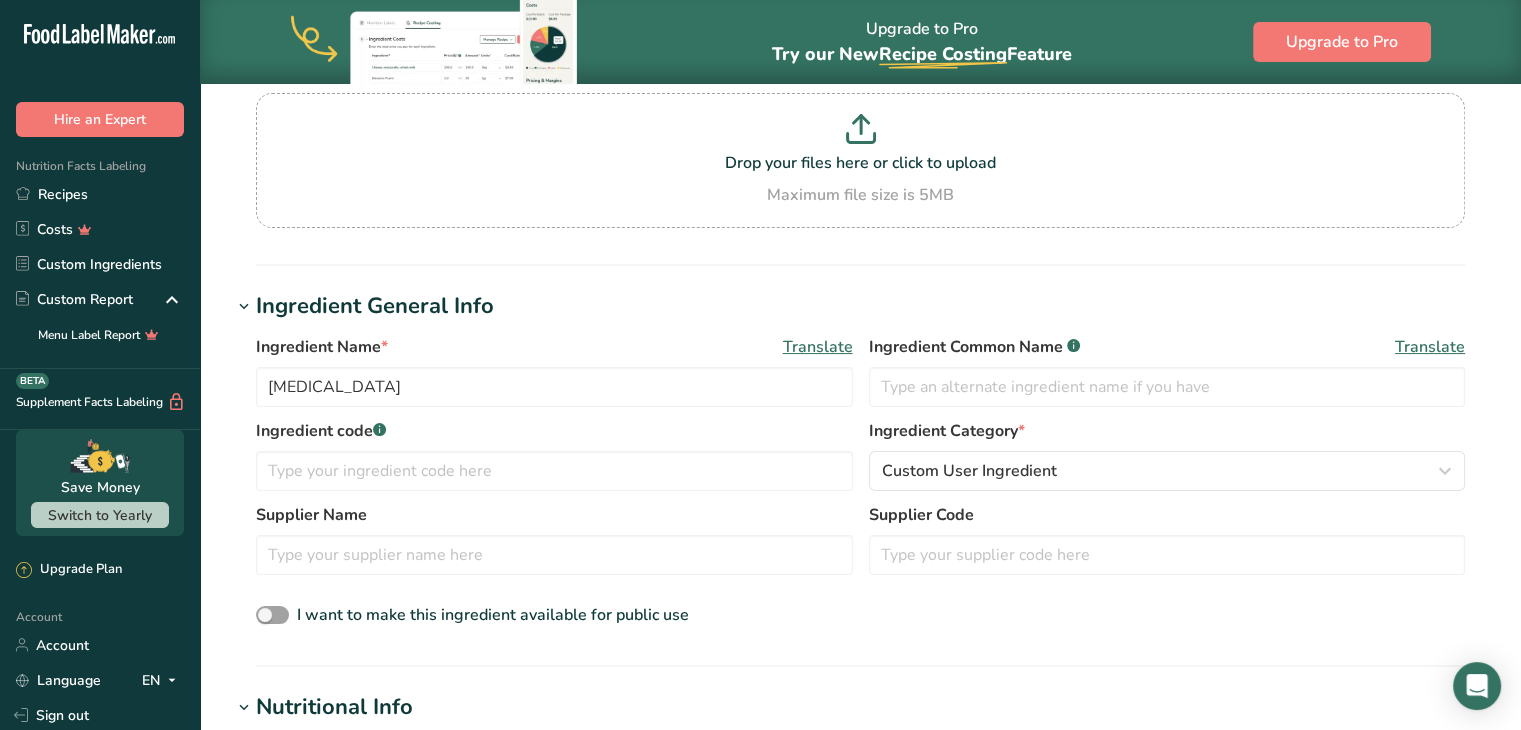 scroll, scrollTop: 0, scrollLeft: 0, axis: both 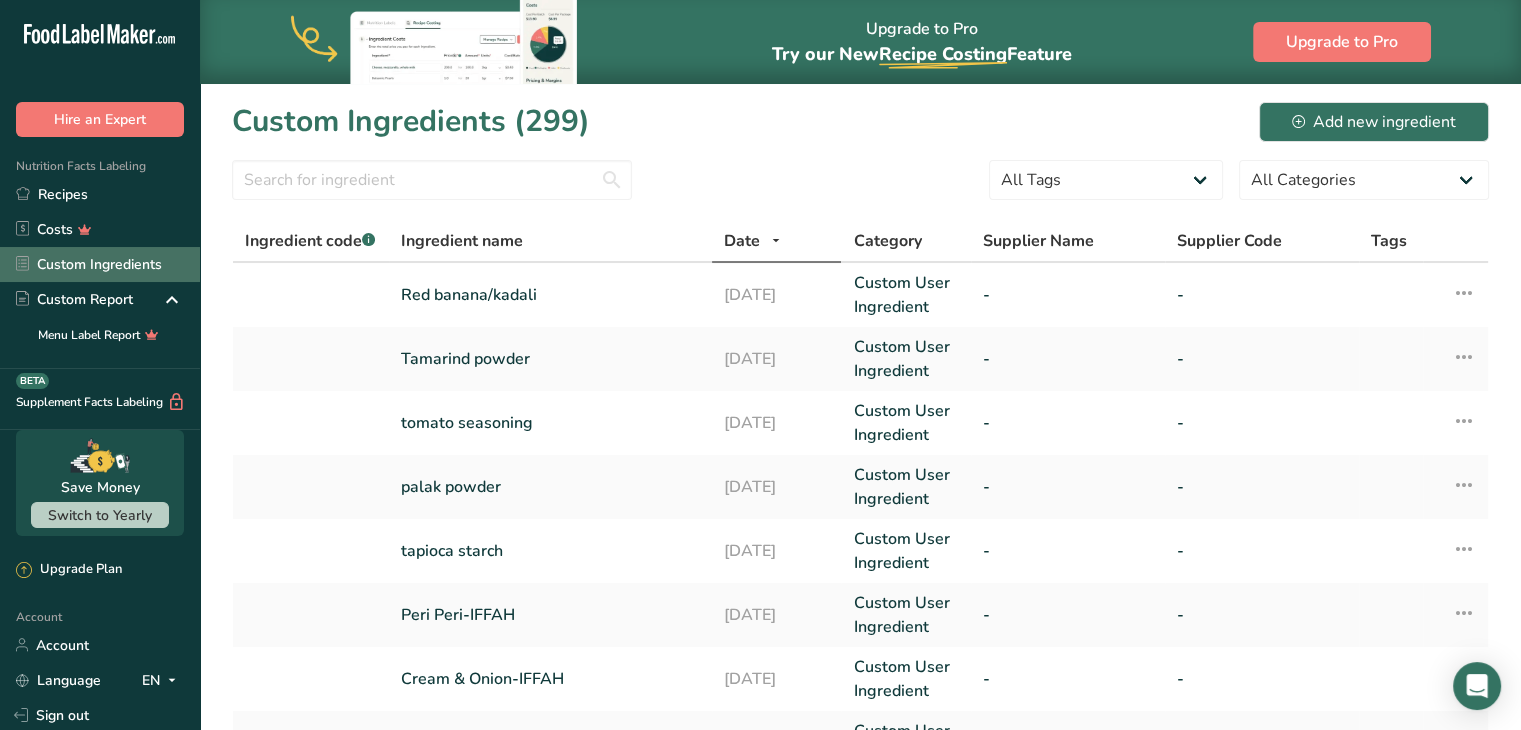 click on "Custom Ingredients" at bounding box center [100, 264] 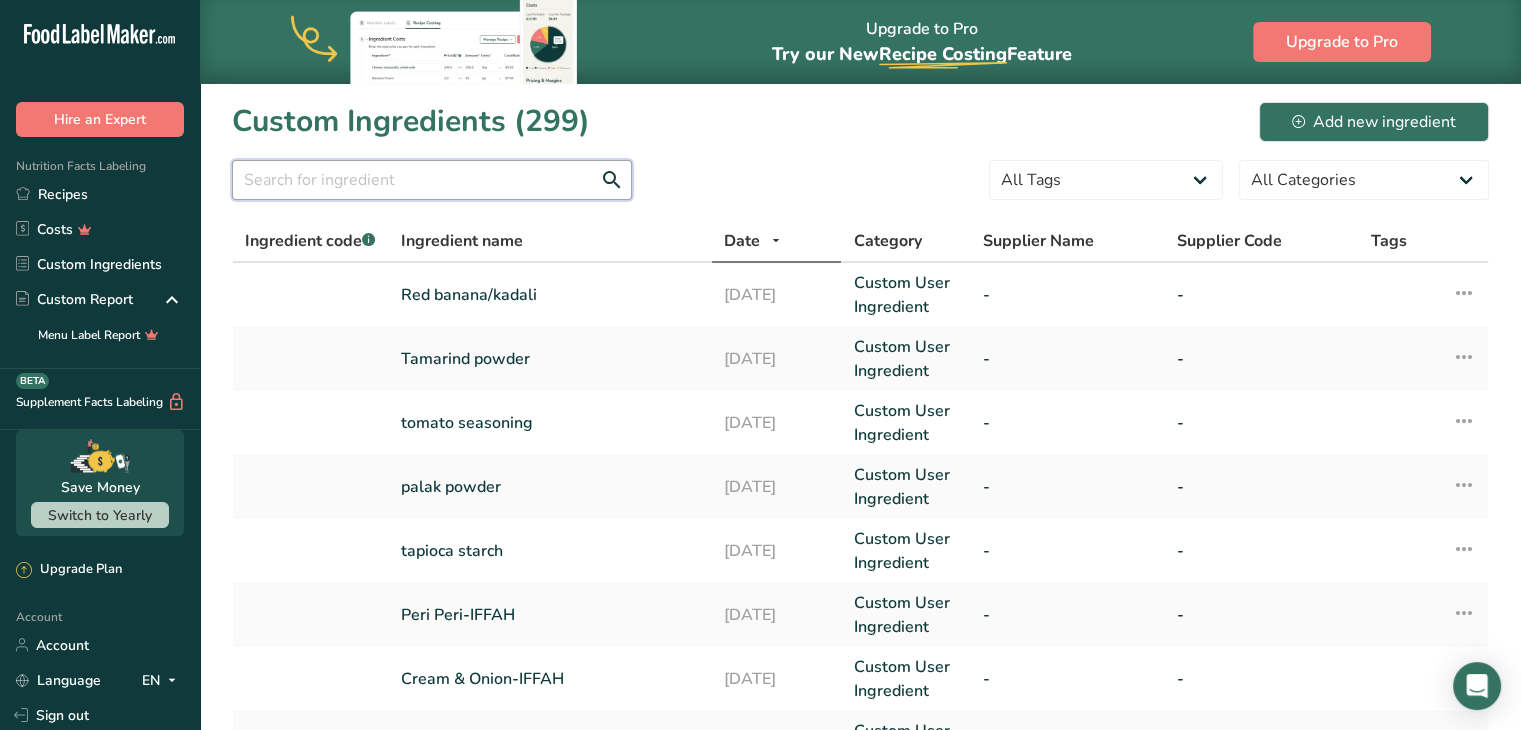 click at bounding box center (432, 180) 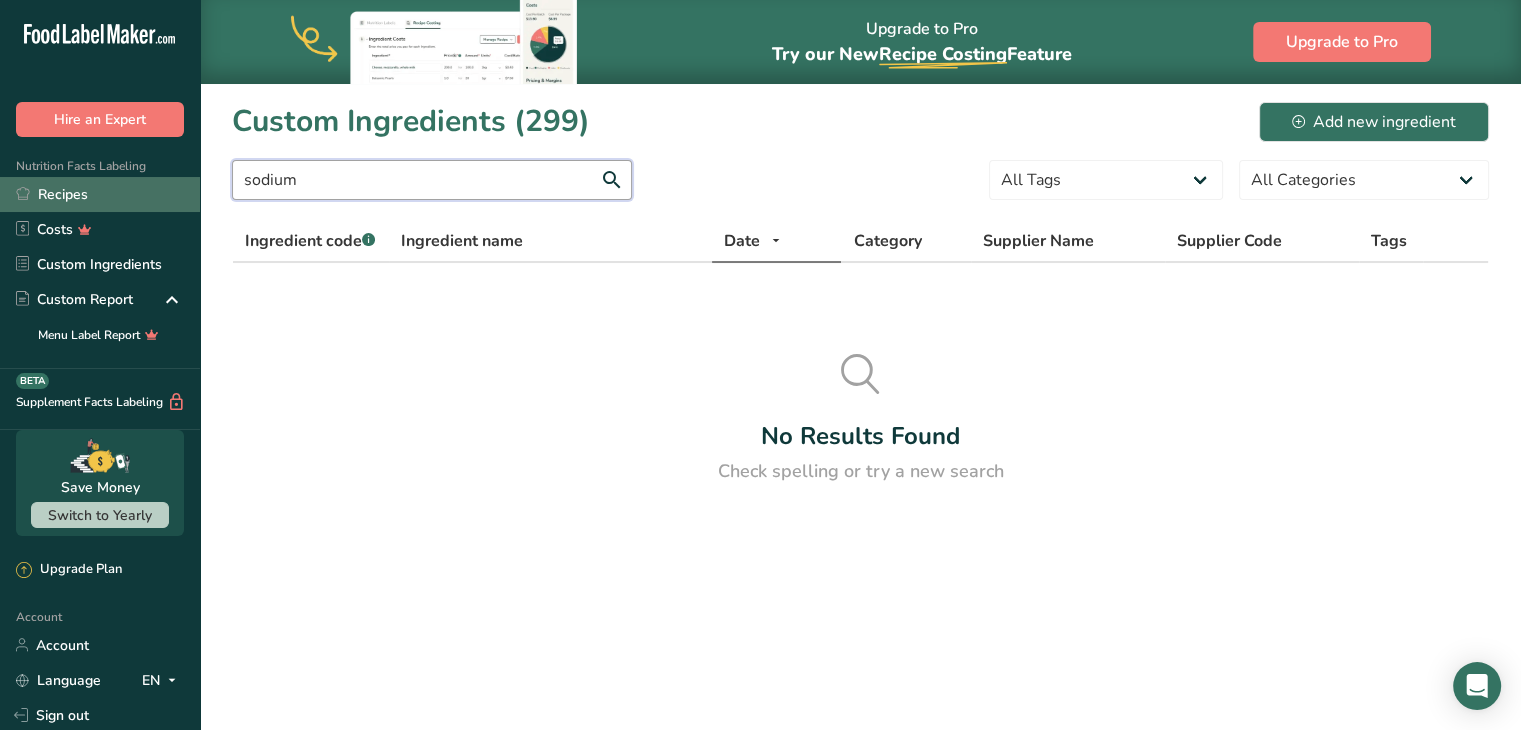 type on "sodium" 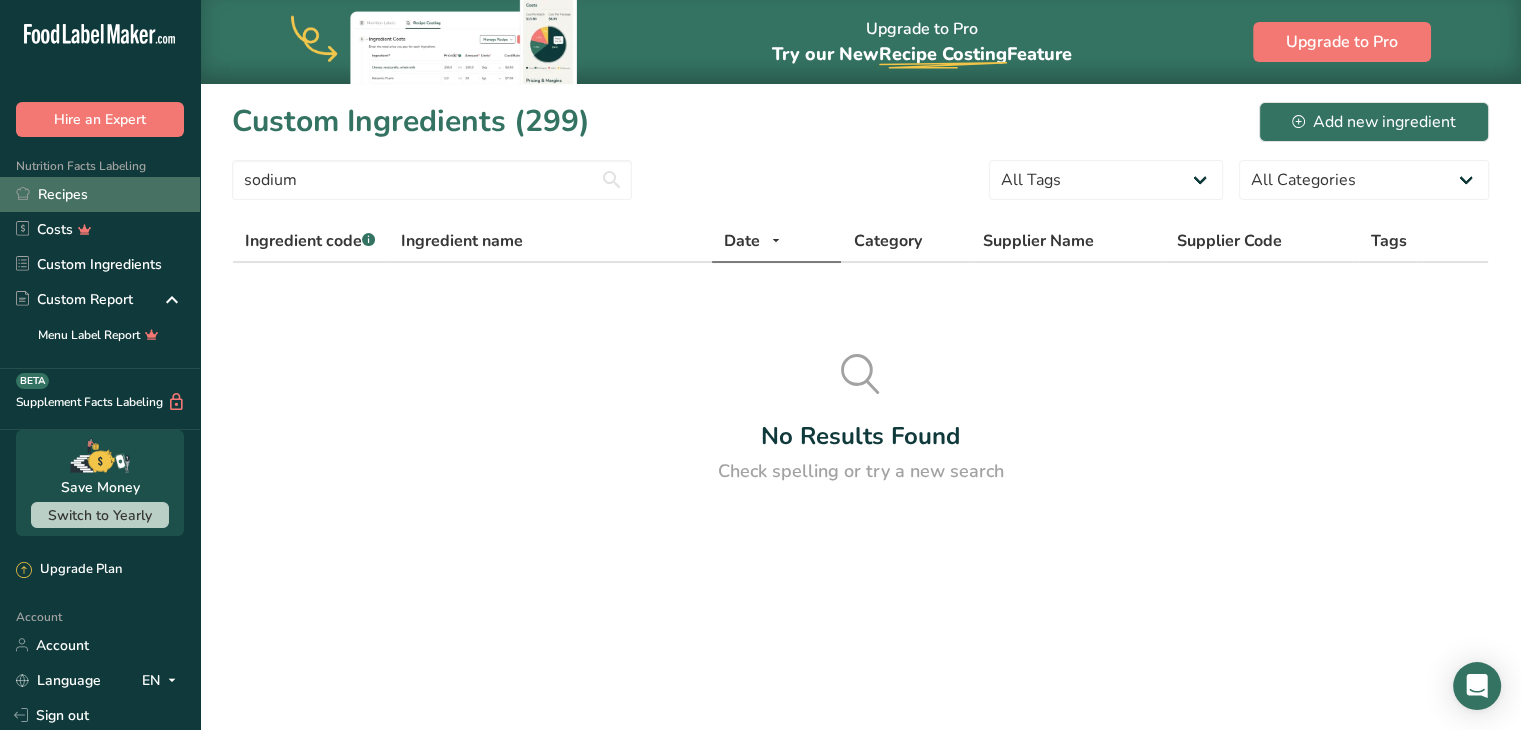 click on "Recipes" at bounding box center (100, 194) 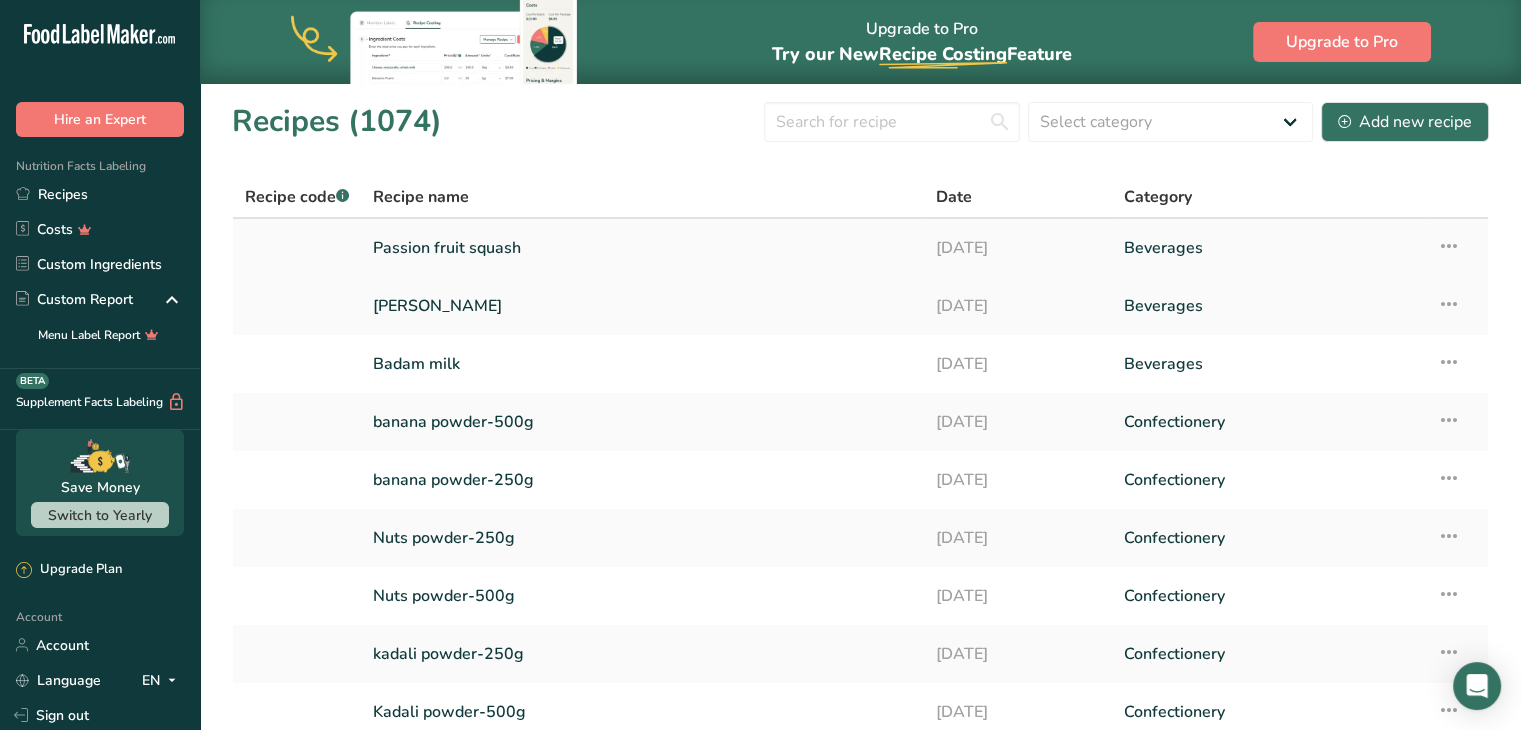 click on "Passion fruit squash" at bounding box center (642, 248) 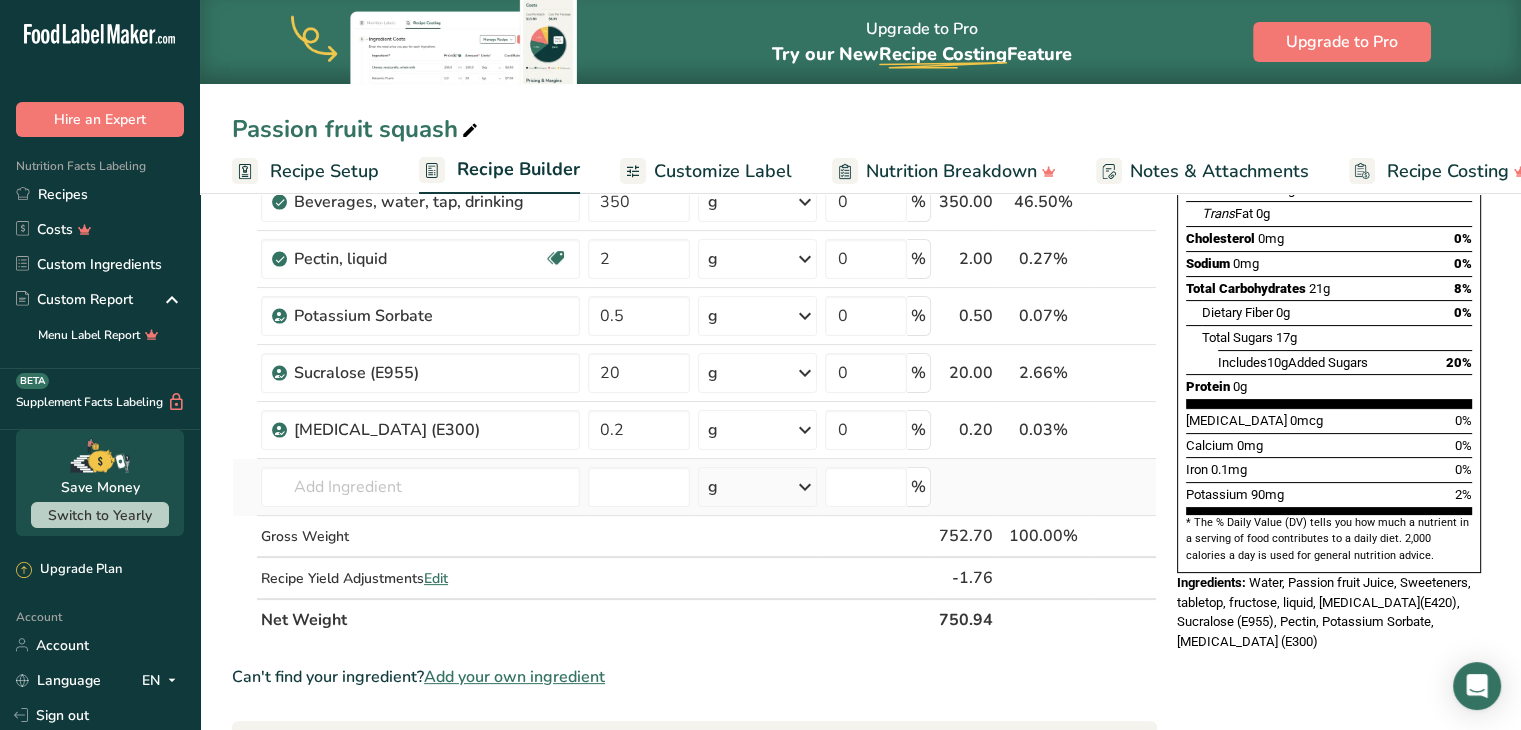 scroll, scrollTop: 340, scrollLeft: 0, axis: vertical 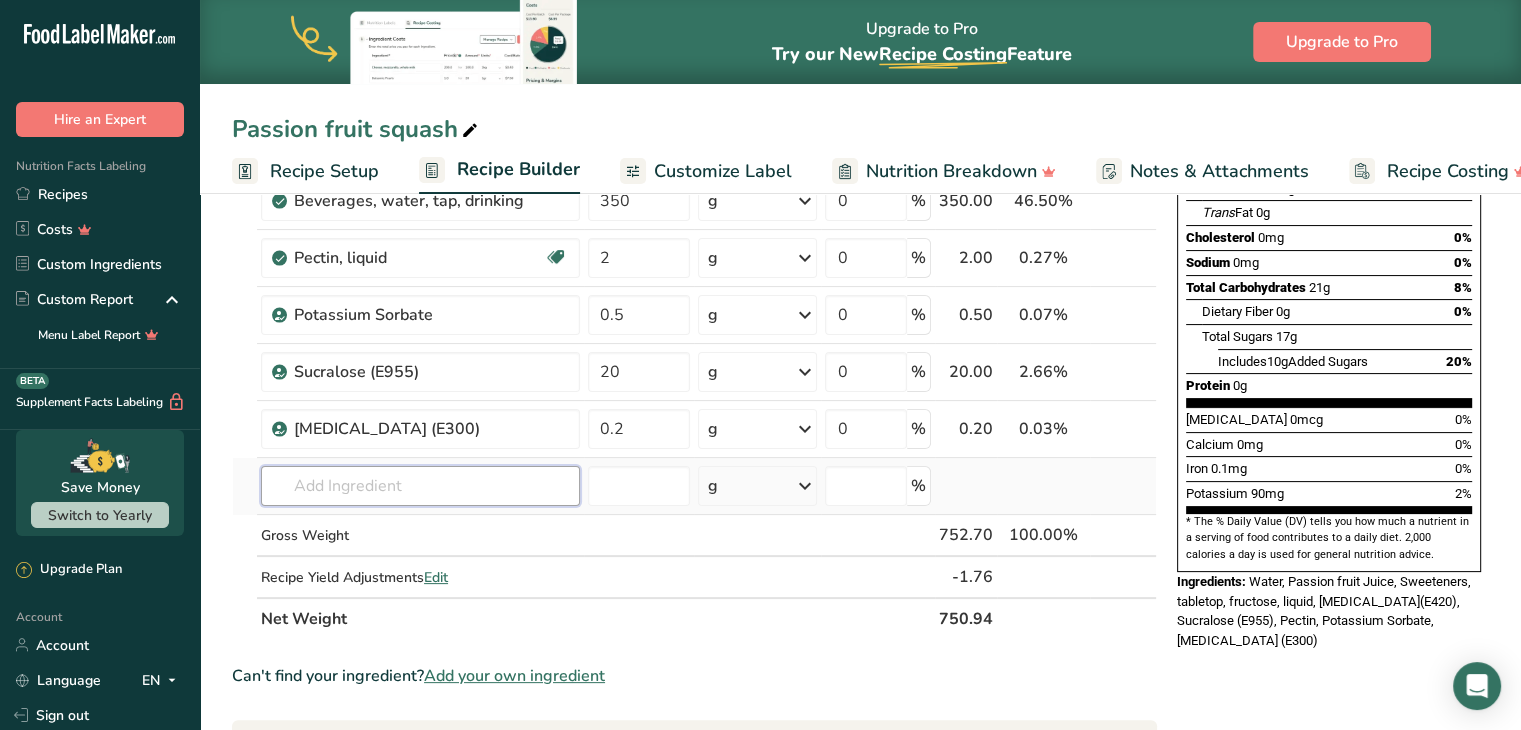 click at bounding box center (420, 486) 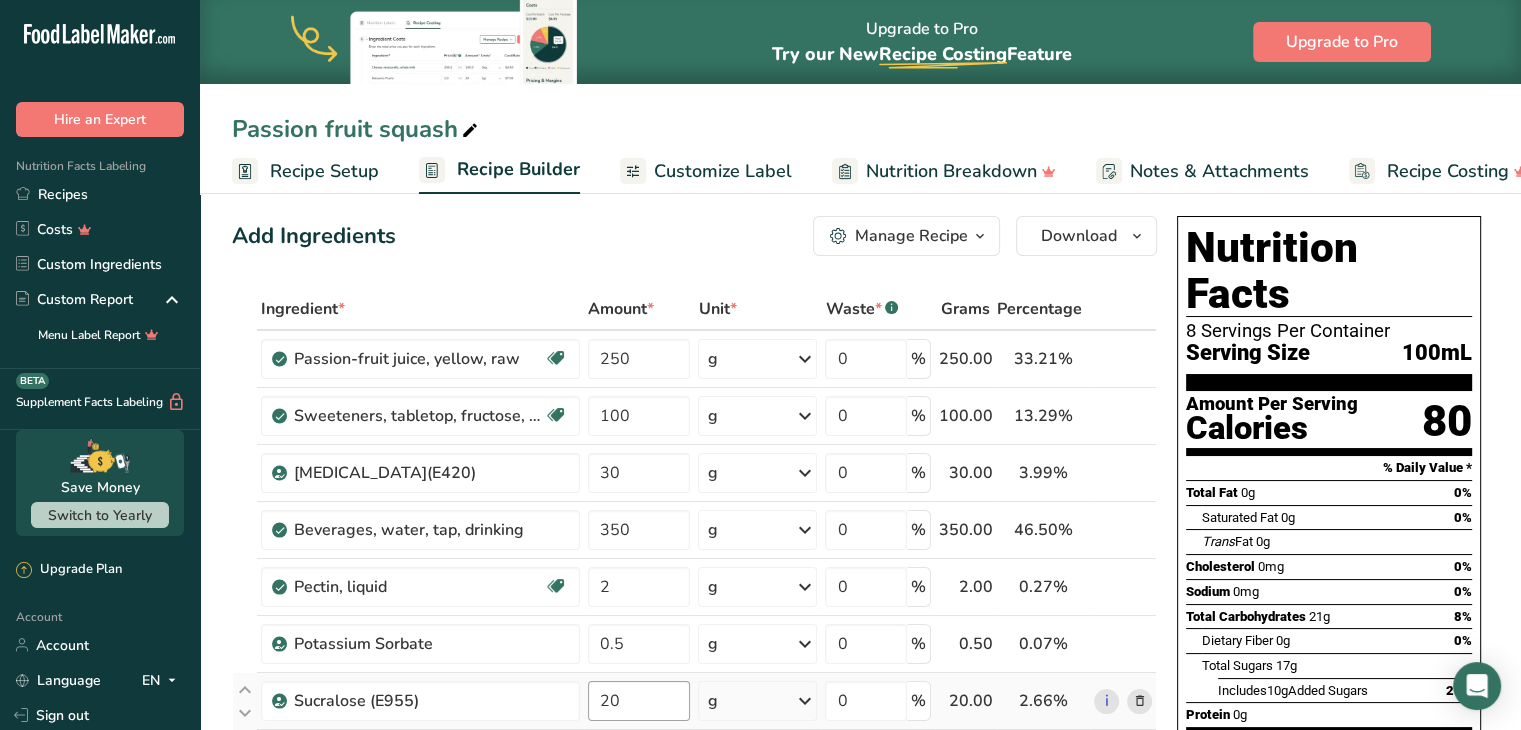 scroll, scrollTop: 0, scrollLeft: 0, axis: both 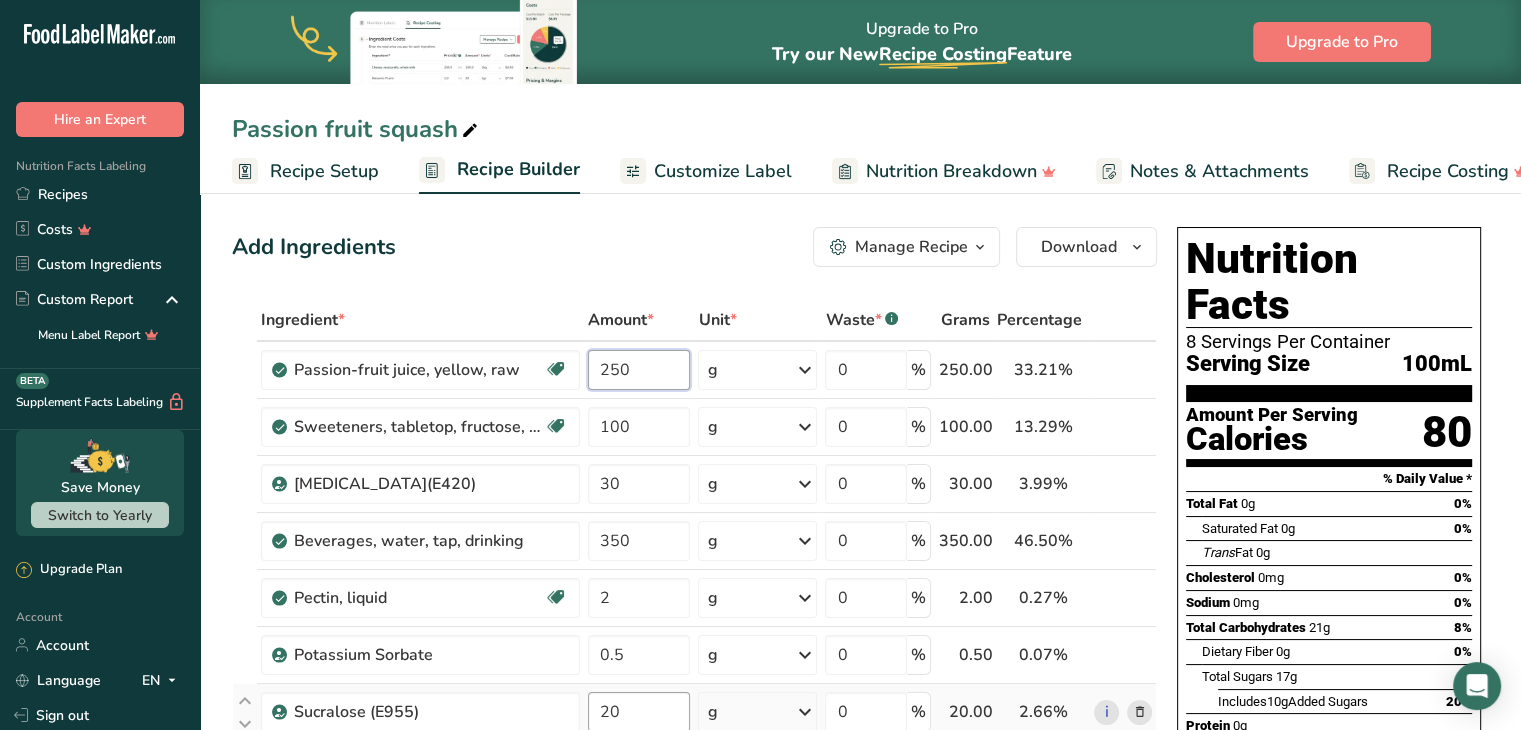 click on "250" at bounding box center (639, 370) 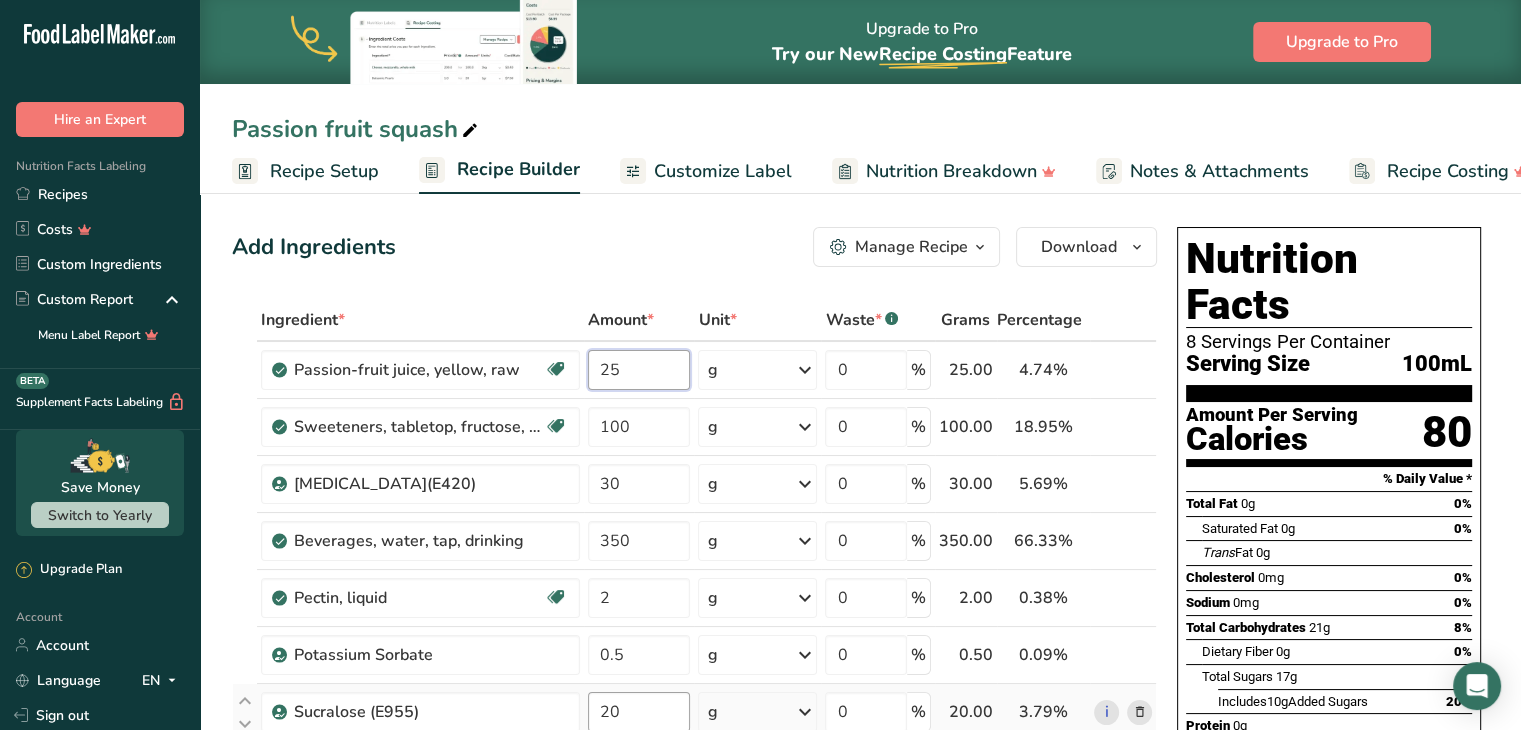 type on "2" 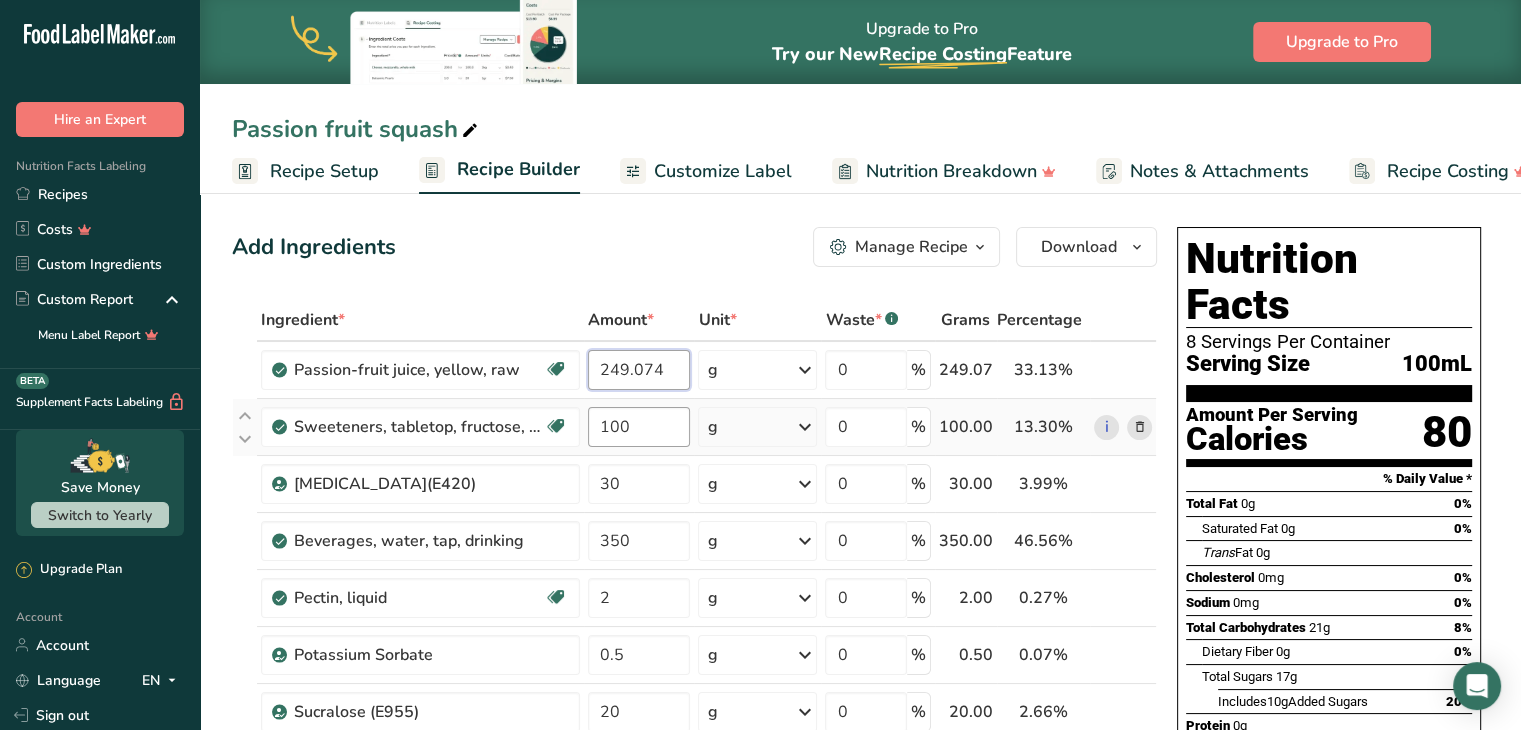 type on "249.074" 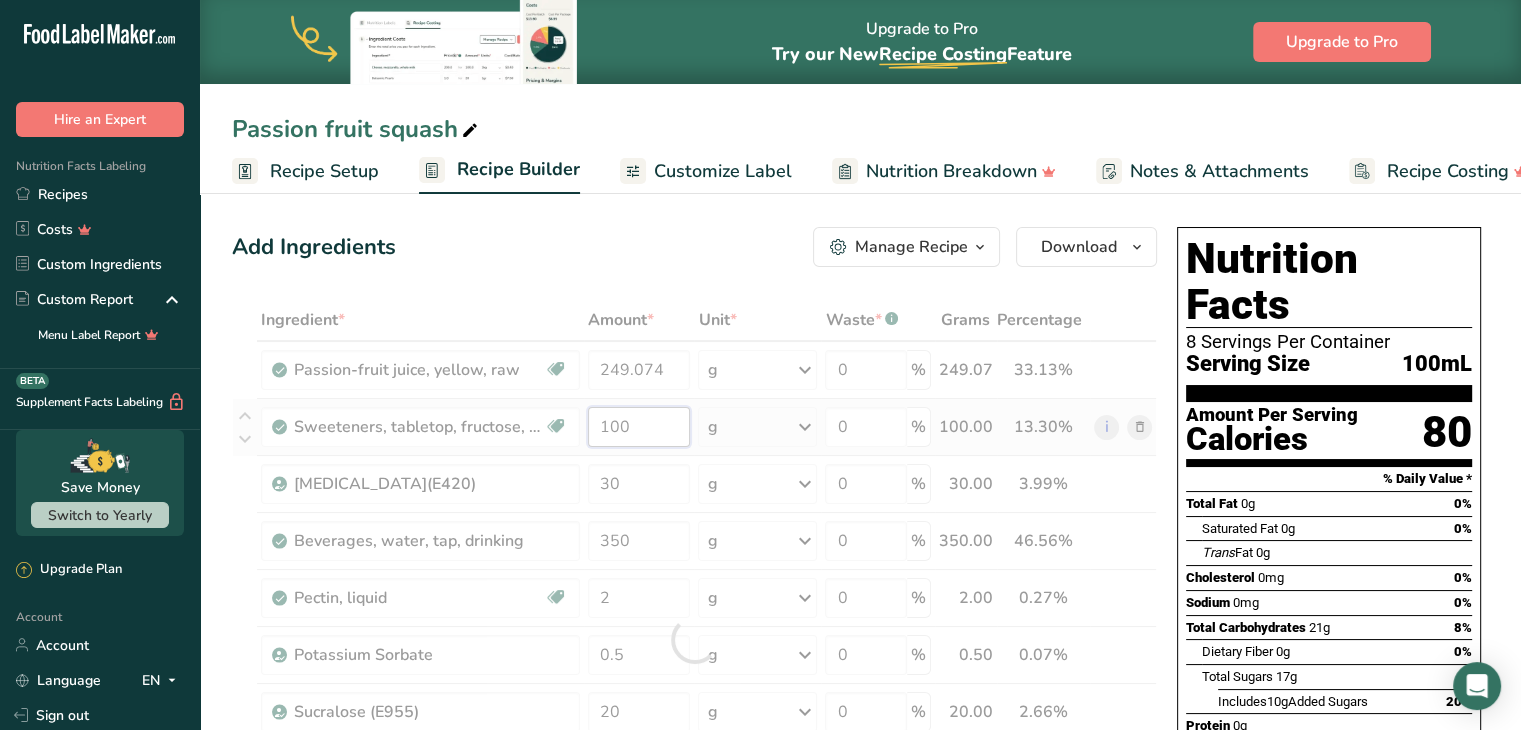 click on "Ingredient *
Amount *
Unit *
Waste *   .a-a{fill:#347362;}.b-a{fill:#fff;}          Grams
Percentage
Passion-fruit juice, yellow, raw
Source of Antioxidants
Dairy free
Gluten free
Vegan
Vegetarian
Soy free
249.074
g
Portions
1 cup
1 fl oz
Weight Units
g
kg
mg
See more
Volume Units
l
Volume units require a density conversion. If you know your ingredient's density enter it below. Otherwise, click on "RIA" our AI Regulatory bot - she will be able to help you
lb/ft3
g/cm3
Confirm
mL" at bounding box center [694, 639] 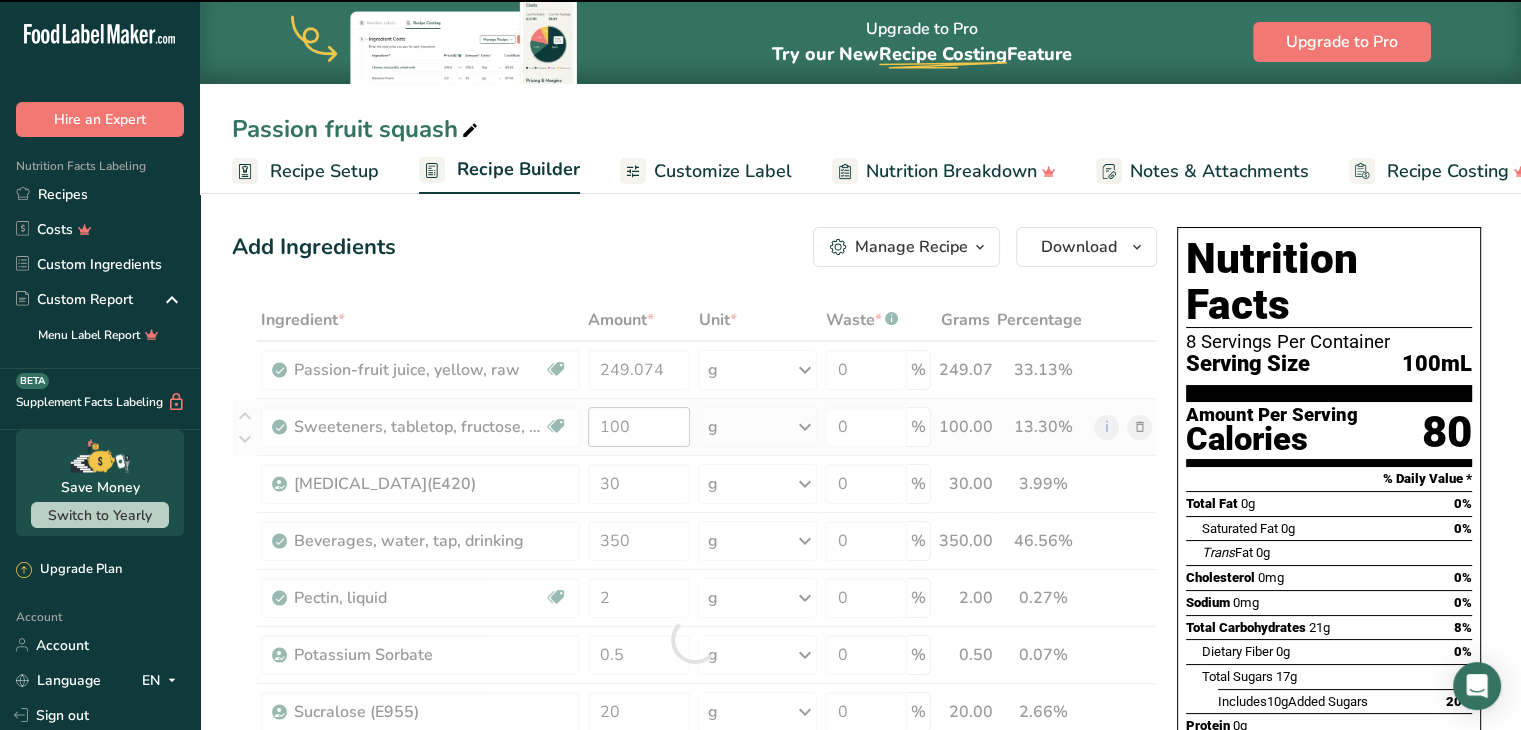 click at bounding box center [694, 639] 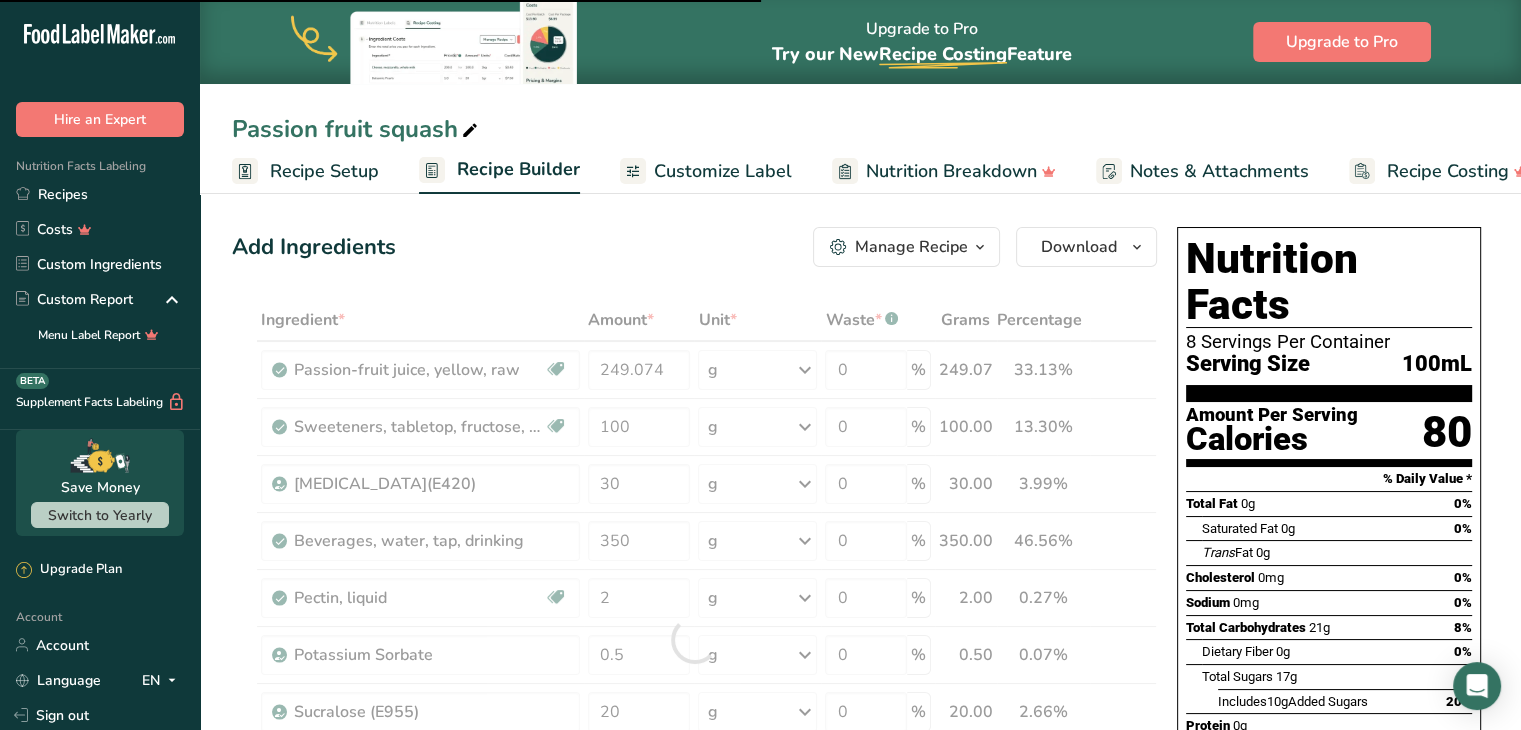click at bounding box center (694, 639) 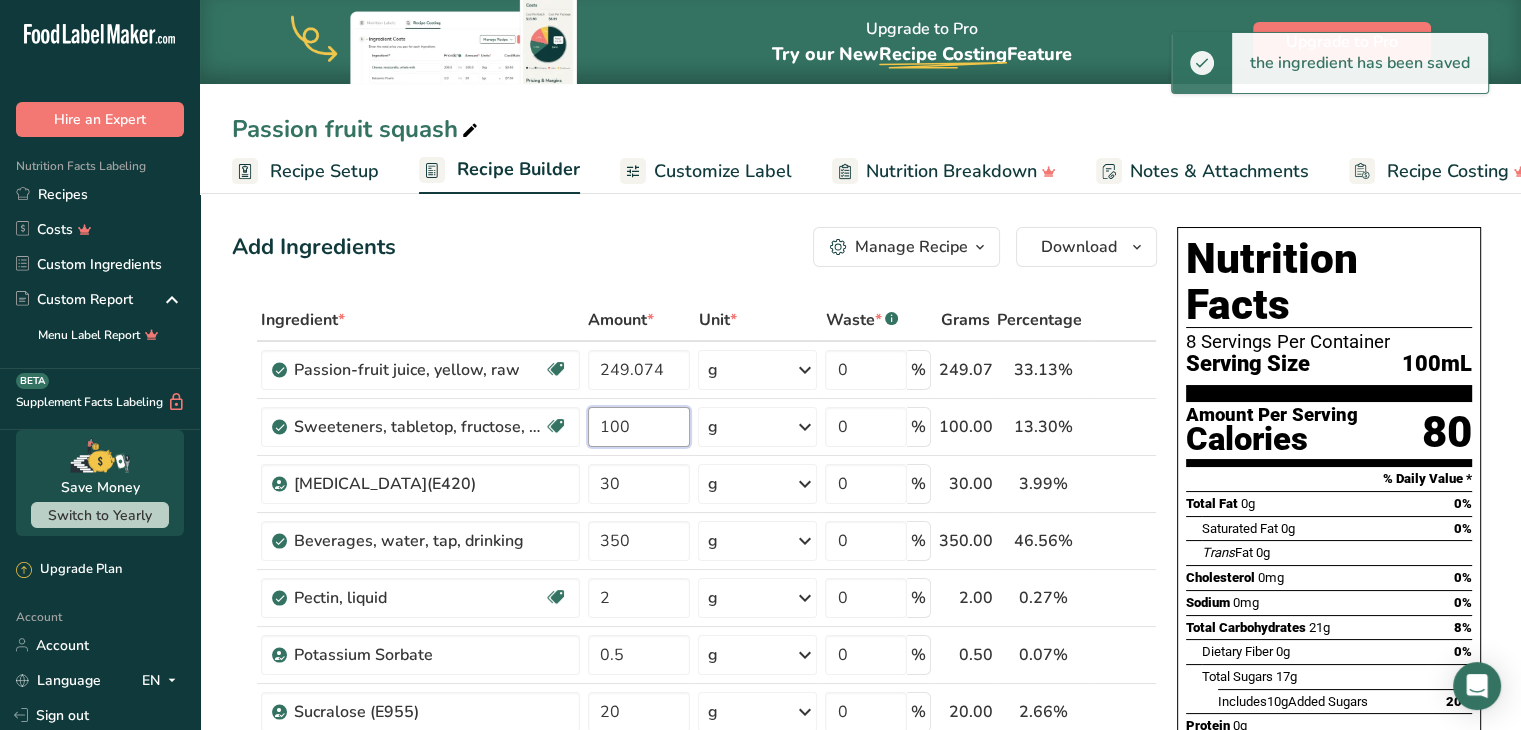 click on "100" at bounding box center (639, 427) 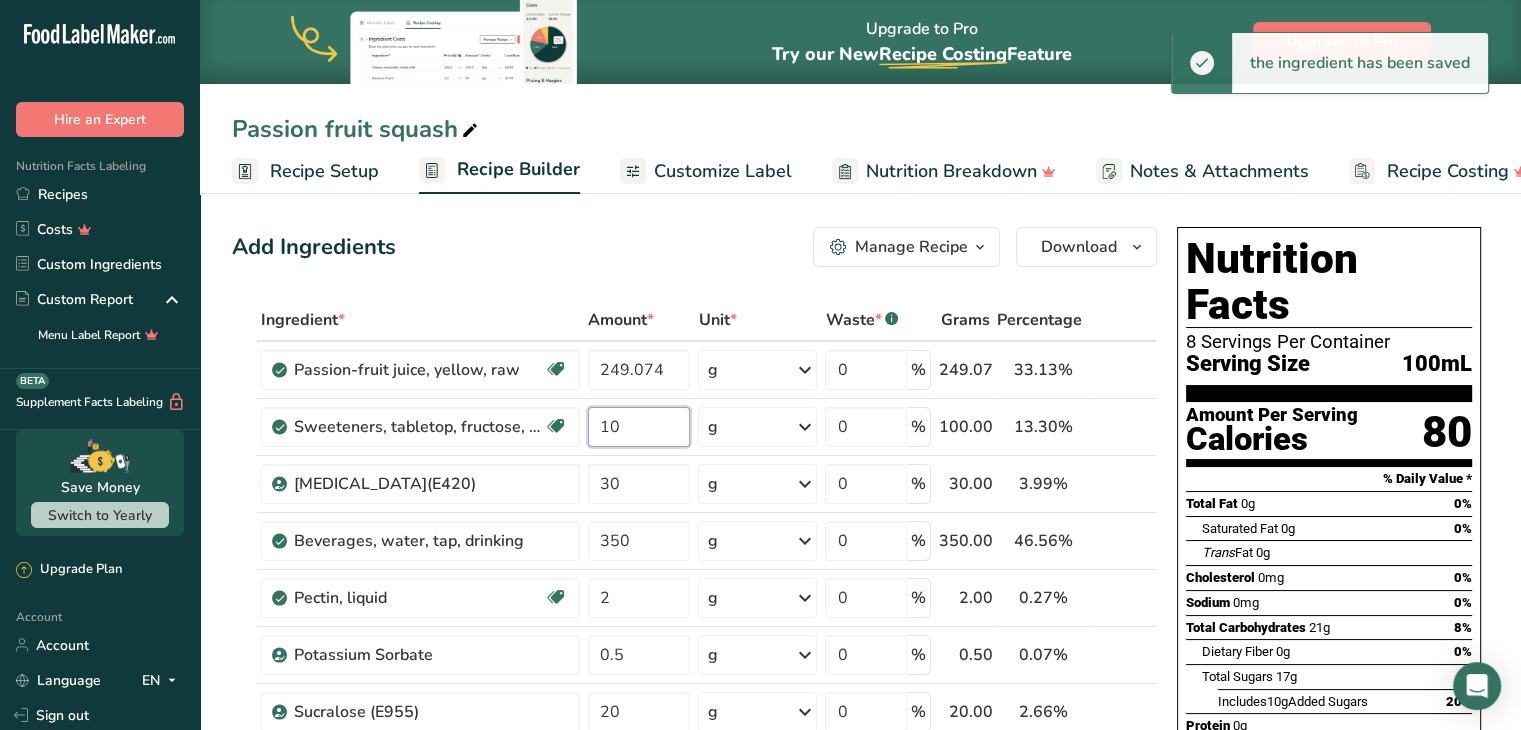 type on "1" 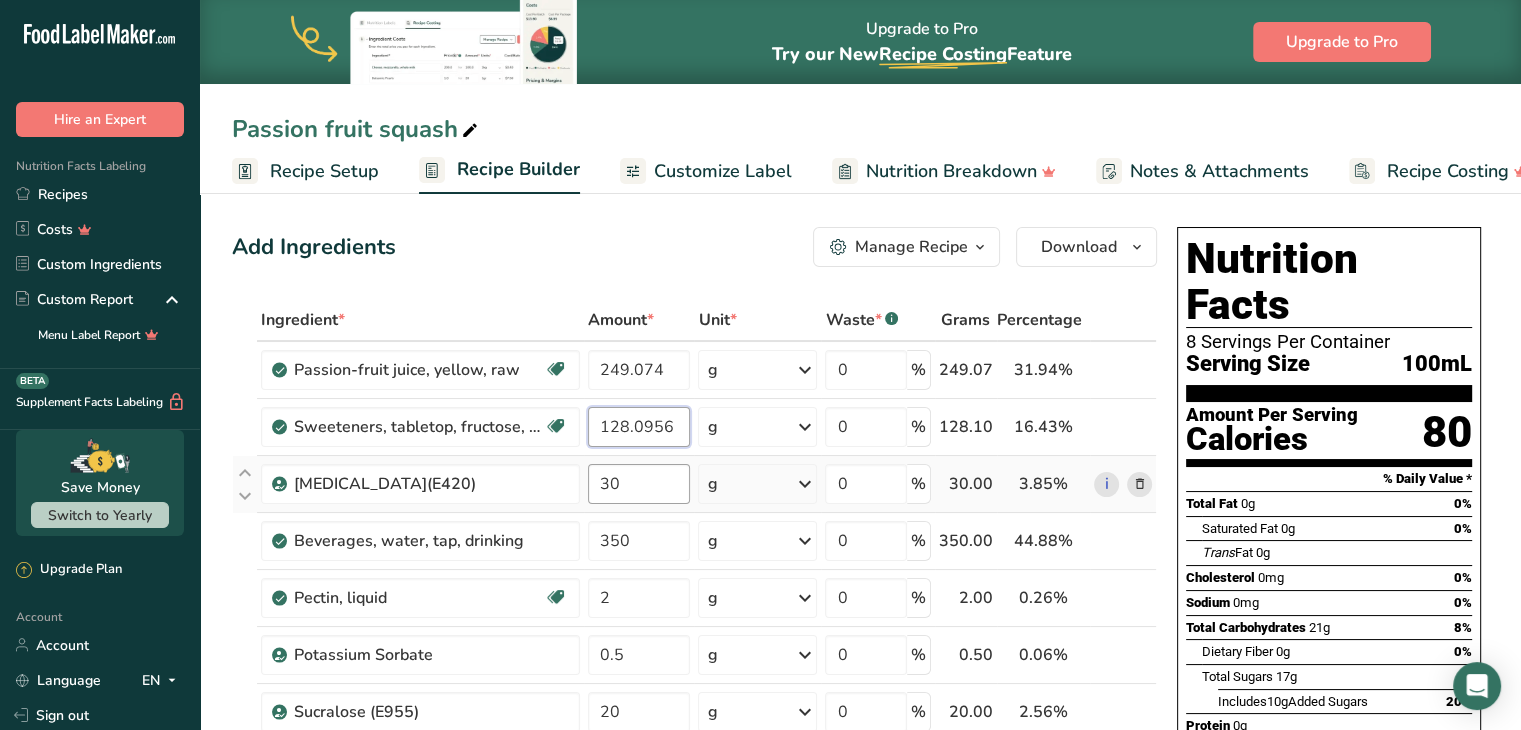 type on "128.0956" 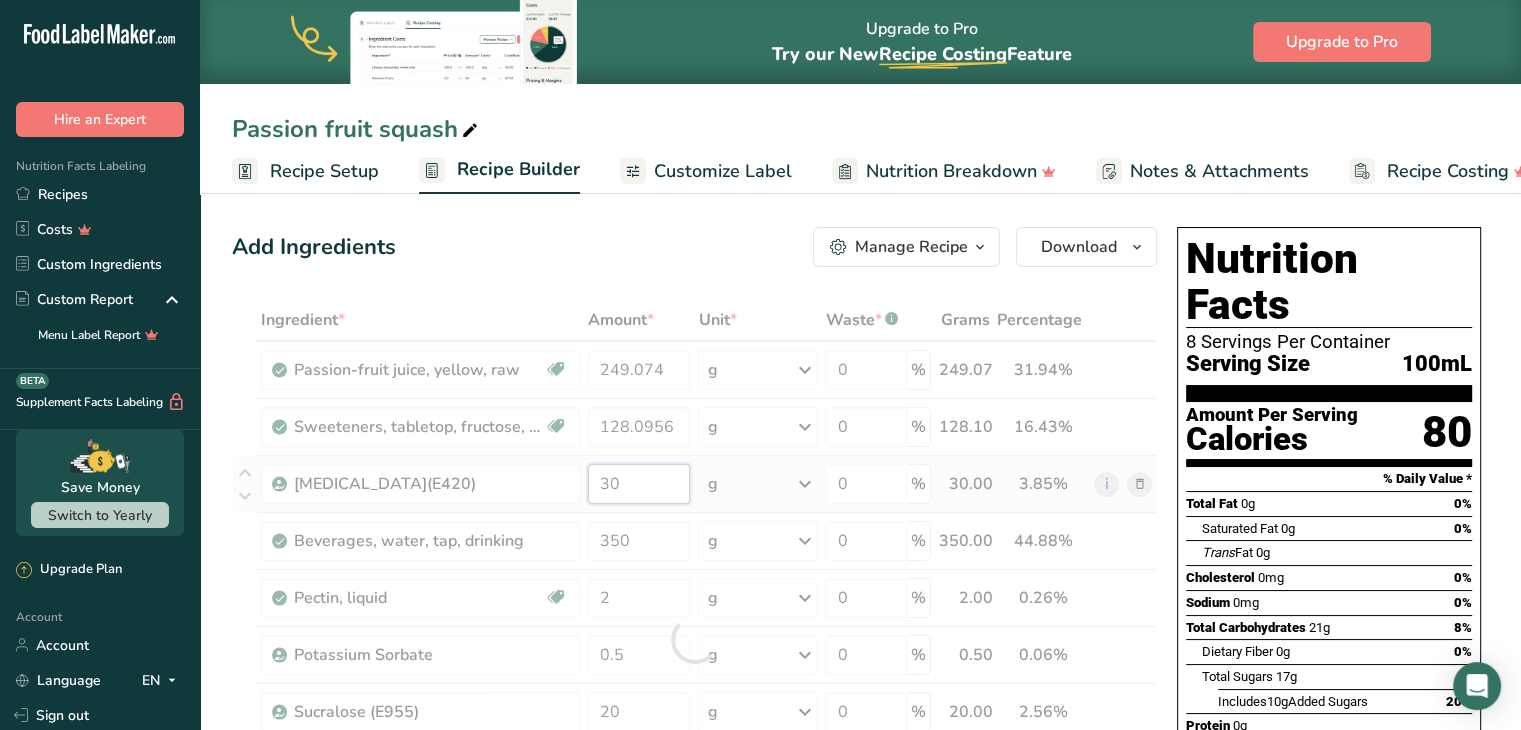 click on "Ingredient *
Amount *
Unit *
Waste *   .a-a{fill:#347362;}.b-a{fill:#fff;}          Grams
Percentage
Passion-fruit juice, yellow, raw
Source of Antioxidants
Dairy free
Gluten free
Vegan
Vegetarian
Soy free
249.074
g
Portions
1 cup
1 fl oz
Weight Units
g
kg
mg
See more
Volume Units
l
Volume units require a density conversion. If you know your ingredient's density enter it below. Otherwise, click on "RIA" our AI Regulatory bot - she will be able to help you
lb/ft3
g/cm3
Confirm
mL" at bounding box center [694, 639] 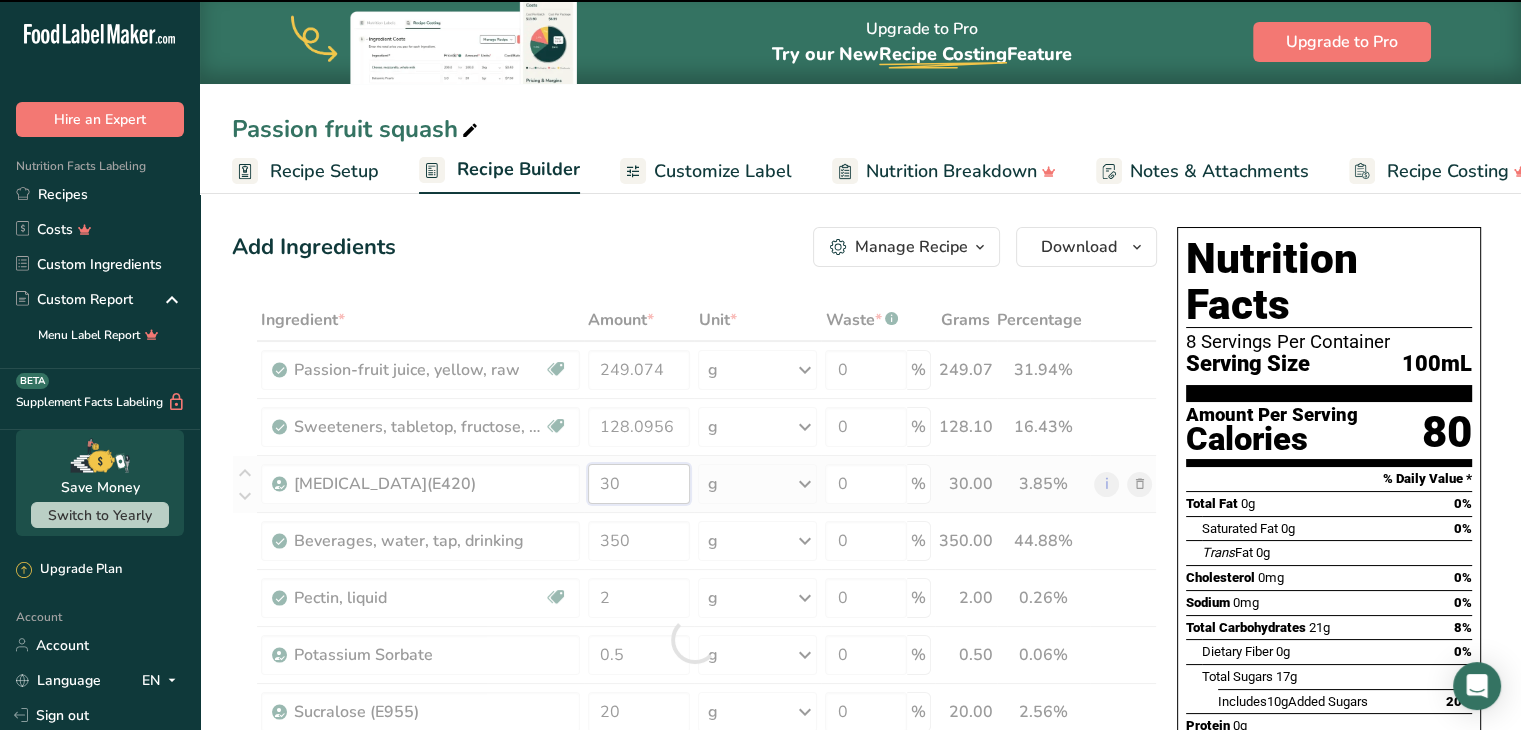 type on "3" 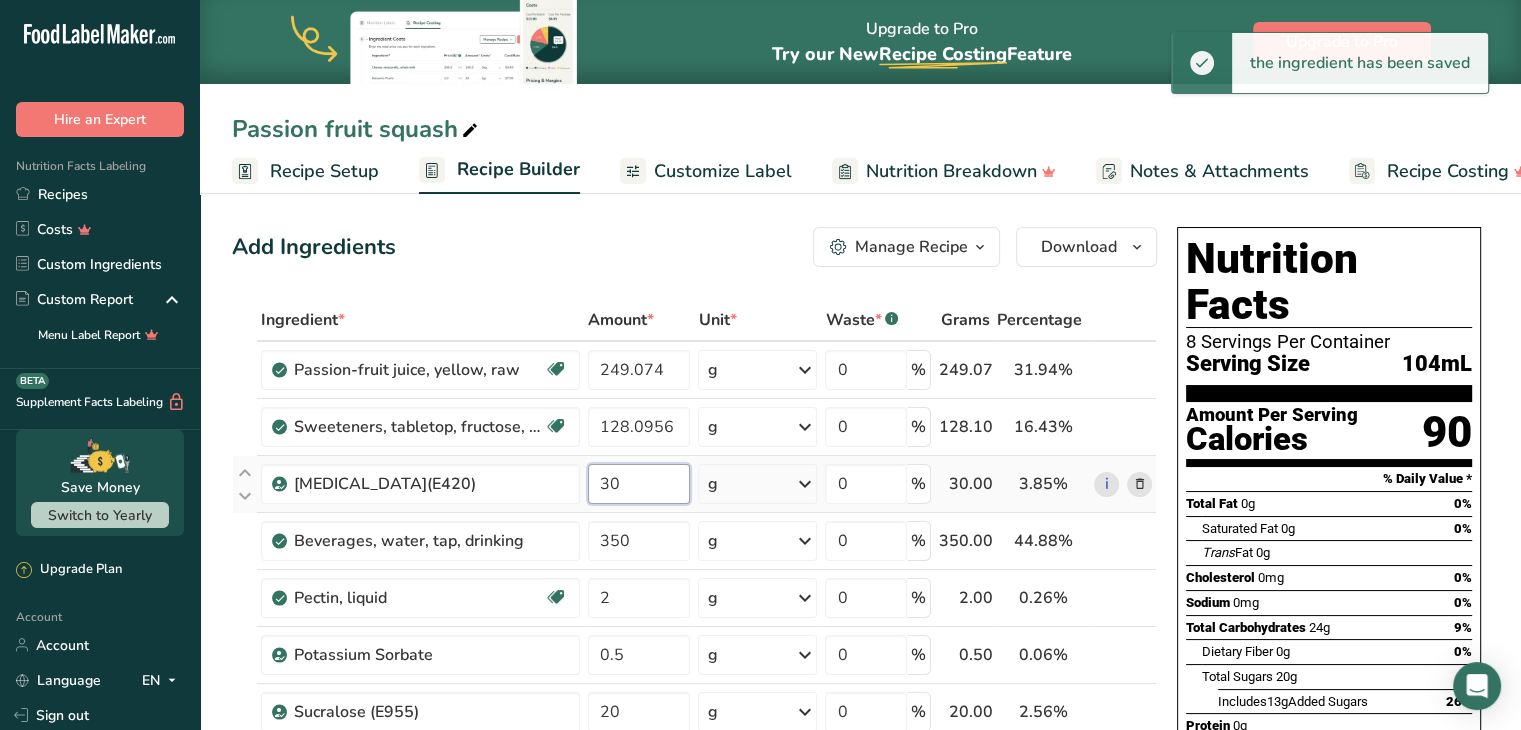 type on "3" 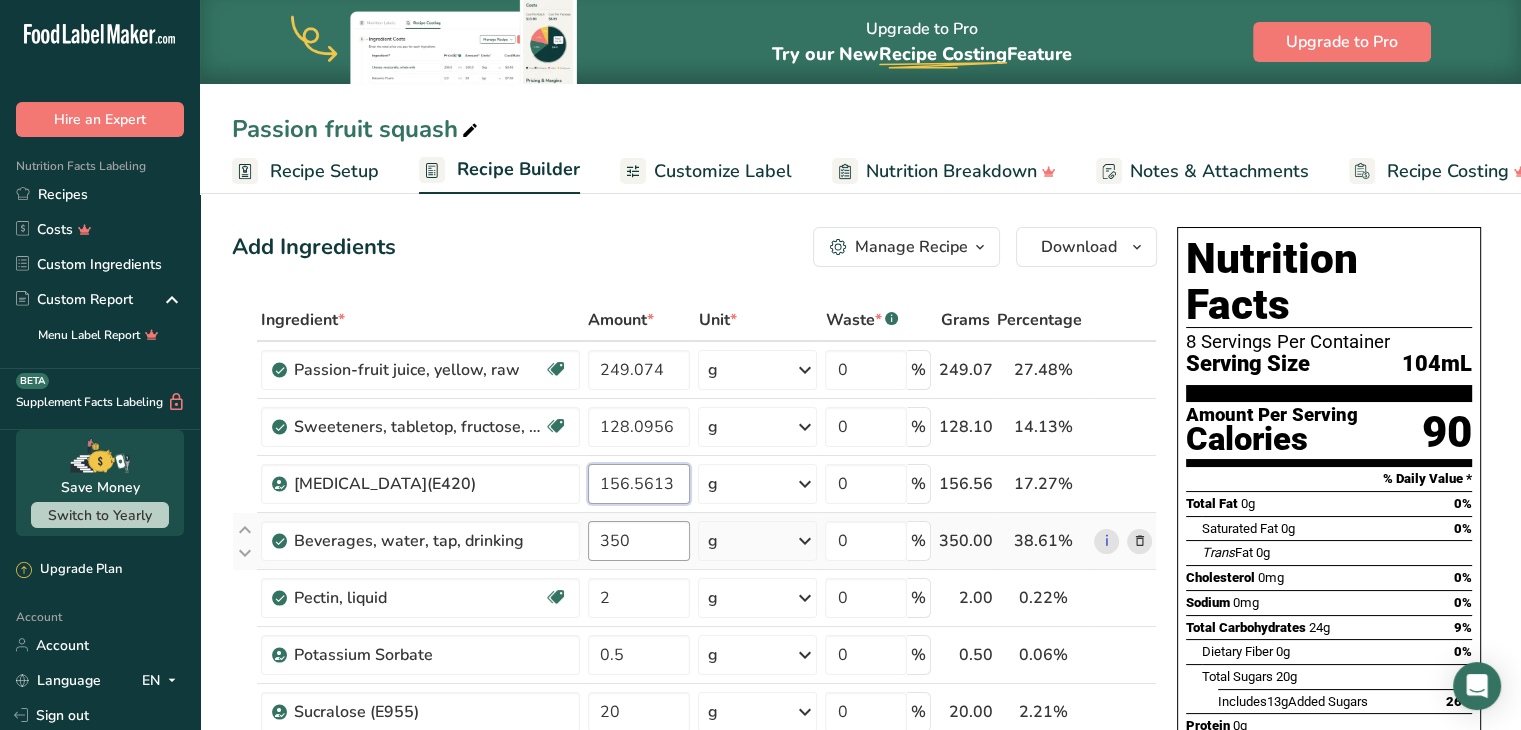 type on "156.5613" 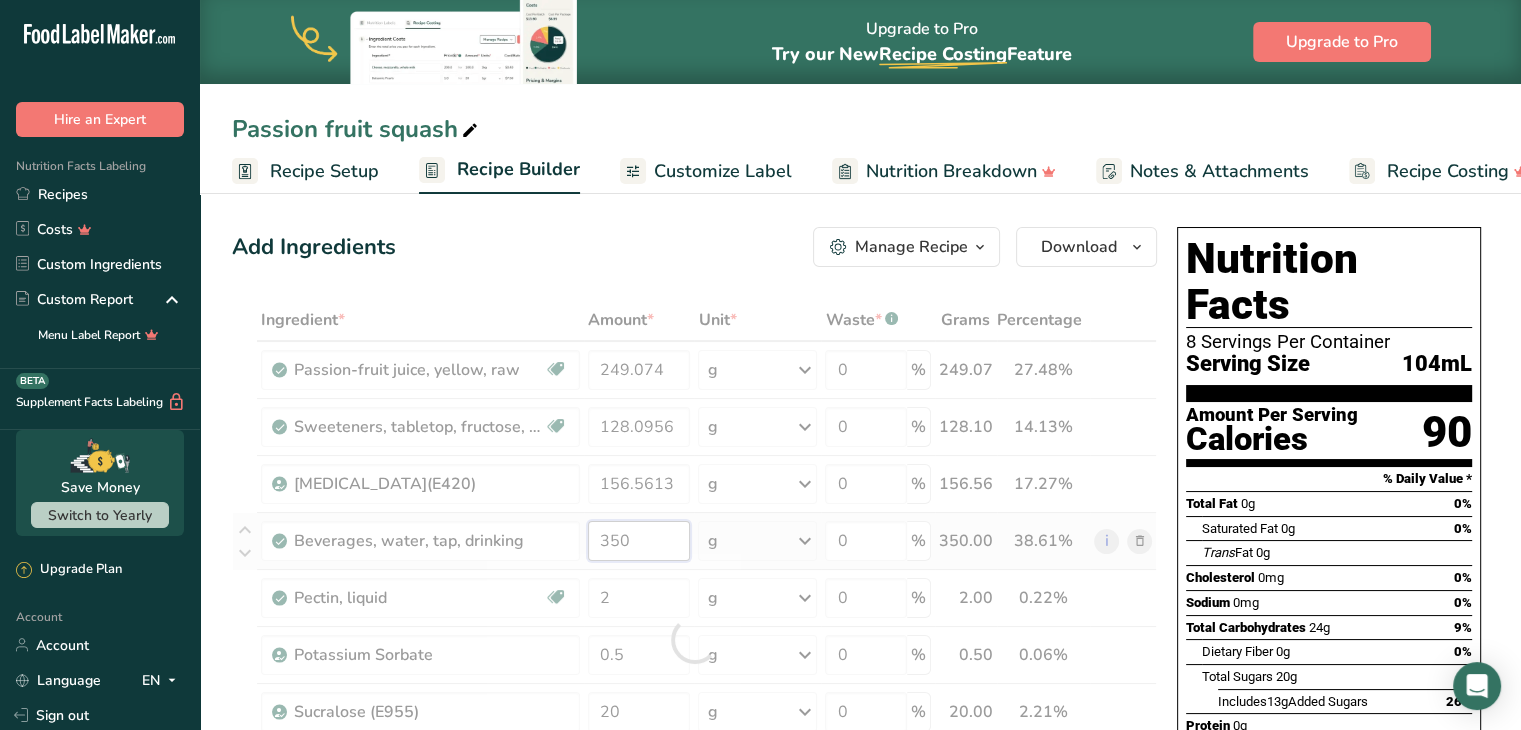 click on "Ingredient *
Amount *
Unit *
Waste *   .a-a{fill:#347362;}.b-a{fill:#fff;}          Grams
Percentage
Passion-fruit juice, yellow, raw
Source of Antioxidants
Dairy free
Gluten free
Vegan
Vegetarian
Soy free
249.074
g
Portions
1 cup
1 fl oz
Weight Units
g
kg
mg
See more
Volume Units
l
Volume units require a density conversion. If you know your ingredient's density enter it below. Otherwise, click on "RIA" our AI Regulatory bot - she will be able to help you
lb/ft3
g/cm3
Confirm
mL" at bounding box center (694, 639) 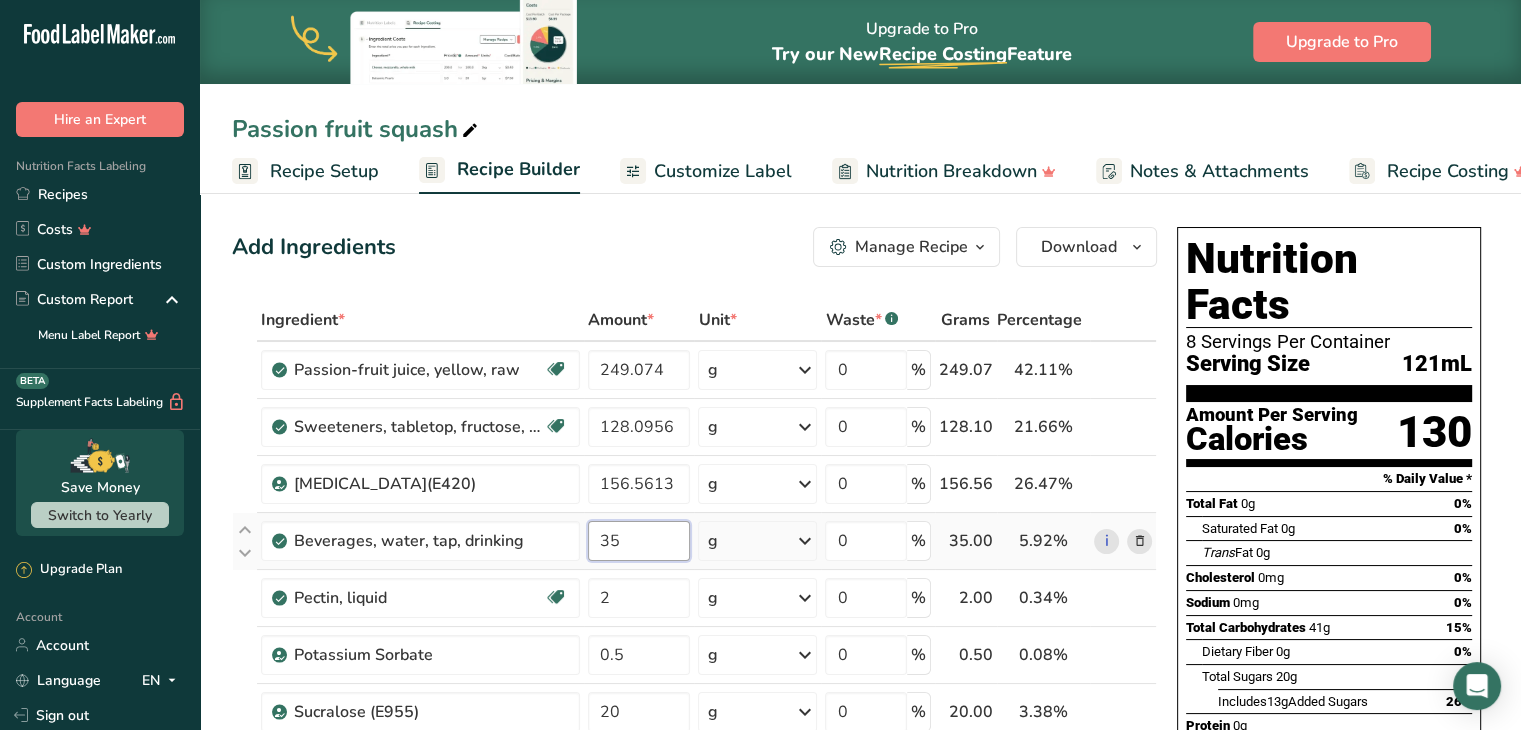 type on "3" 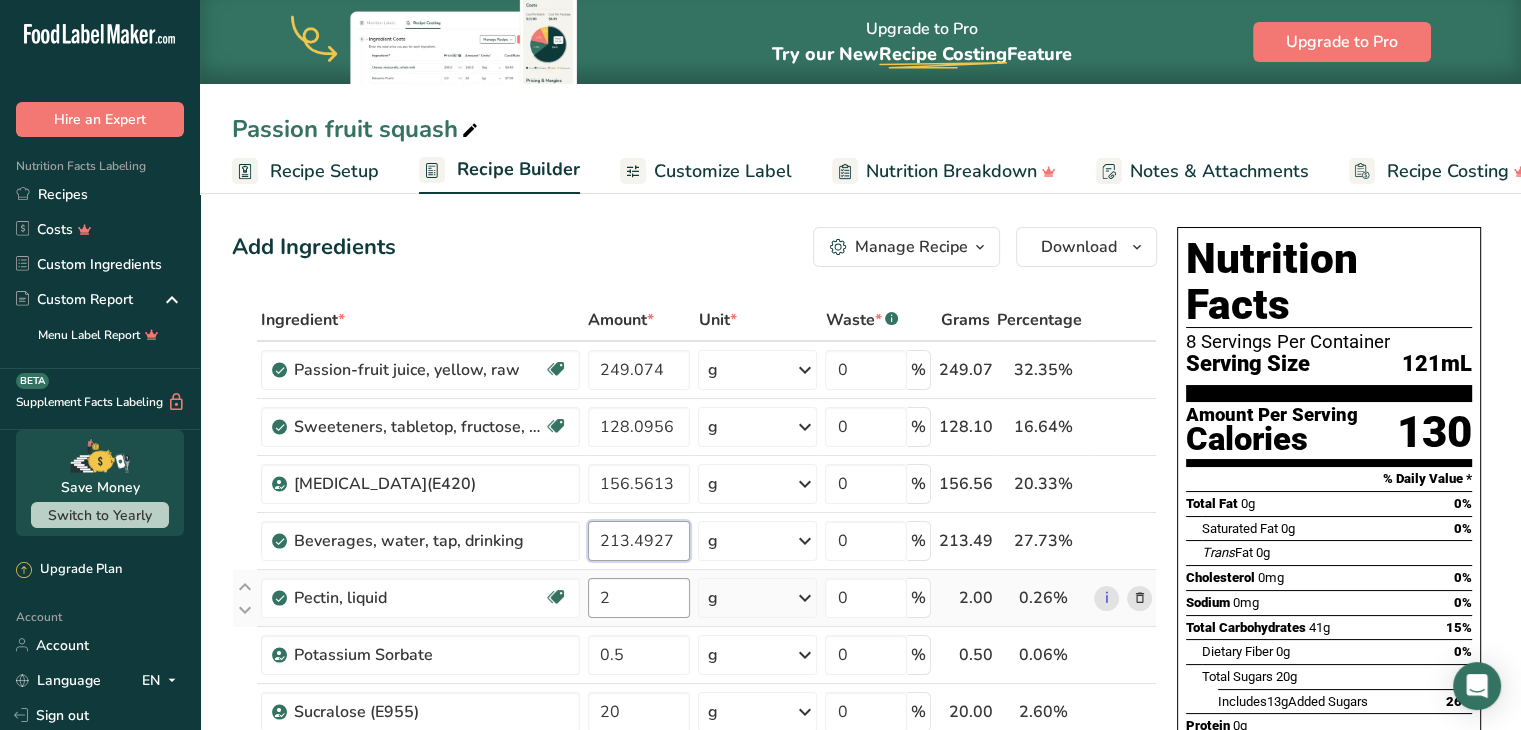 type on "213.4927" 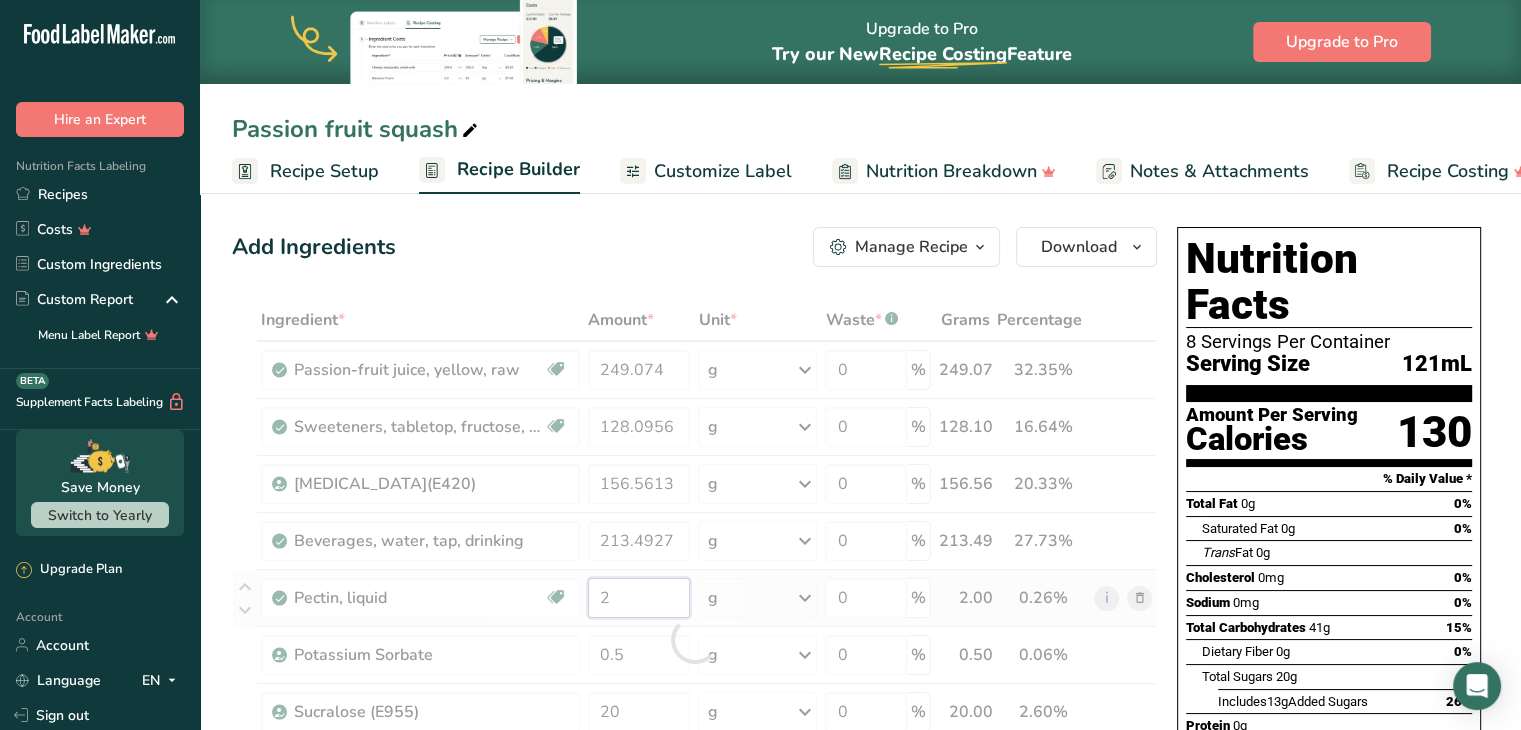 click on "Ingredient *
Amount *
Unit *
Waste *   .a-a{fill:#347362;}.b-a{fill:#fff;}          Grams
Percentage
Passion-fruit juice, yellow, raw
Source of Antioxidants
Dairy free
Gluten free
Vegan
Vegetarian
Soy free
249.074
g
Portions
1 cup
1 fl oz
Weight Units
g
kg
mg
See more
Volume Units
l
Volume units require a density conversion. If you know your ingredient's density enter it below. Otherwise, click on "RIA" our AI Regulatory bot - she will be able to help you
lb/ft3
g/cm3
Confirm
mL" at bounding box center [694, 639] 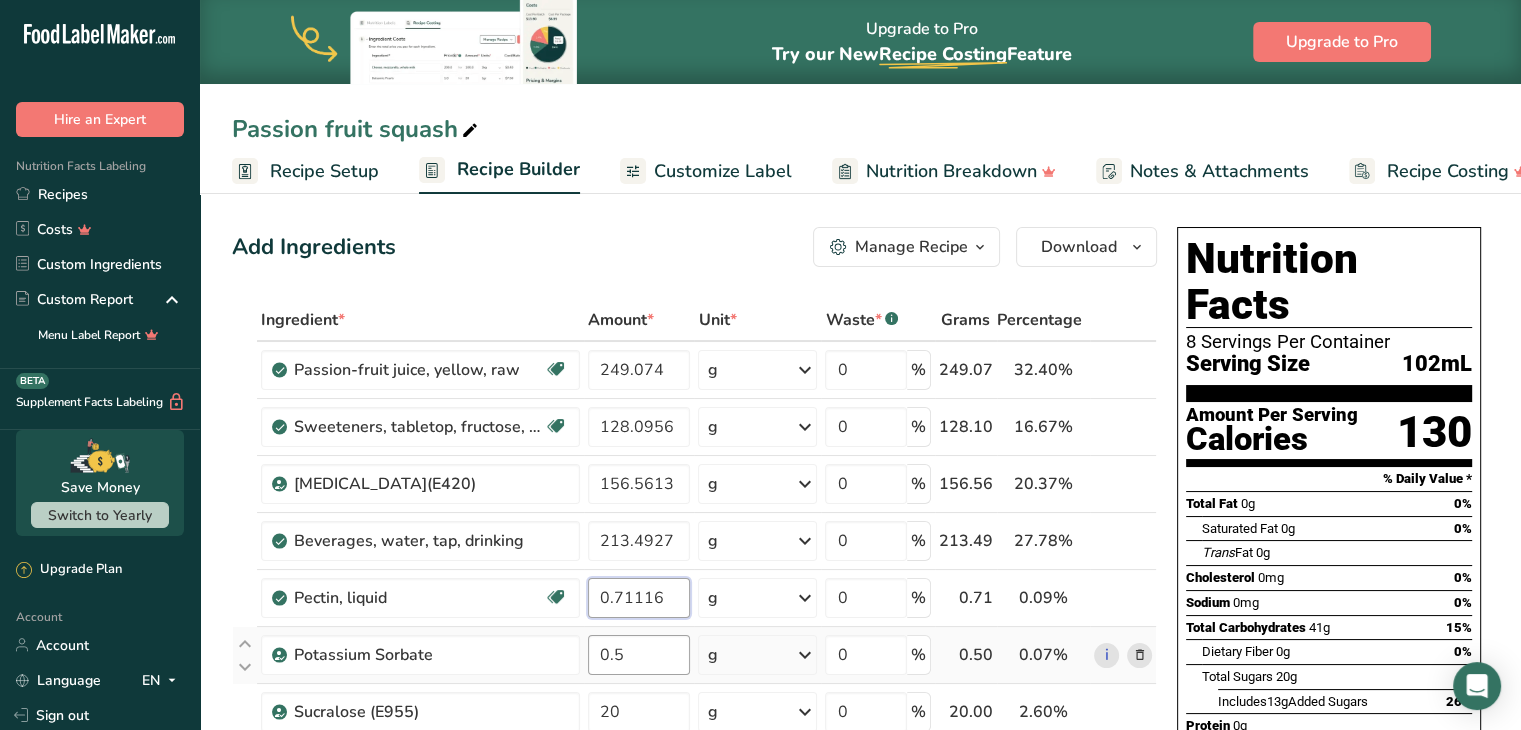 type on "0.71116" 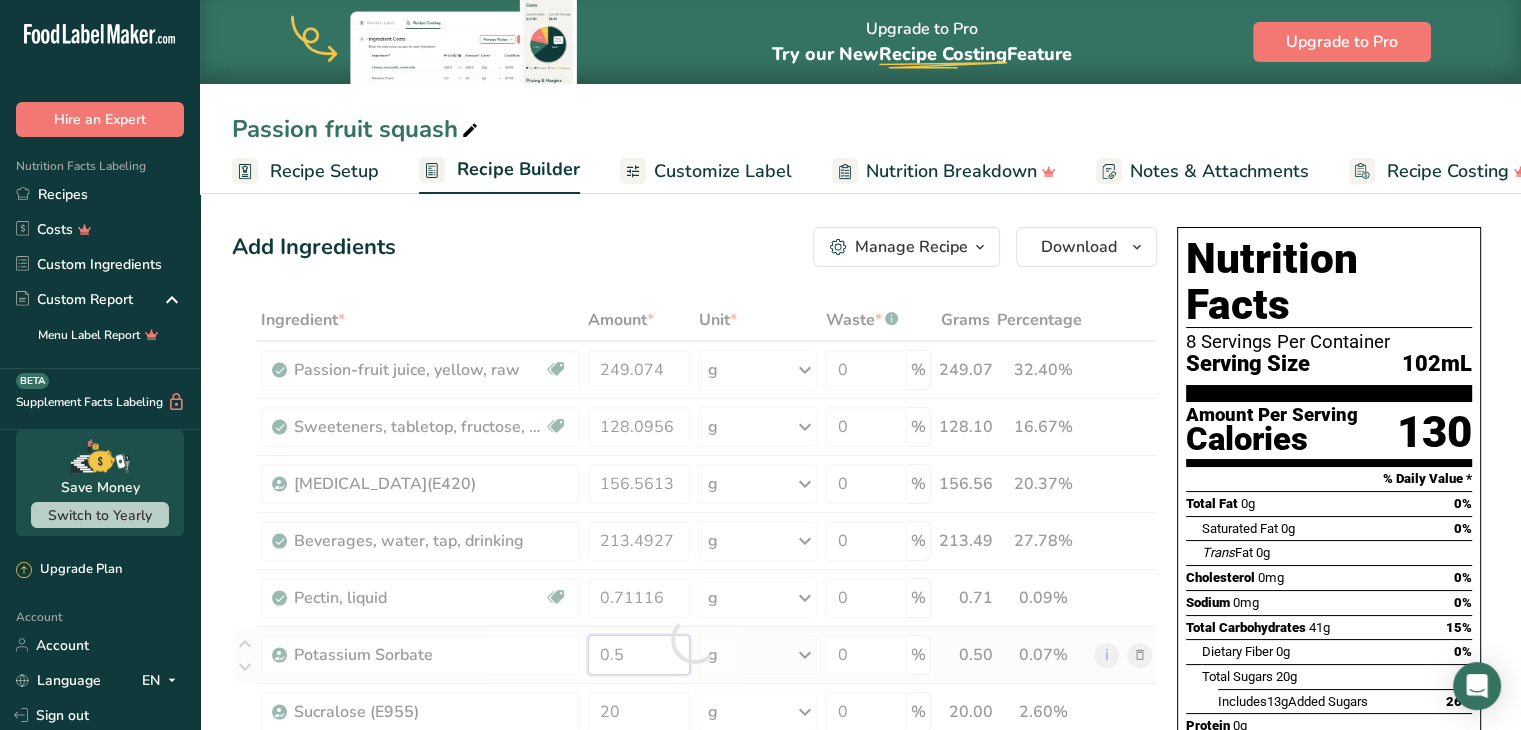 click on "Ingredient *
Amount *
Unit *
Waste *   .a-a{fill:#347362;}.b-a{fill:#fff;}          Grams
Percentage
Passion-fruit juice, yellow, raw
Source of Antioxidants
Dairy free
Gluten free
Vegan
Vegetarian
Soy free
249.074
g
Portions
1 cup
1 fl oz
Weight Units
g
kg
mg
See more
Volume Units
l
Volume units require a density conversion. If you know your ingredient's density enter it below. Otherwise, click on "RIA" our AI Regulatory bot - she will be able to help you
lb/ft3
g/cm3
Confirm
mL" at bounding box center [694, 639] 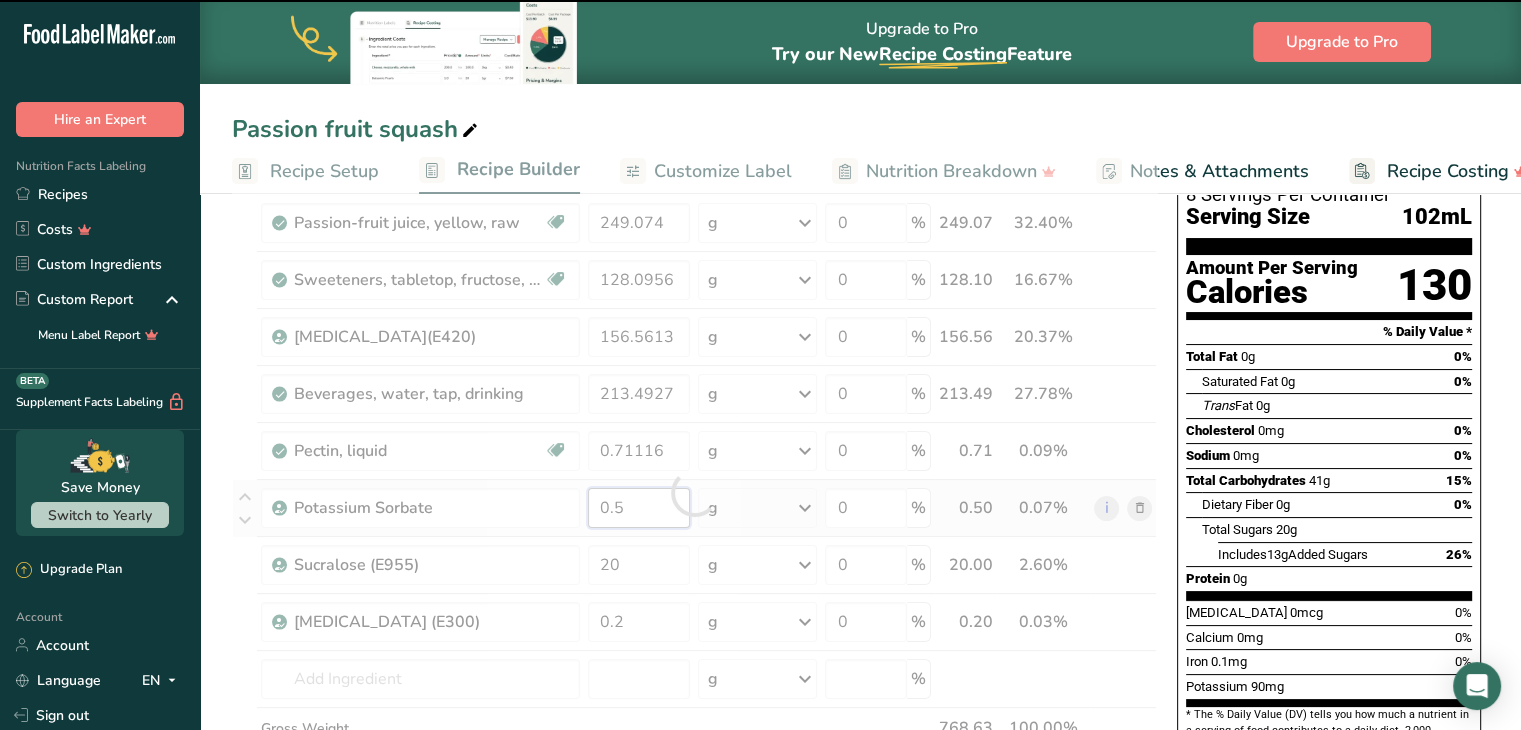scroll, scrollTop: 148, scrollLeft: 0, axis: vertical 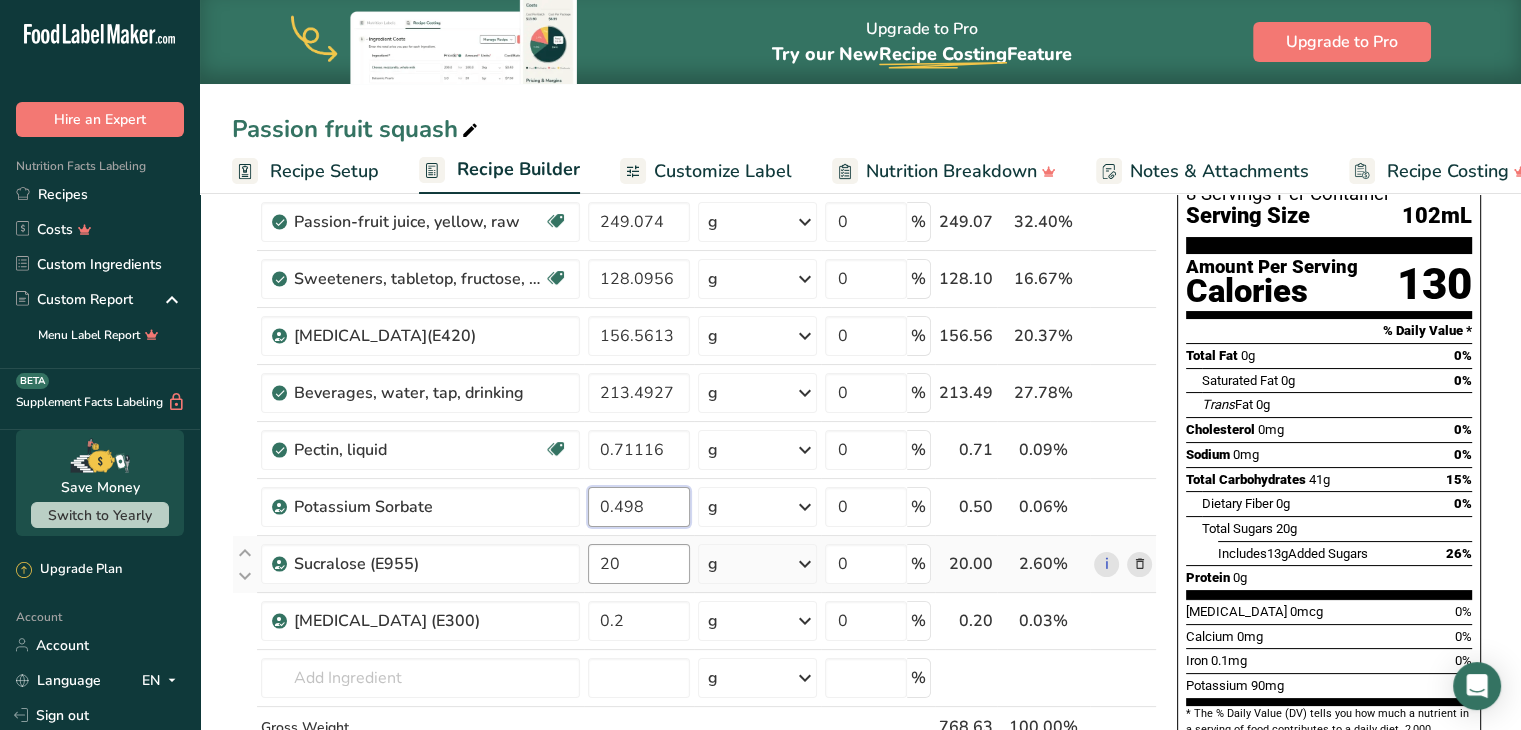 type on "0.498" 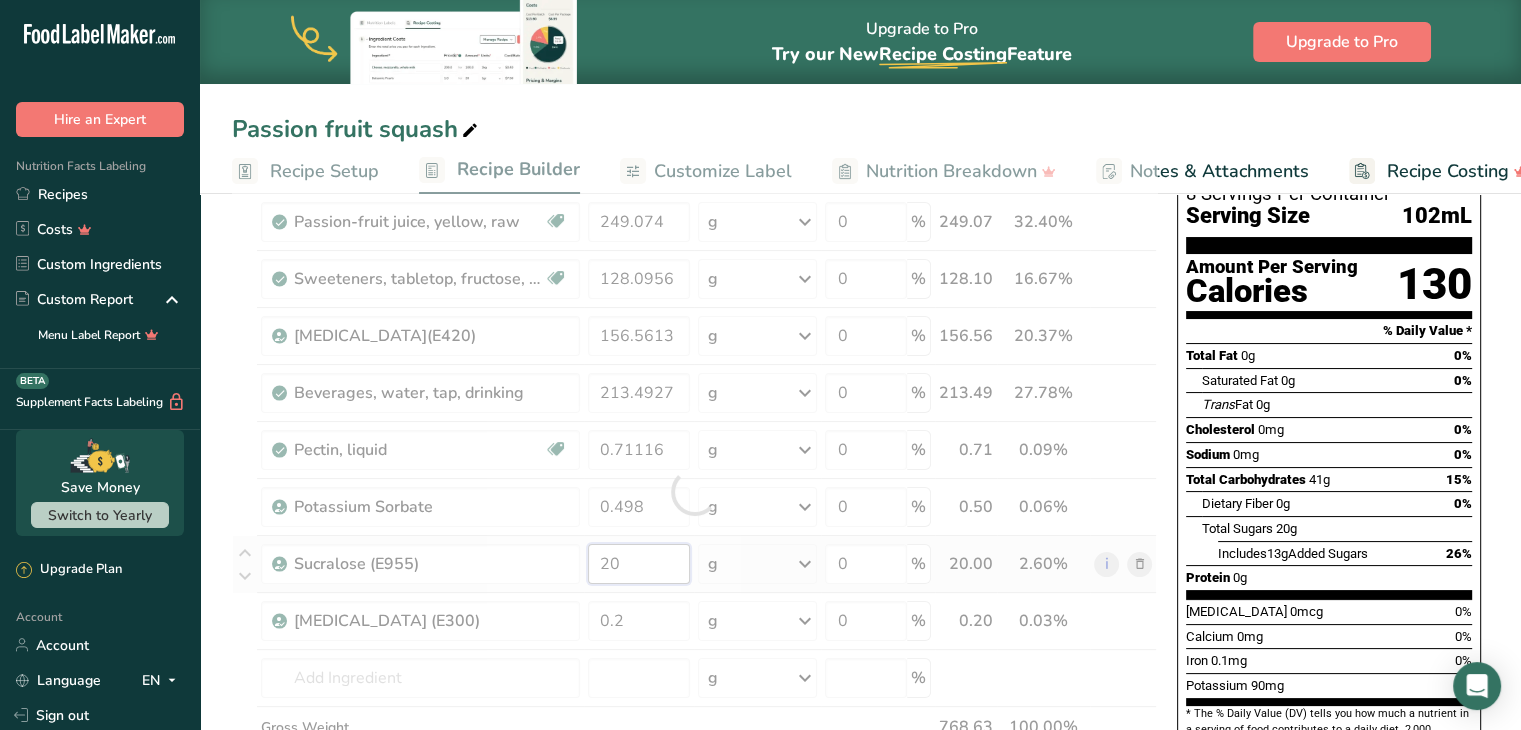 click on "Ingredient *
Amount *
Unit *
Waste *   .a-a{fill:#347362;}.b-a{fill:#fff;}          Grams
Percentage
Passion-fruit juice, yellow, raw
Source of Antioxidants
Dairy free
Gluten free
Vegan
Vegetarian
Soy free
249.074
g
Portions
1 cup
1 fl oz
Weight Units
g
kg
mg
See more
Volume Units
l
Volume units require a density conversion. If you know your ingredient's density enter it below. Otherwise, click on "RIA" our AI Regulatory bot - she will be able to help you
lb/ft3
g/cm3
Confirm
mL" at bounding box center [694, 491] 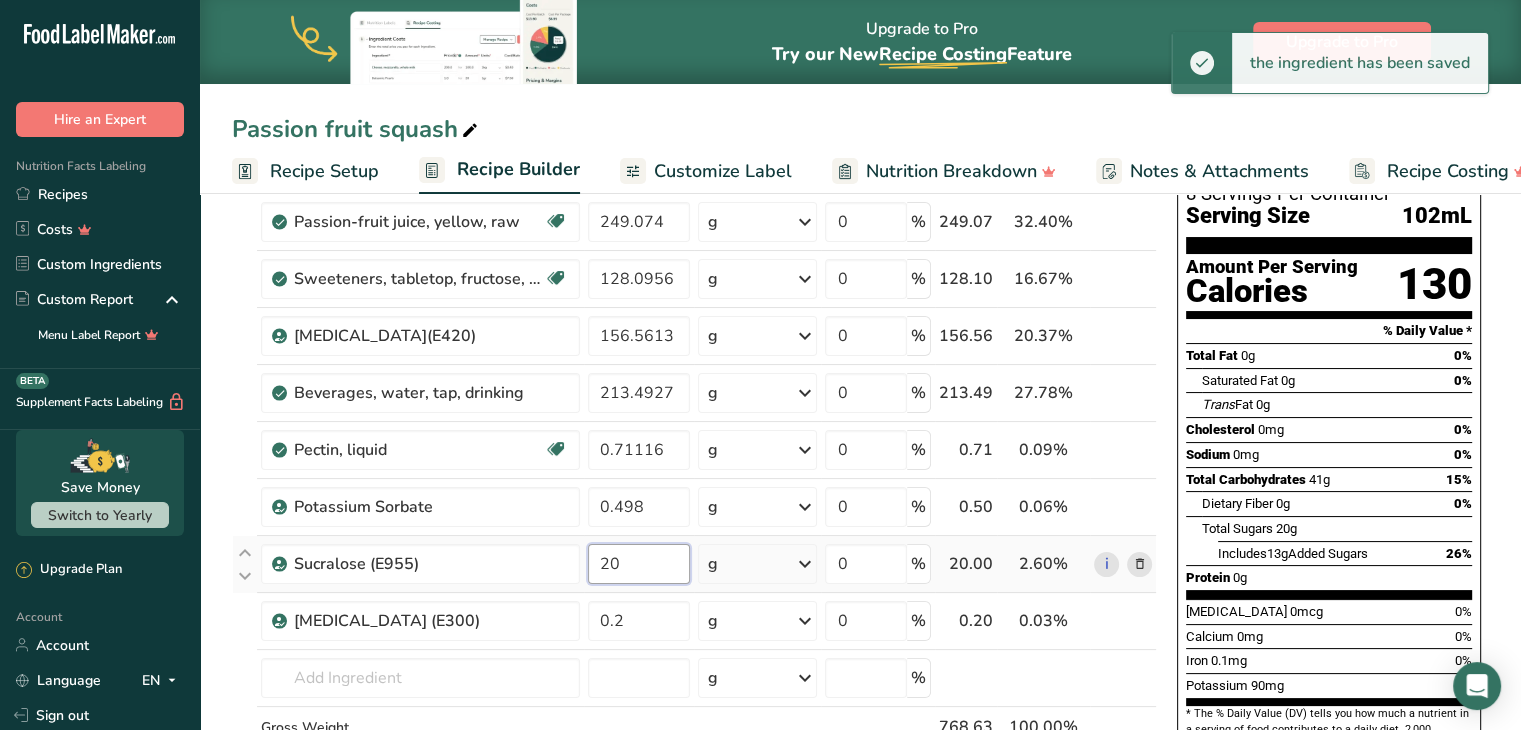 type on "2" 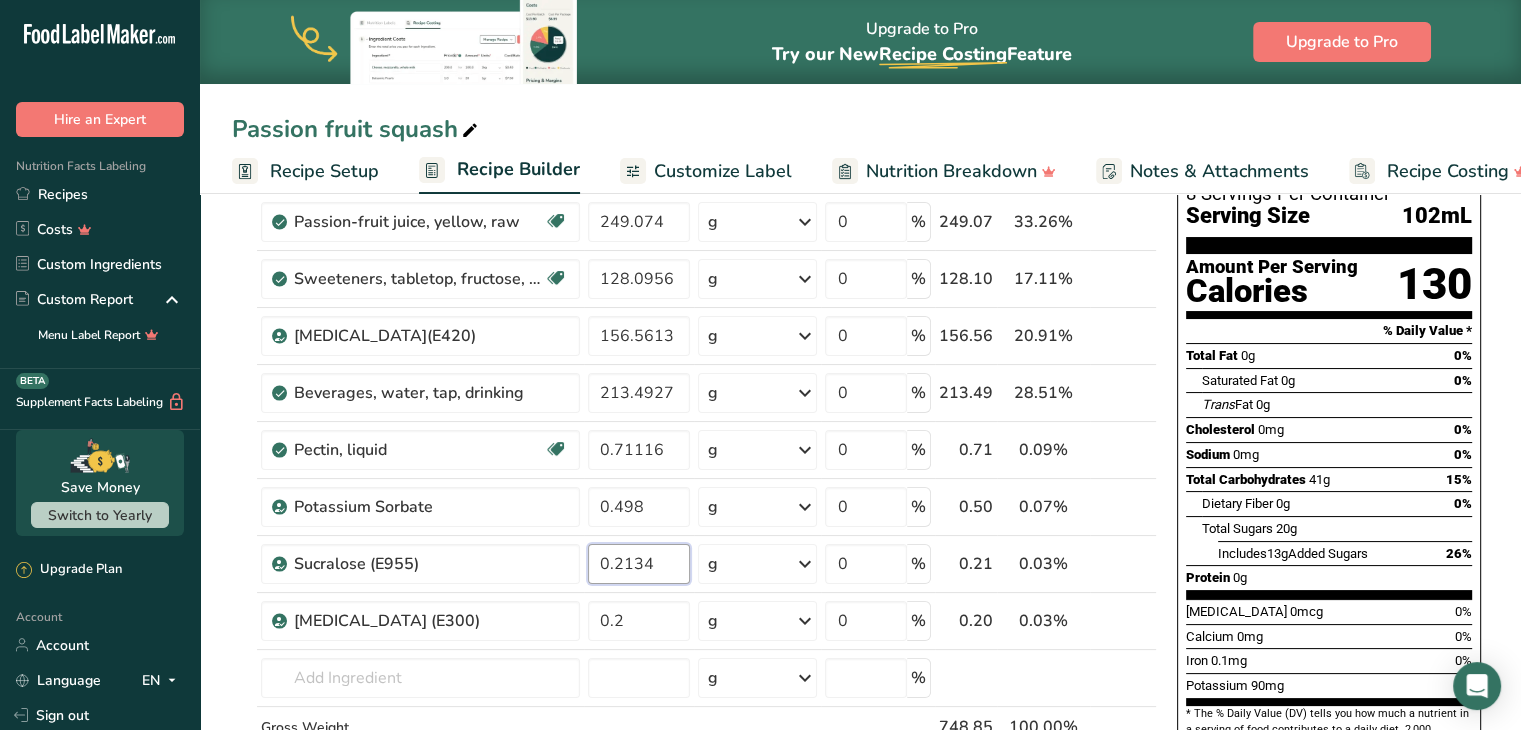 type on "0.2134" 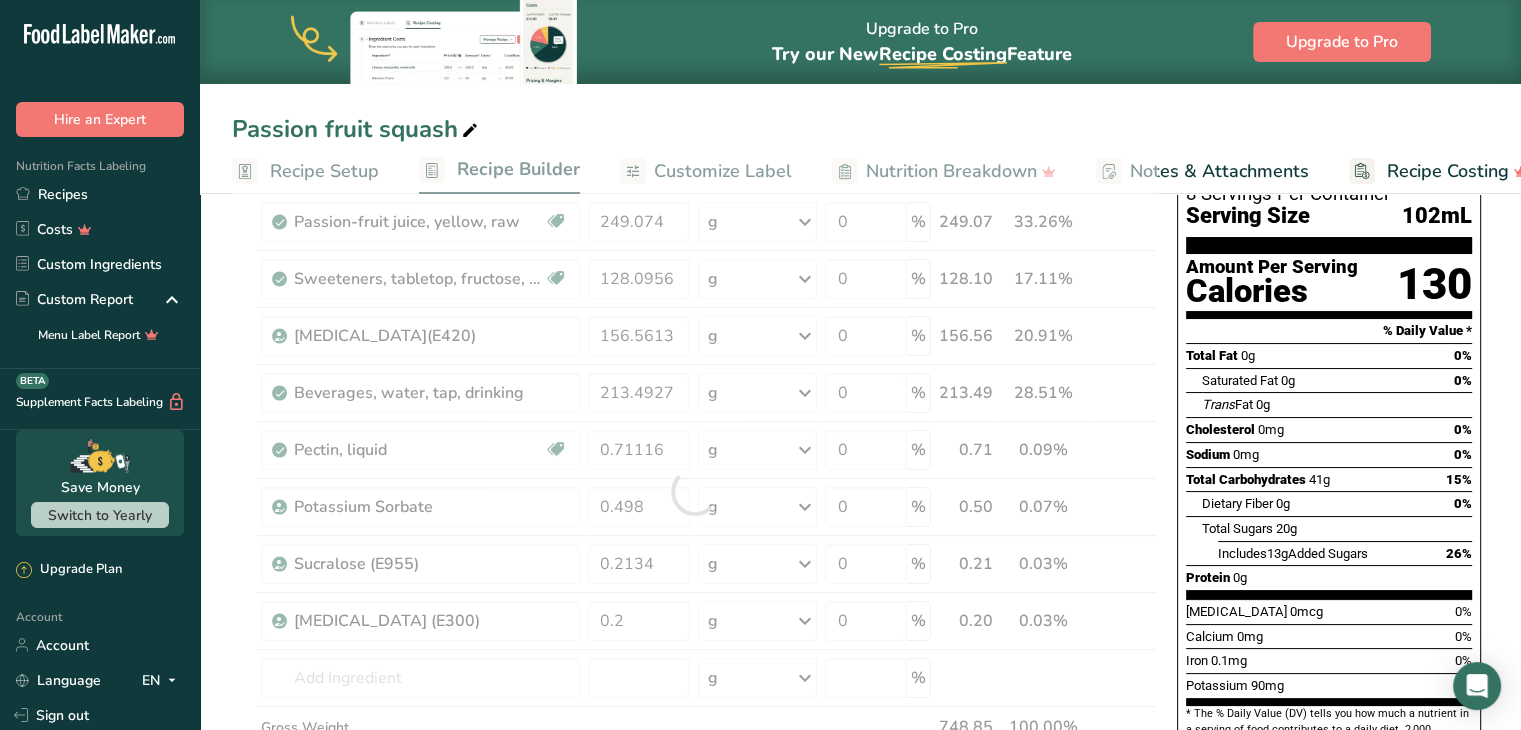 click on "Includes
13g
Added Sugars" at bounding box center (1293, 553) 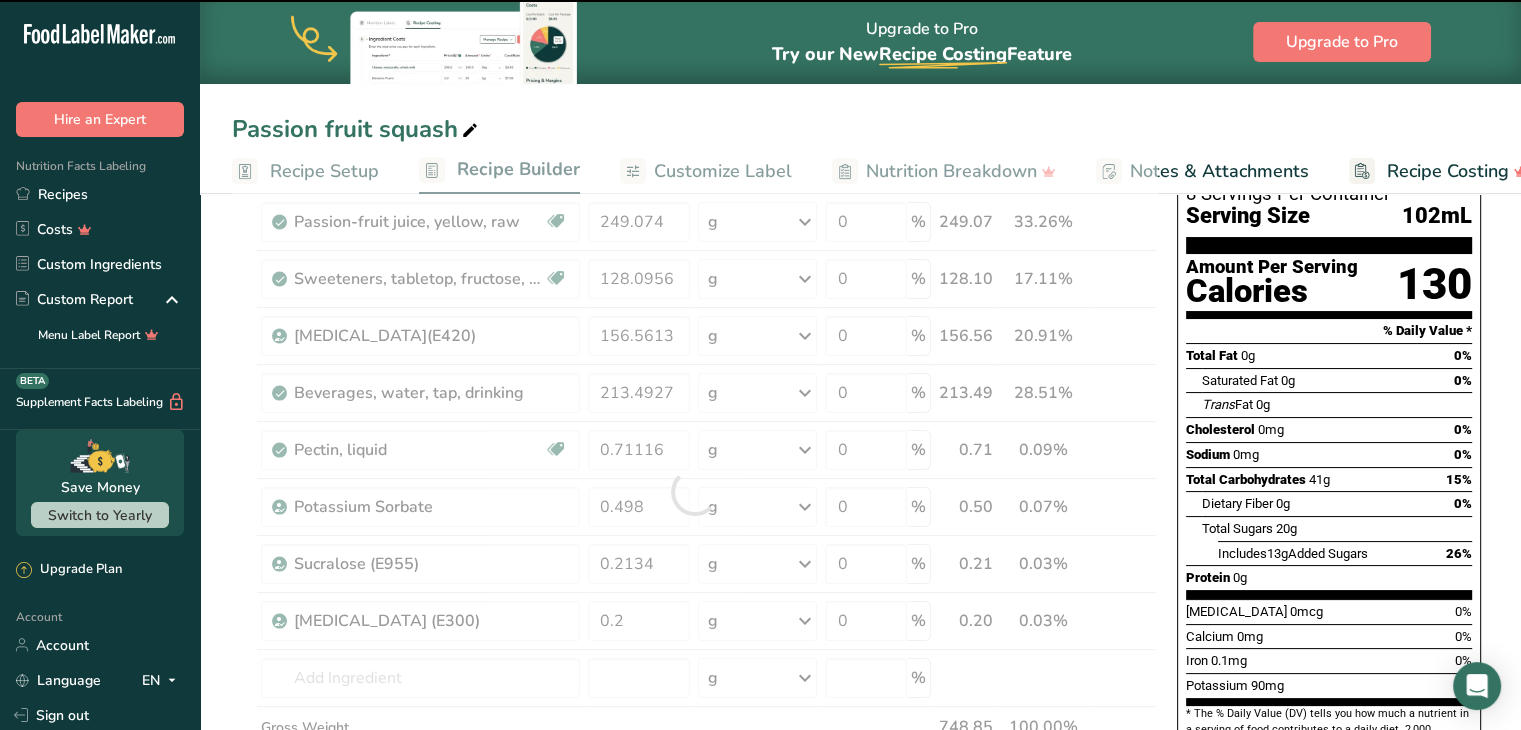 click at bounding box center [694, 491] 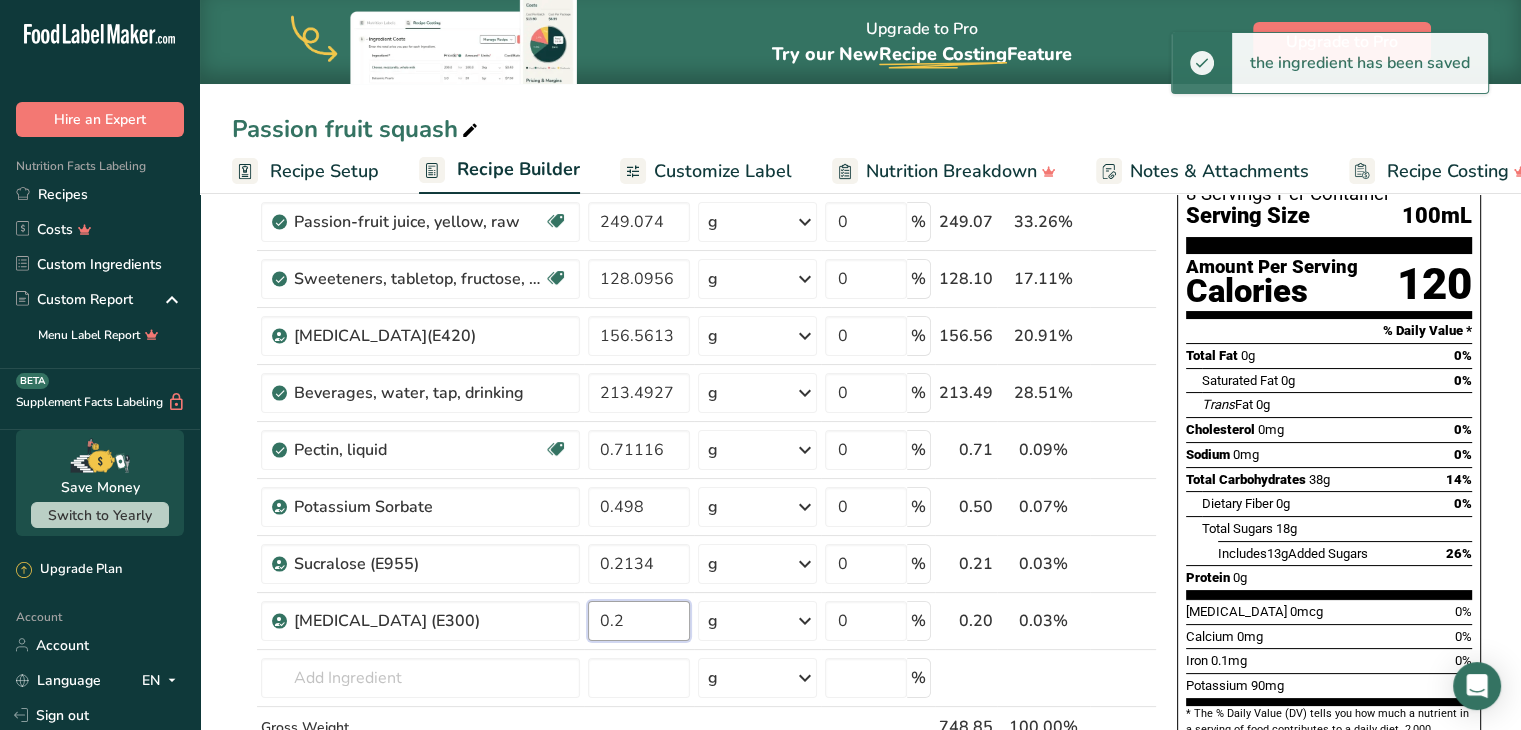 click on "0.2" at bounding box center [639, 621] 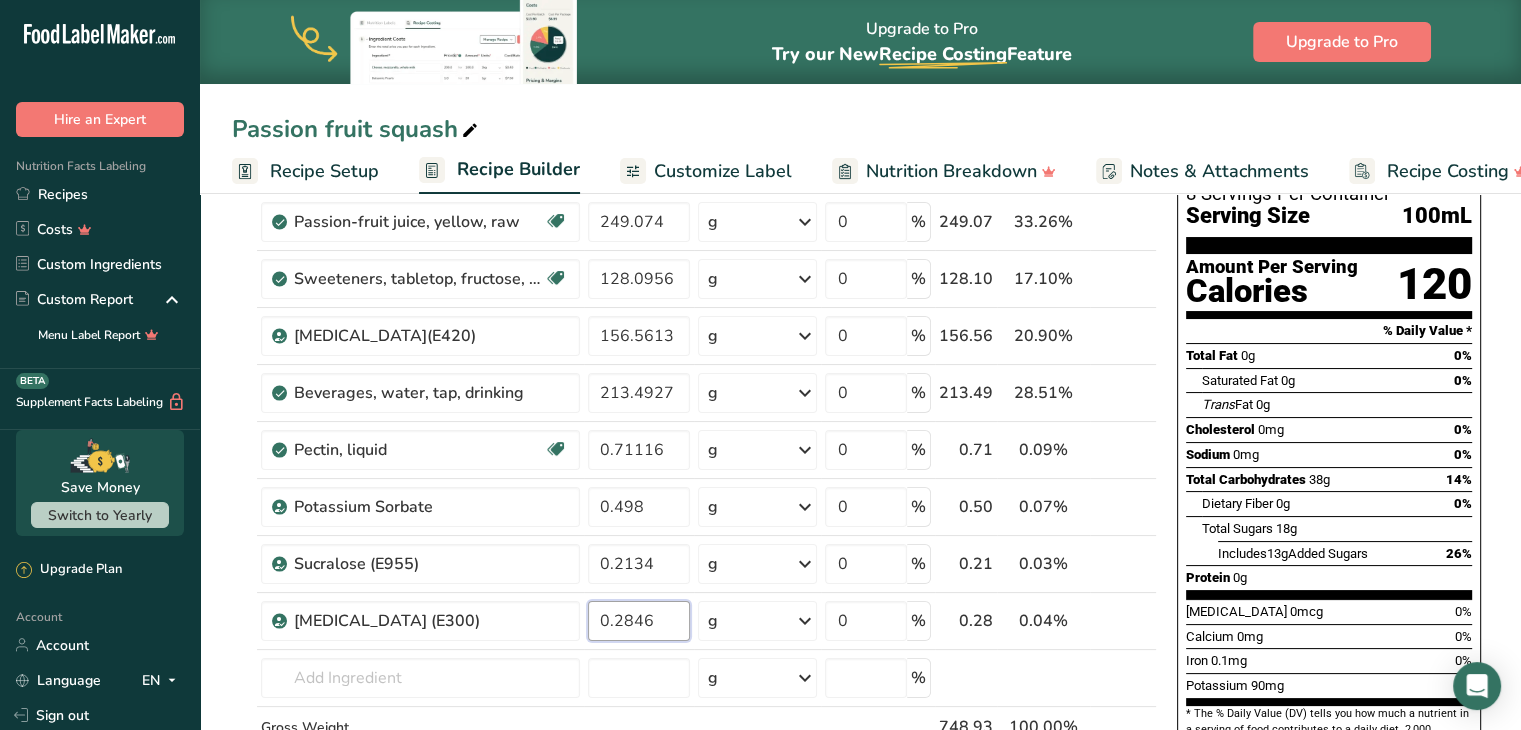 type on "0.2846" 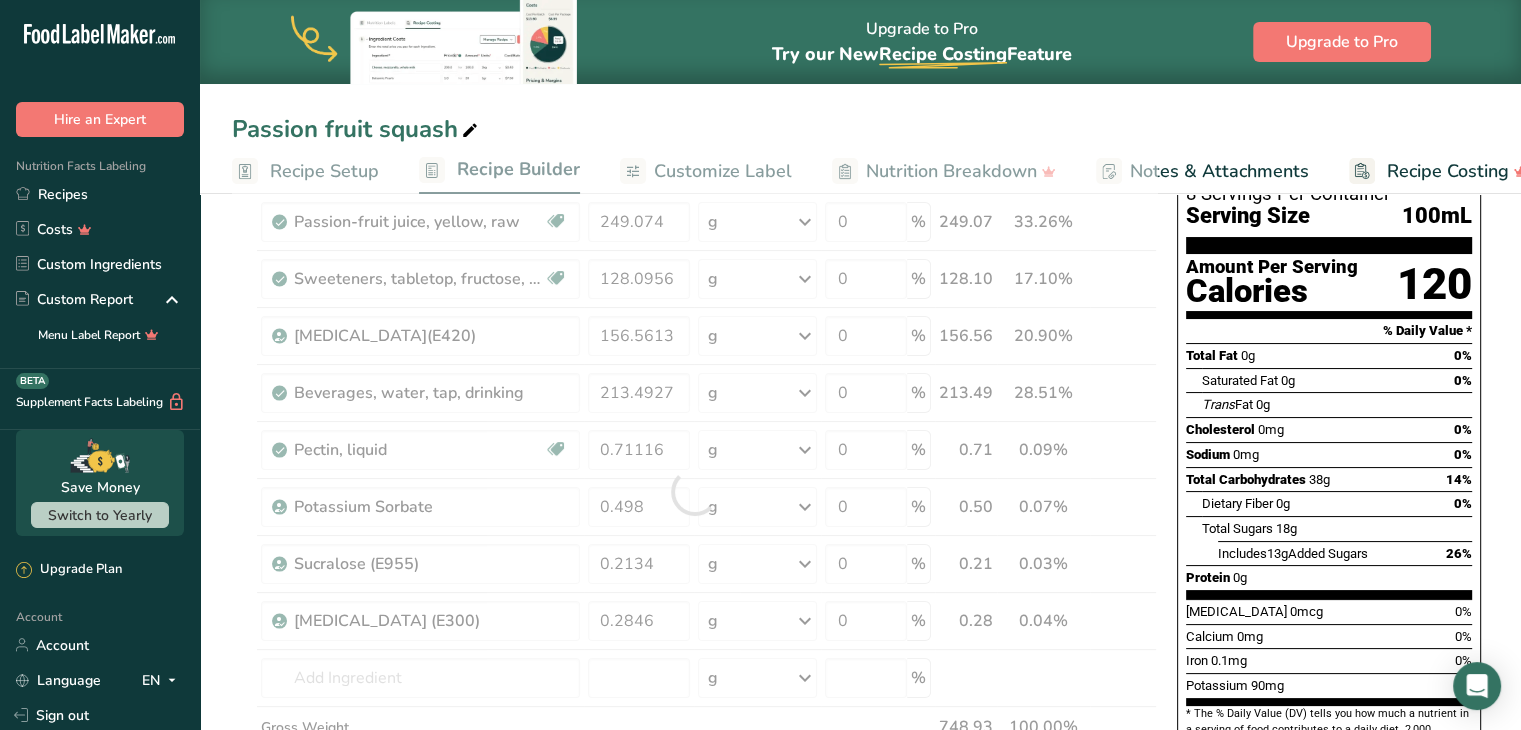 click on "0g" at bounding box center (1240, 577) 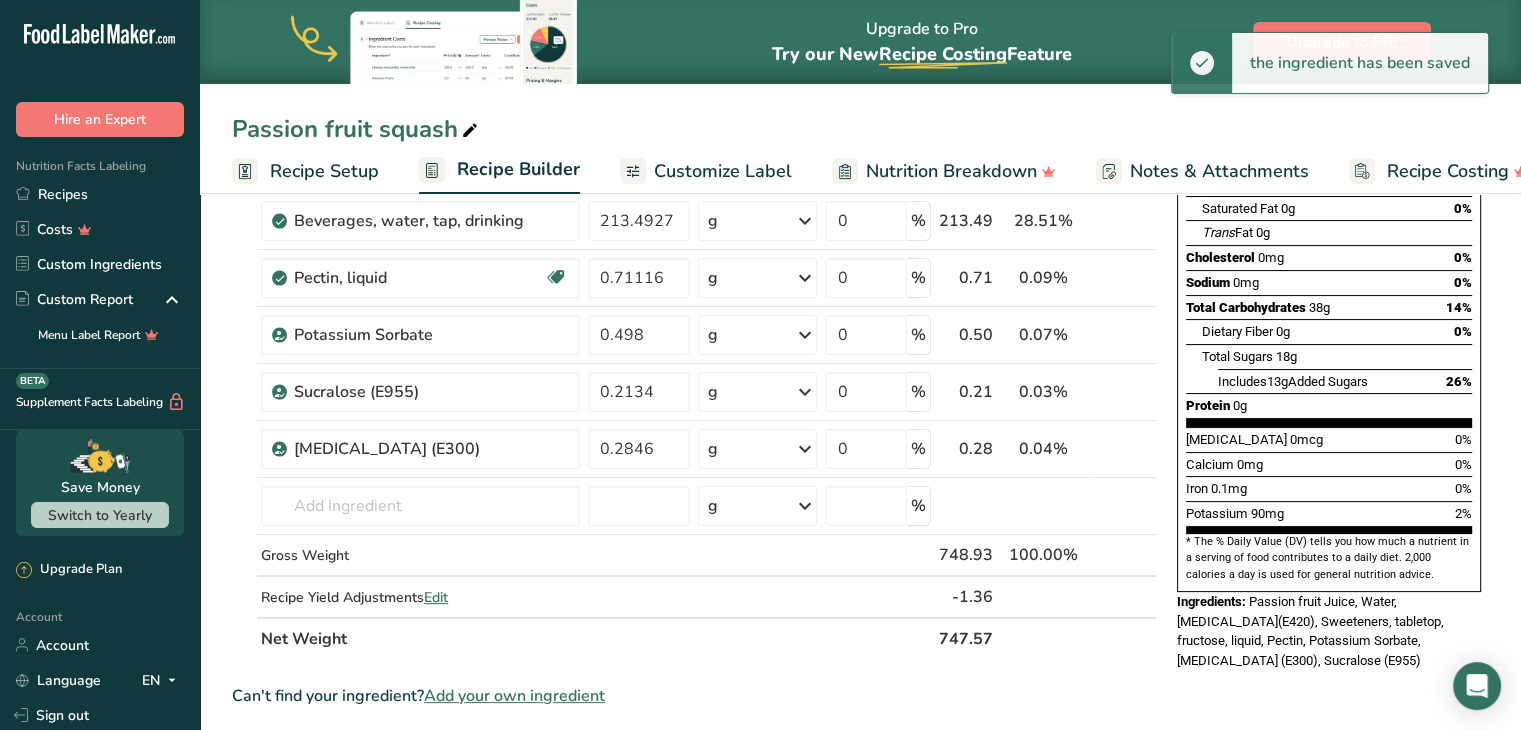 scroll, scrollTop: 0, scrollLeft: 0, axis: both 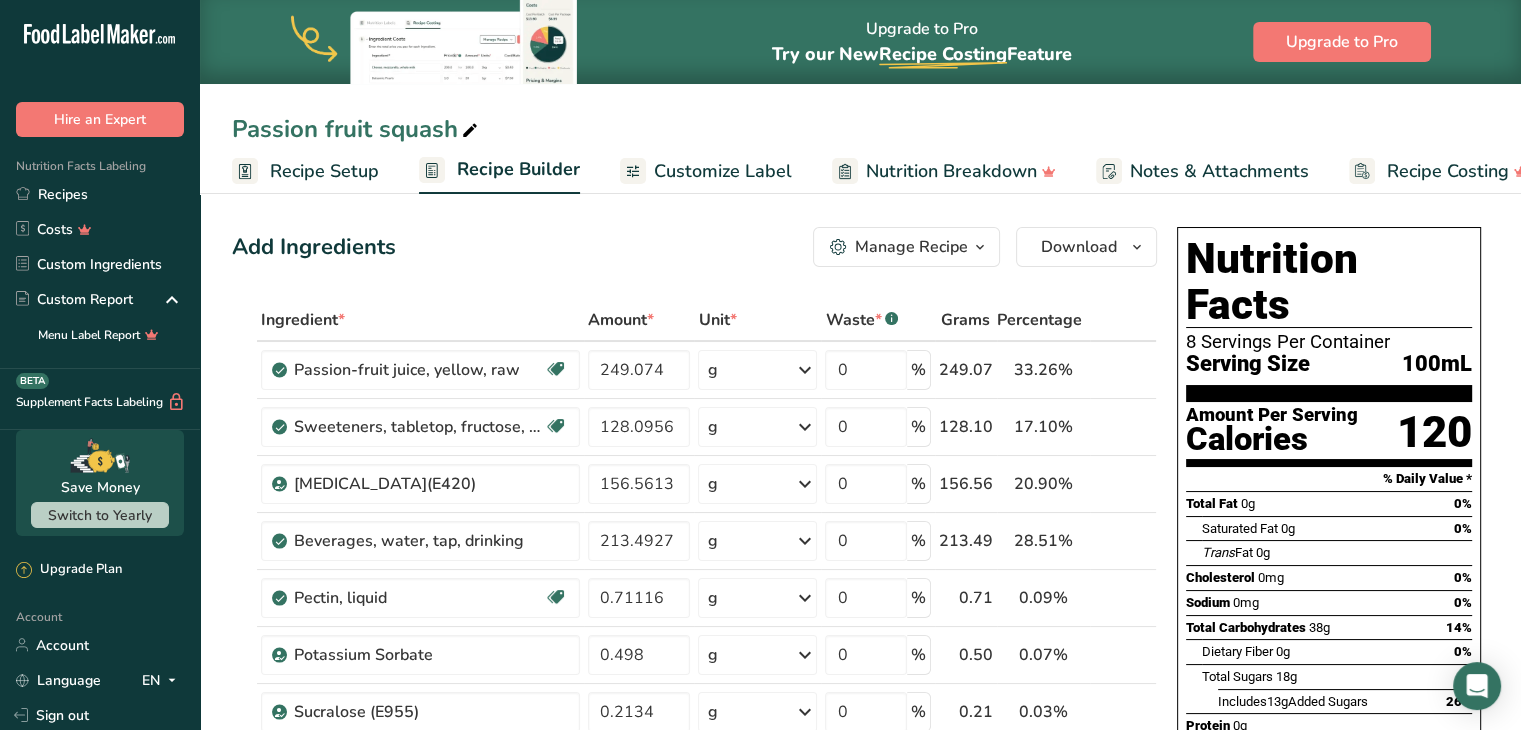 click on "Recipe Setup" at bounding box center [324, 171] 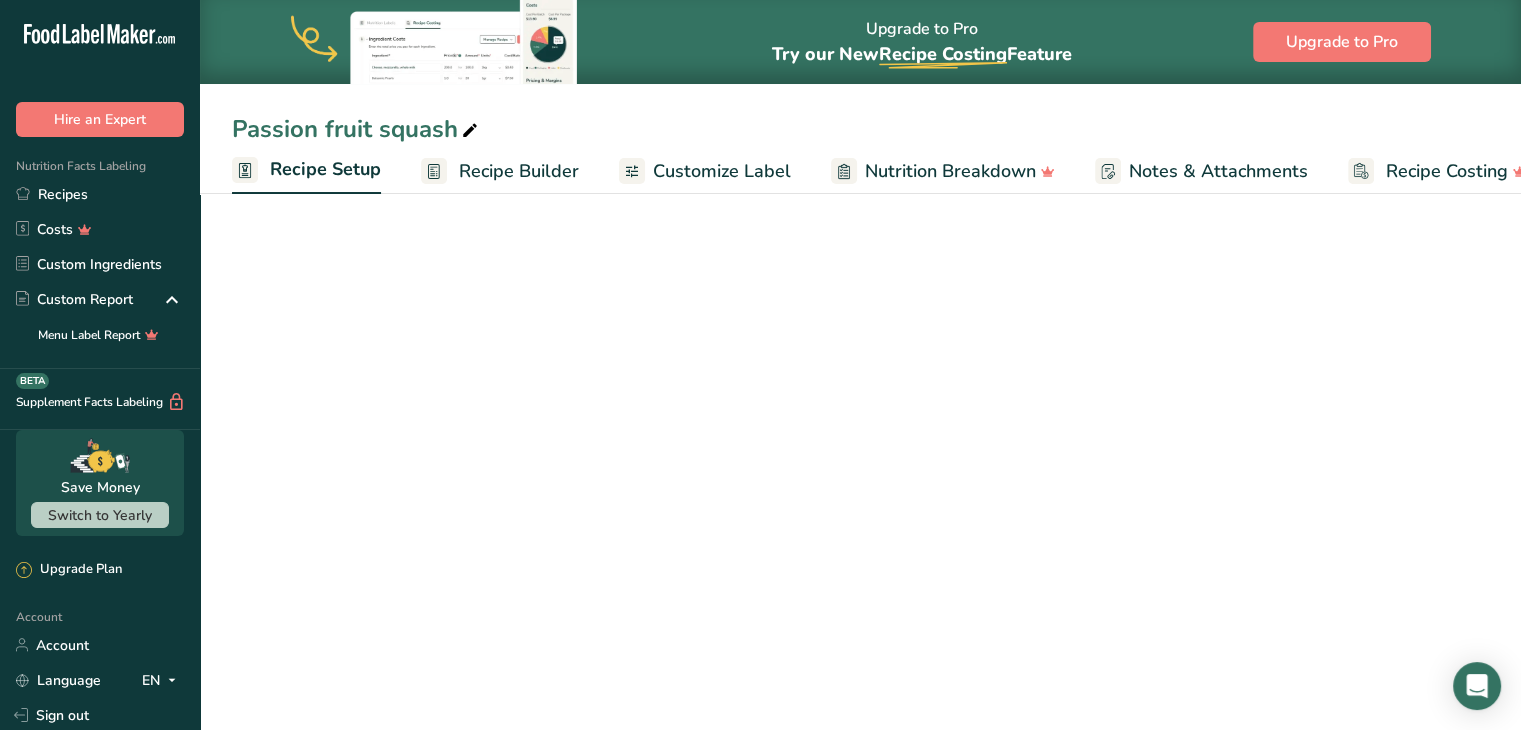 scroll, scrollTop: 0, scrollLeft: 7, axis: horizontal 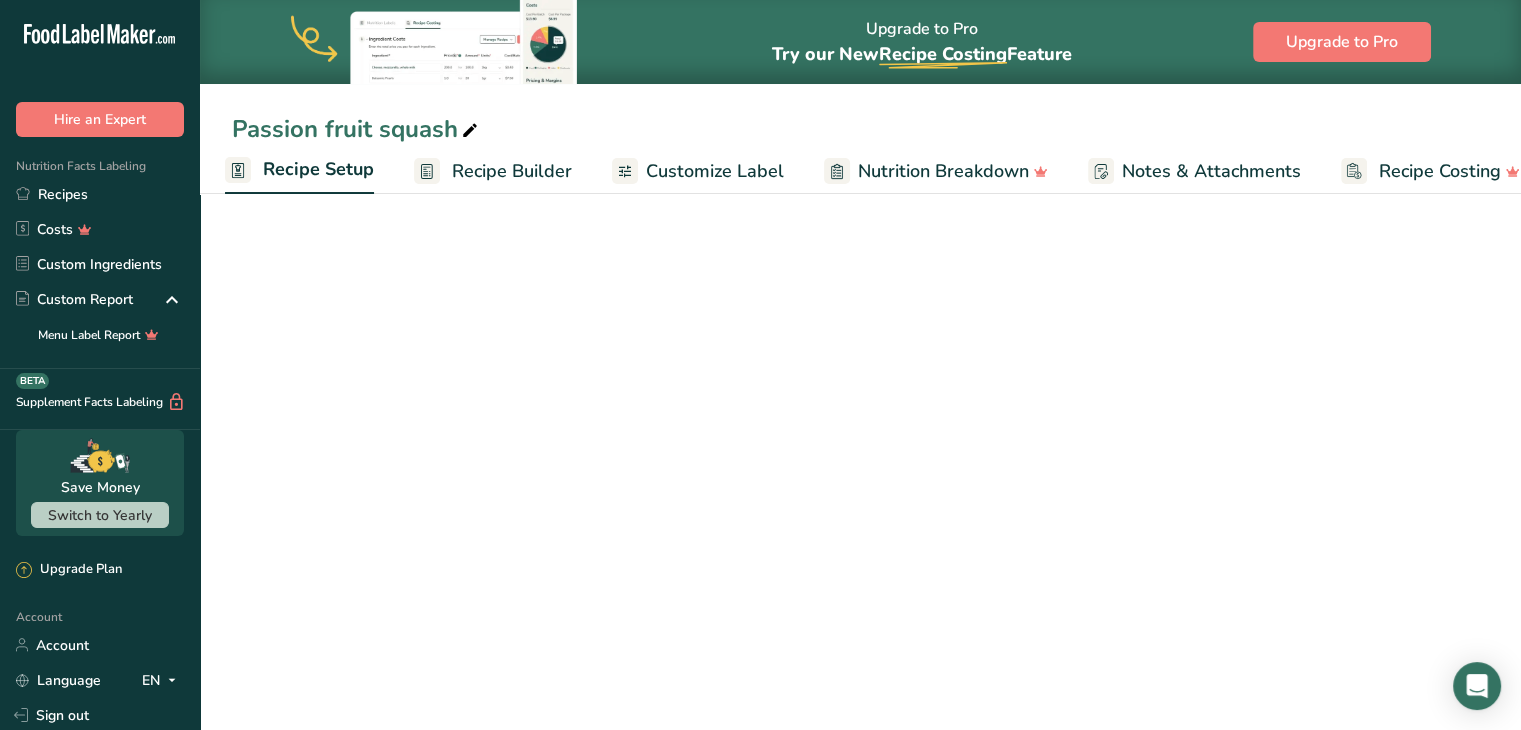 select on "22" 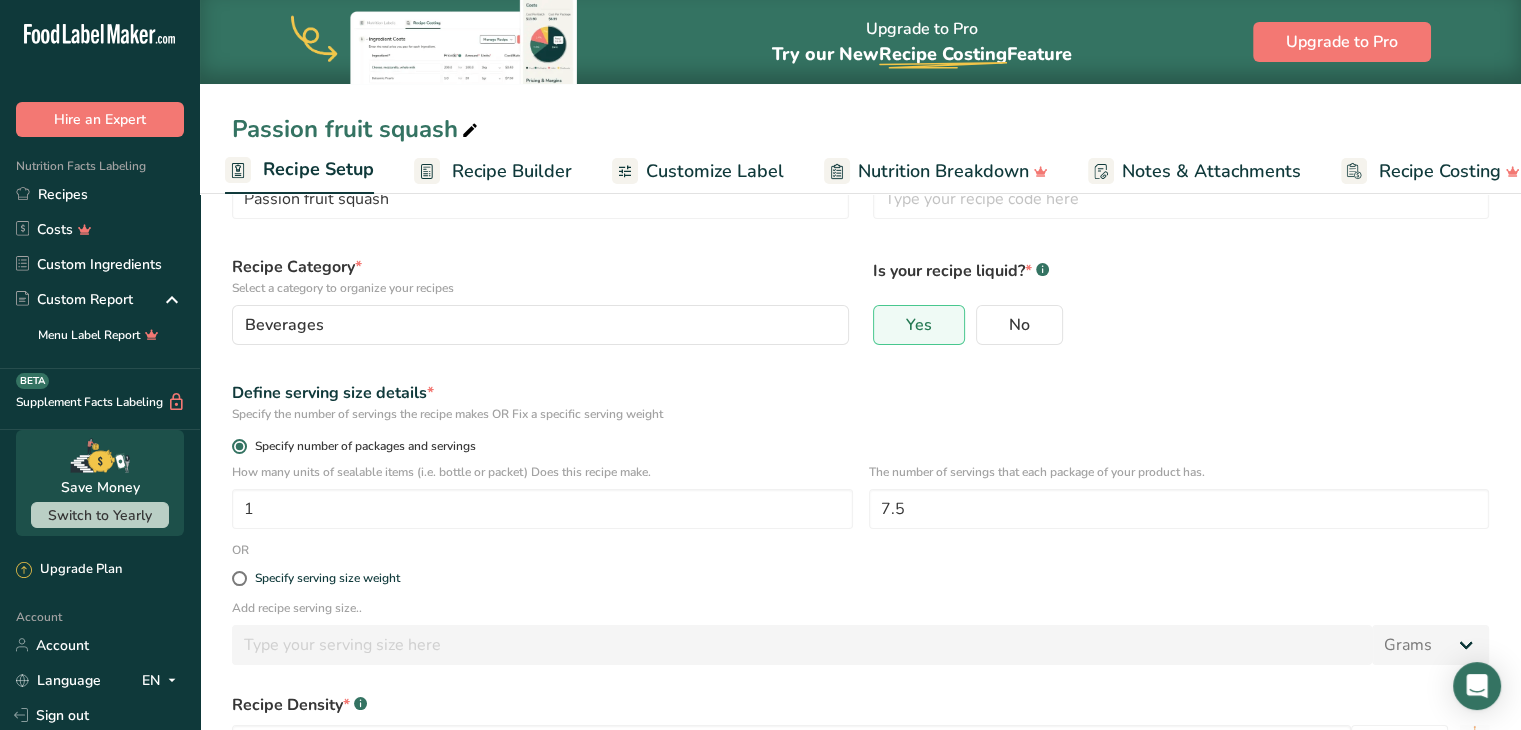 scroll, scrollTop: 95, scrollLeft: 0, axis: vertical 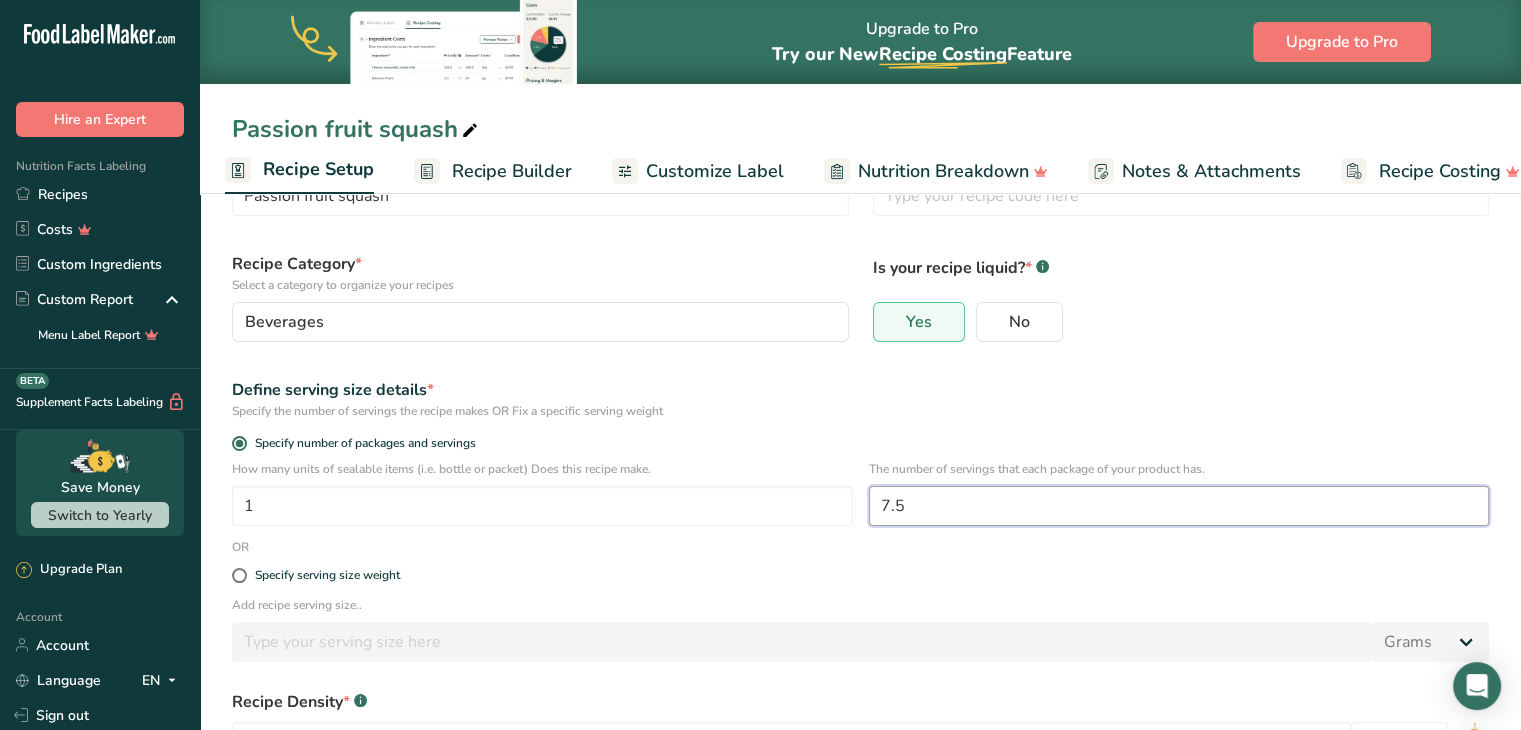 click on "7.5" at bounding box center (1179, 506) 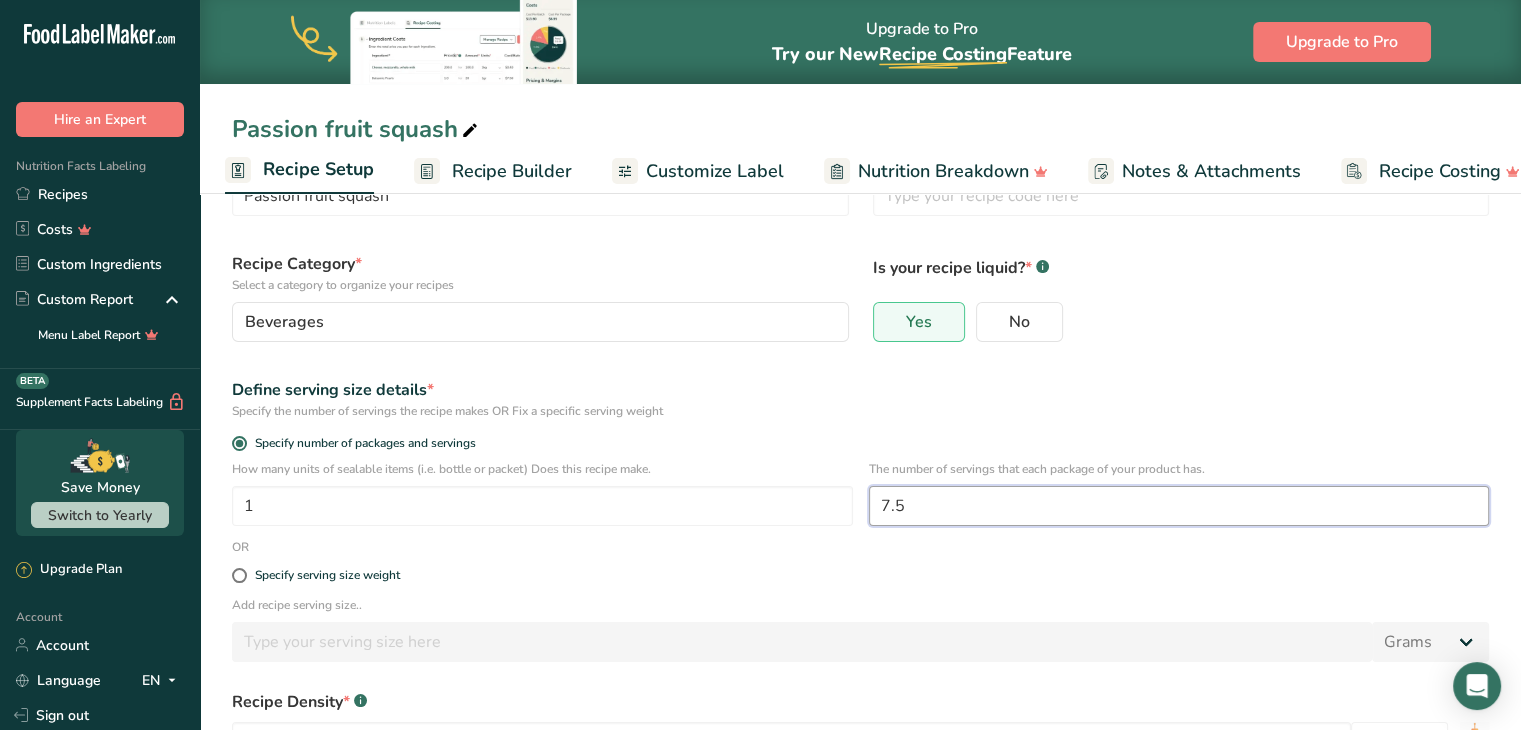type on "7" 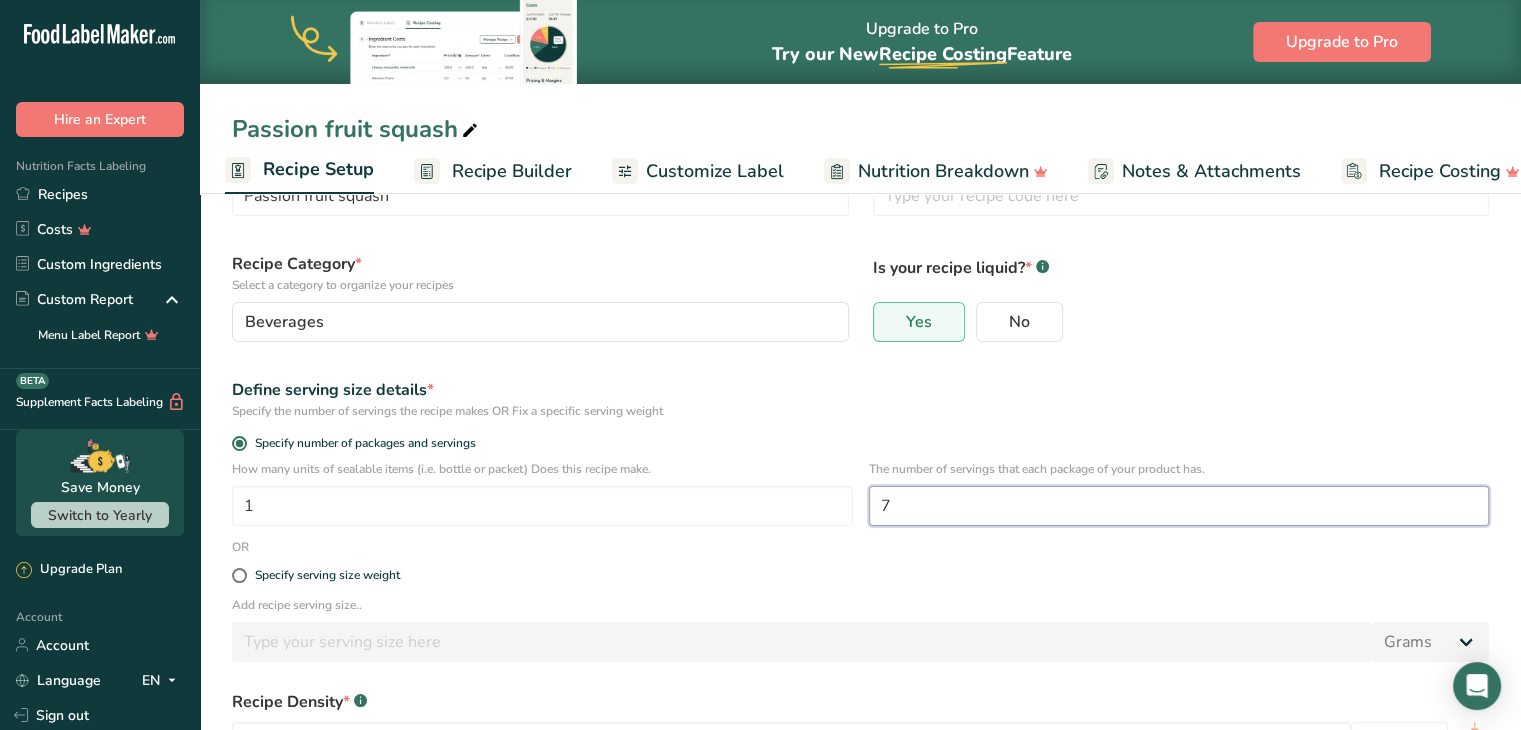 type on "7.5" 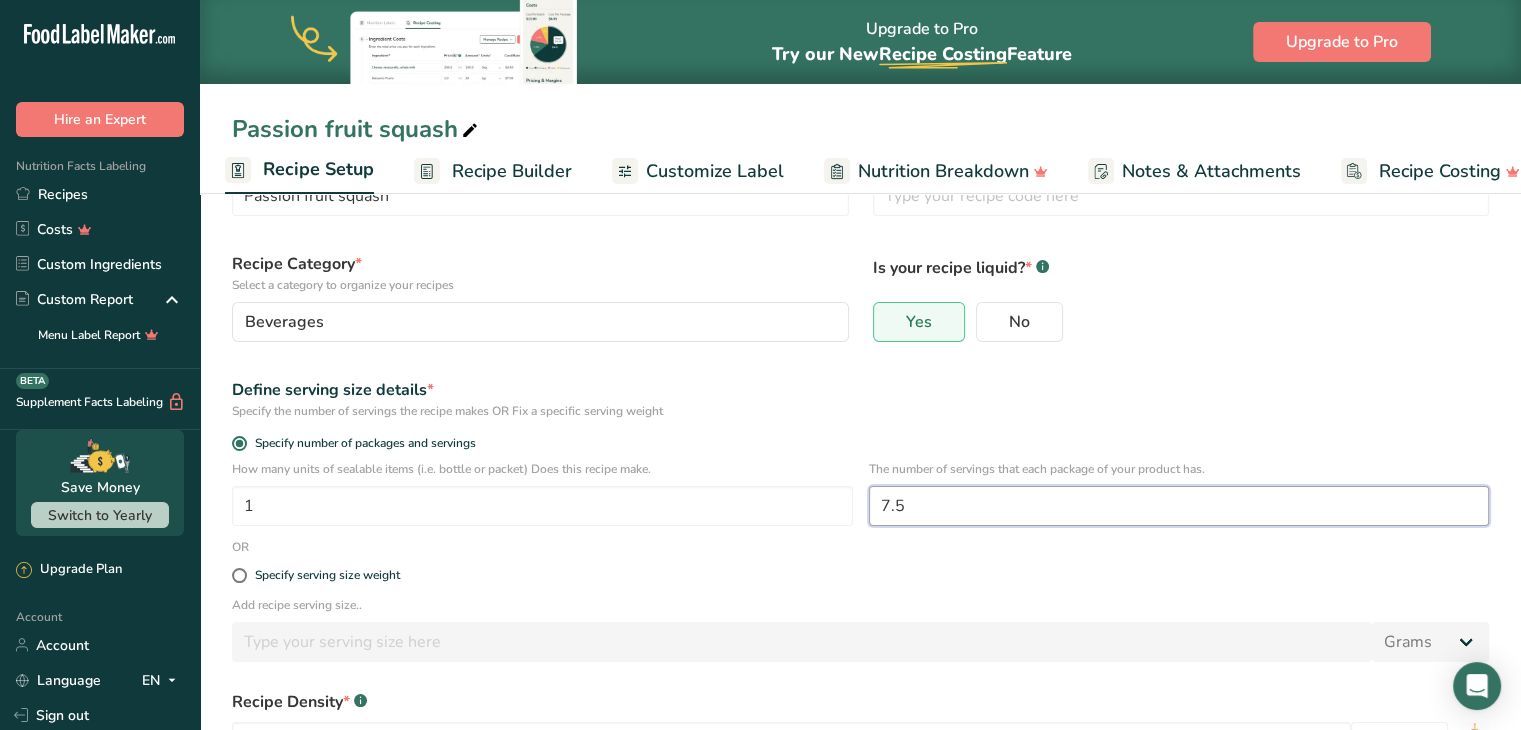 scroll, scrollTop: 252, scrollLeft: 0, axis: vertical 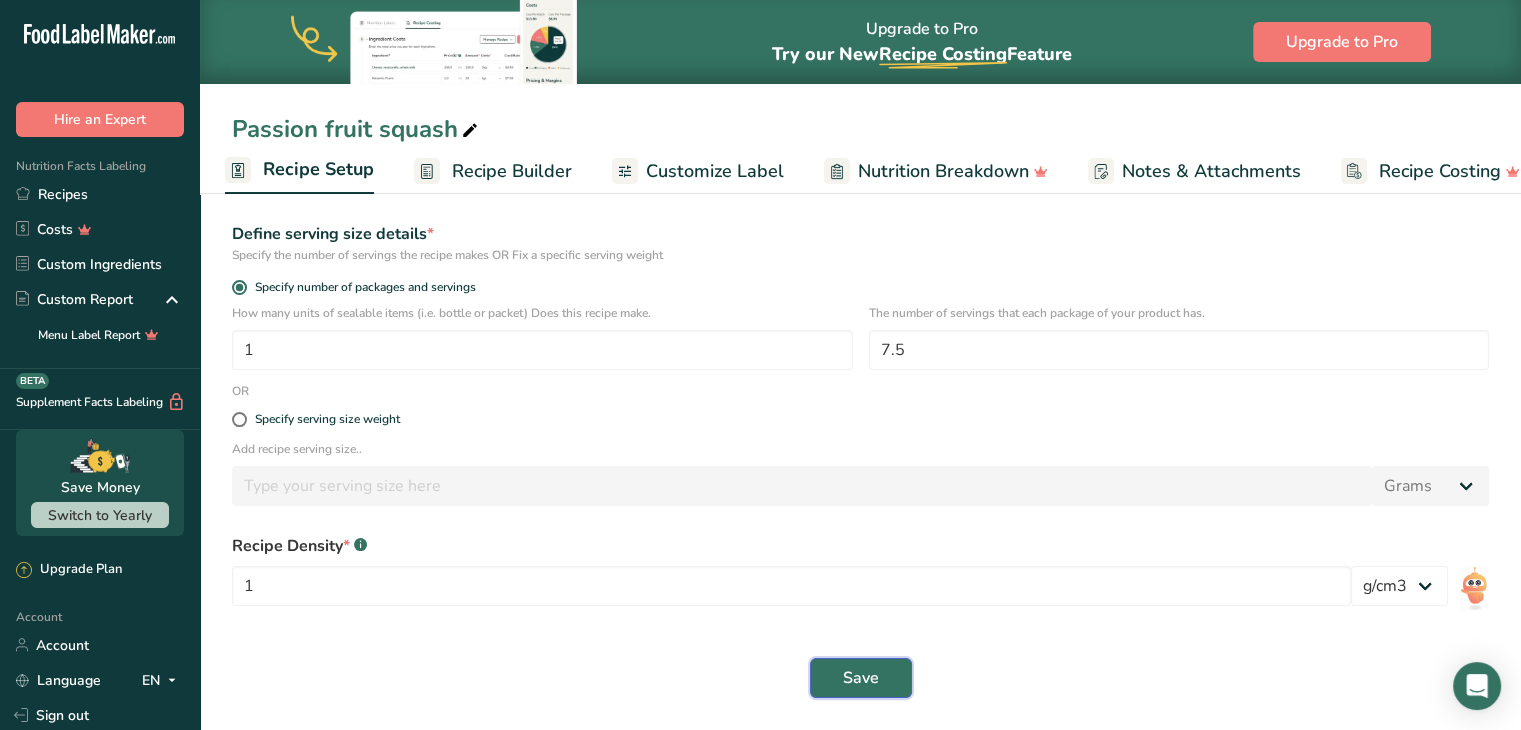click on "Save" at bounding box center (861, 678) 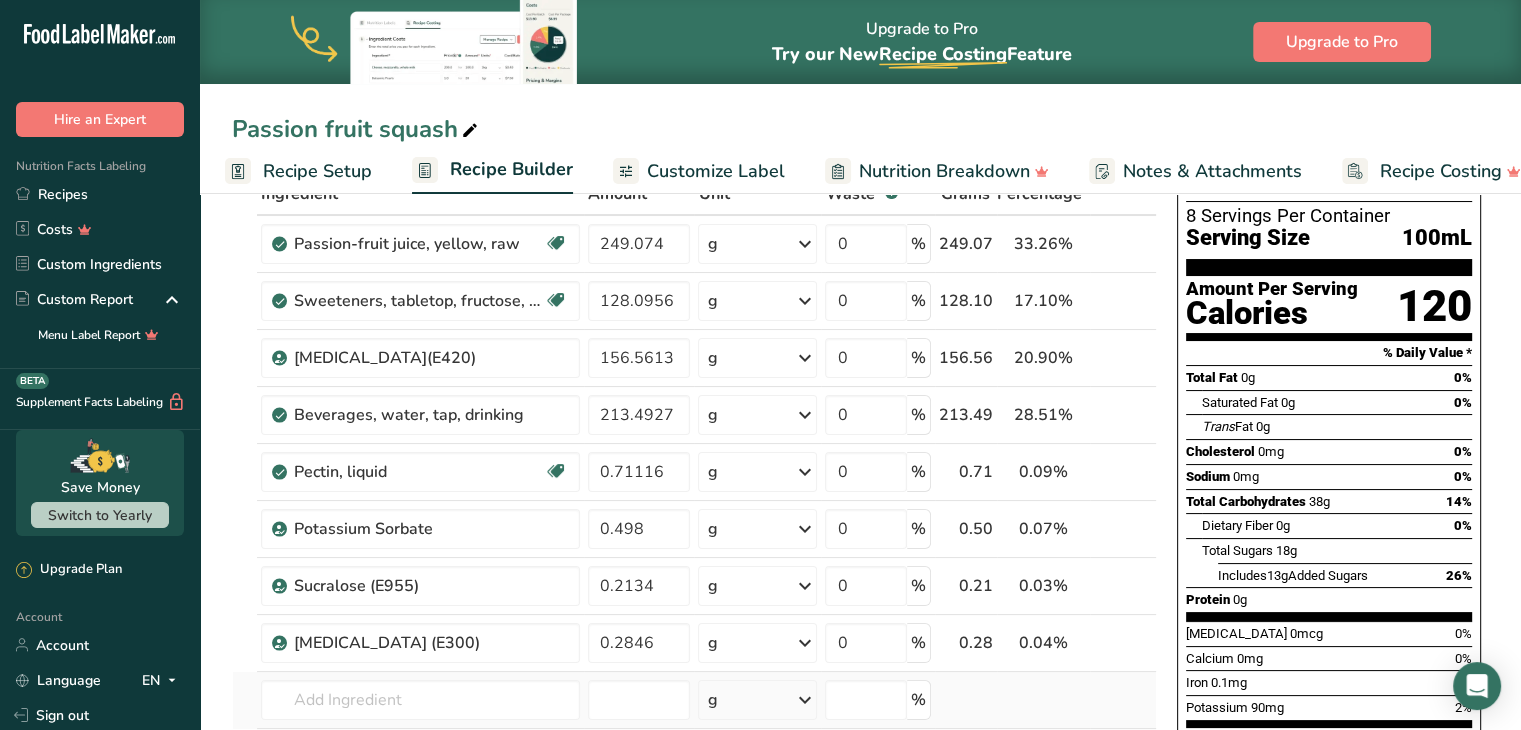 scroll, scrollTop: 96, scrollLeft: 0, axis: vertical 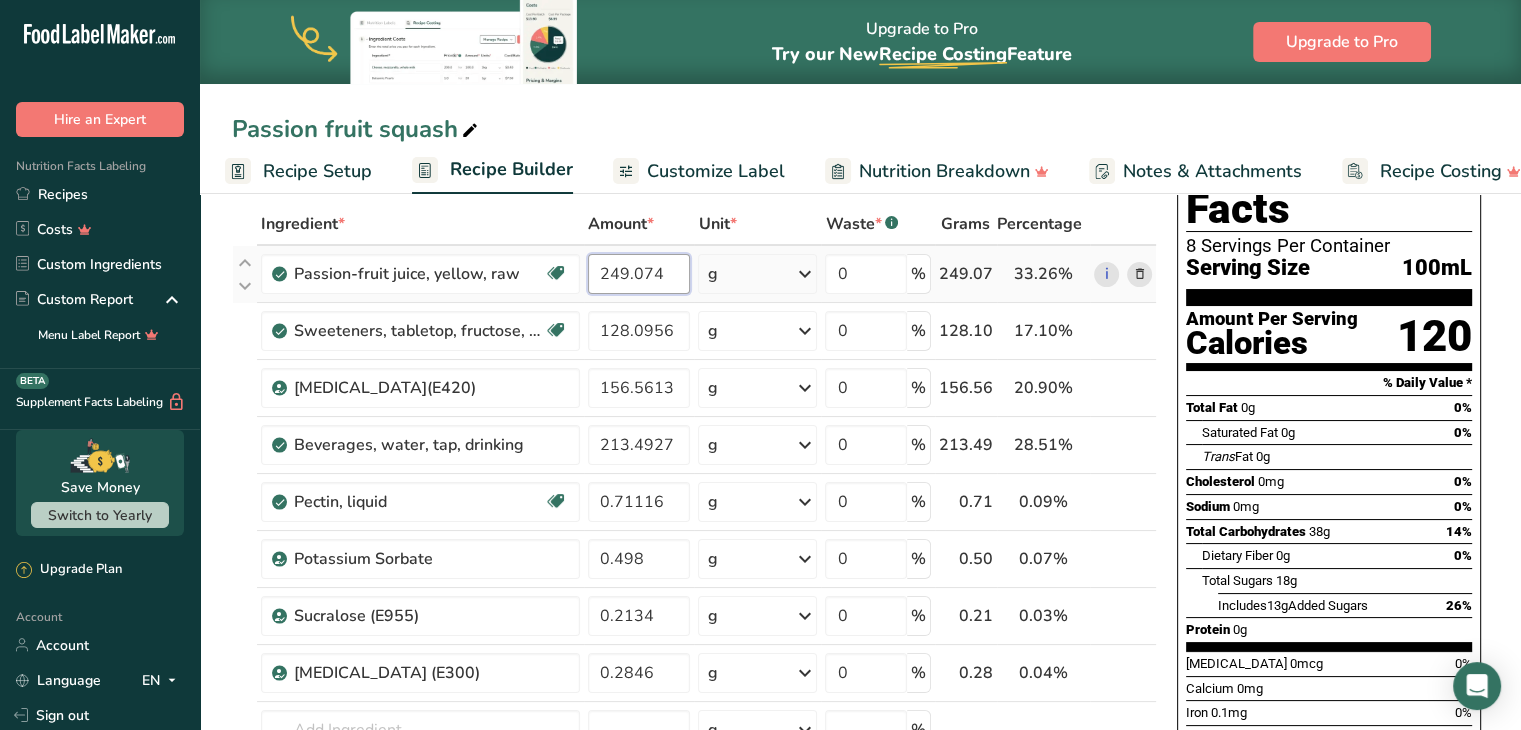 click on "249.074" at bounding box center [639, 274] 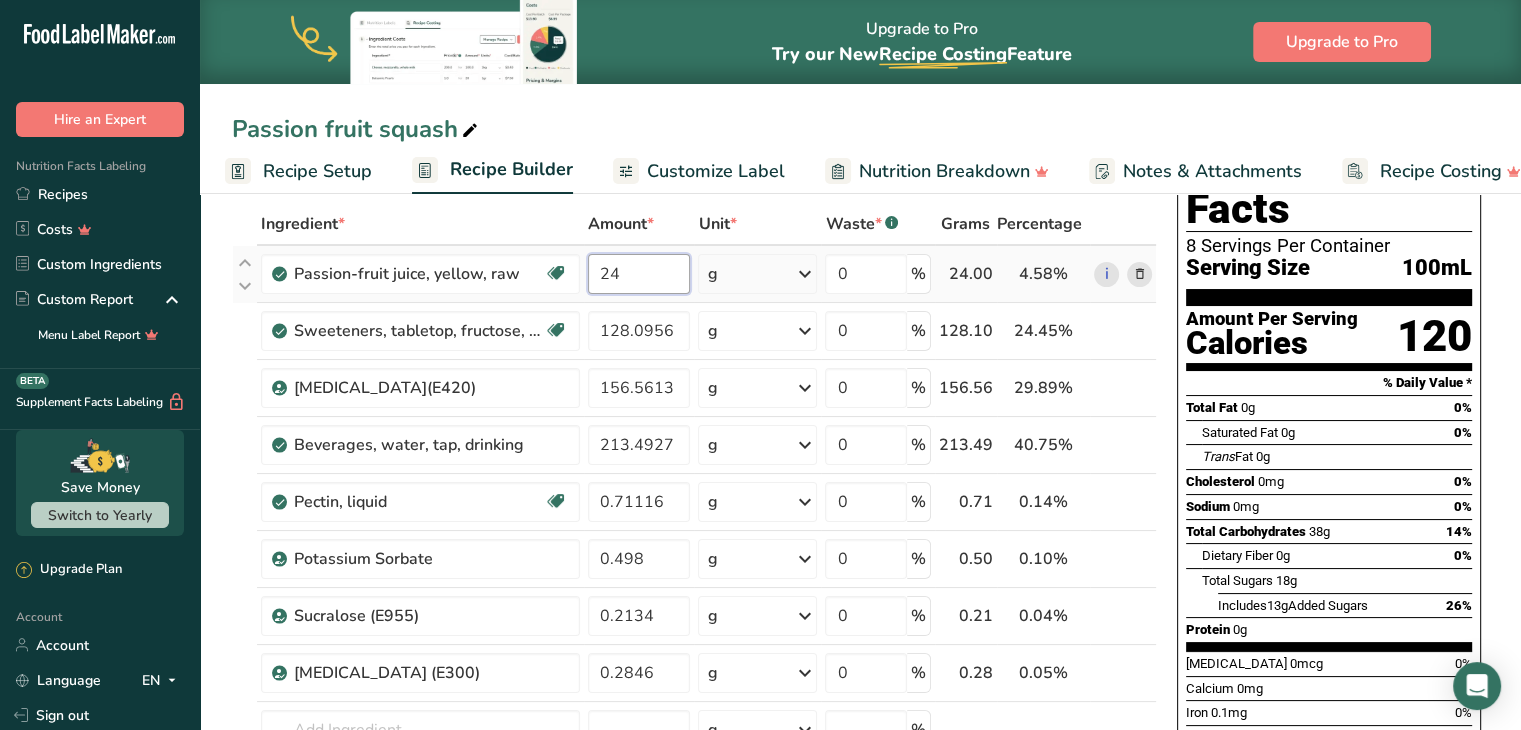 type on "2" 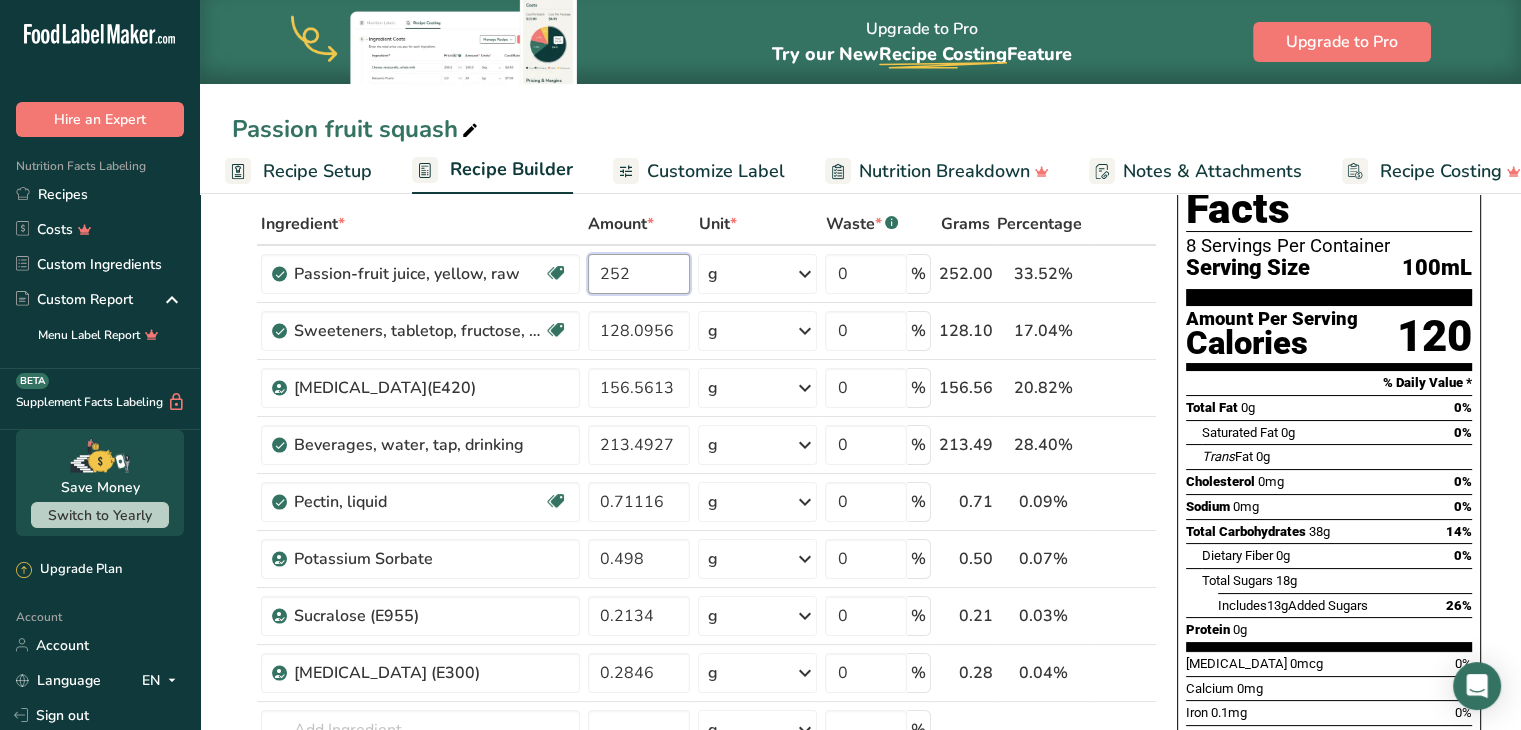 type on "252" 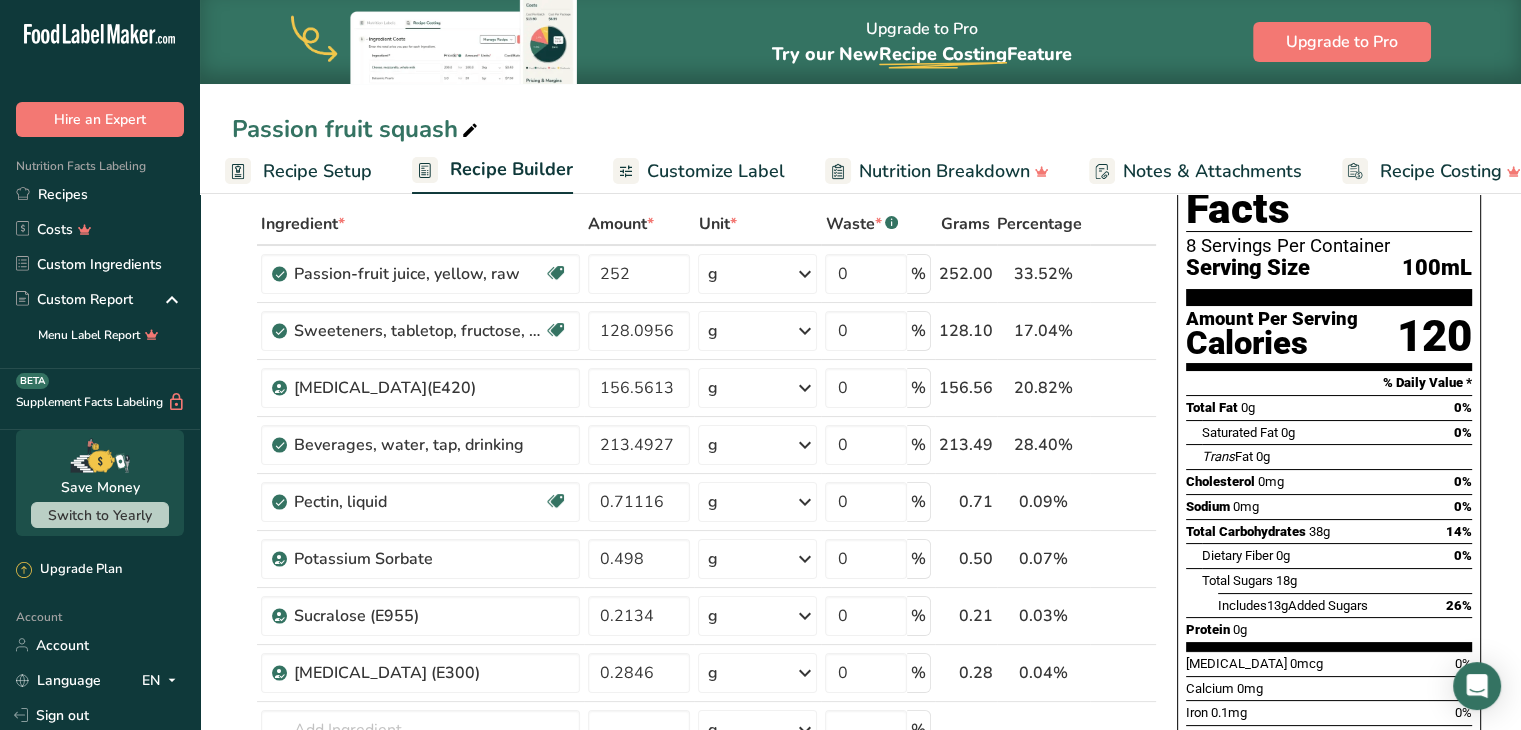 click on "Total Fat
0g
0%" at bounding box center (1329, 407) 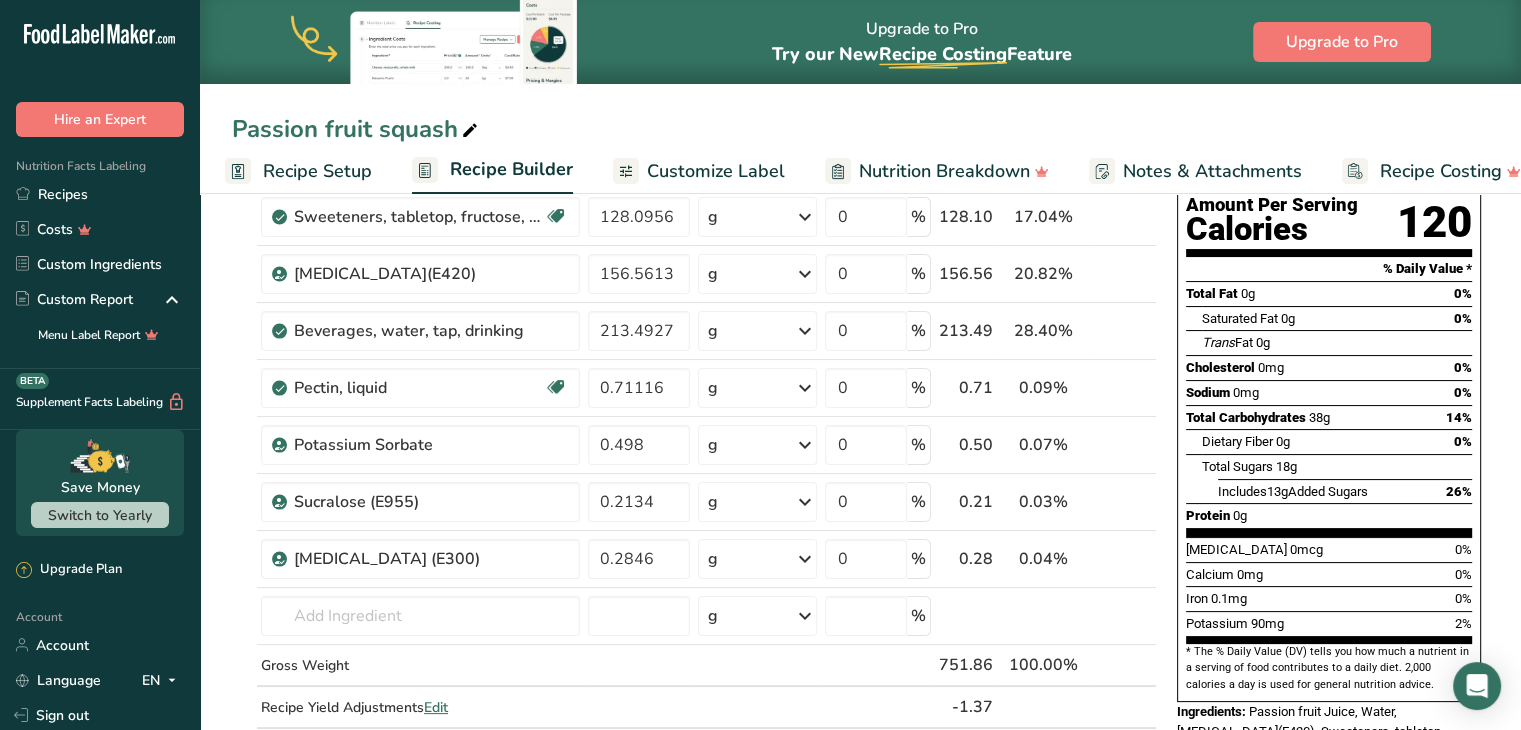 scroll, scrollTop: 211, scrollLeft: 0, axis: vertical 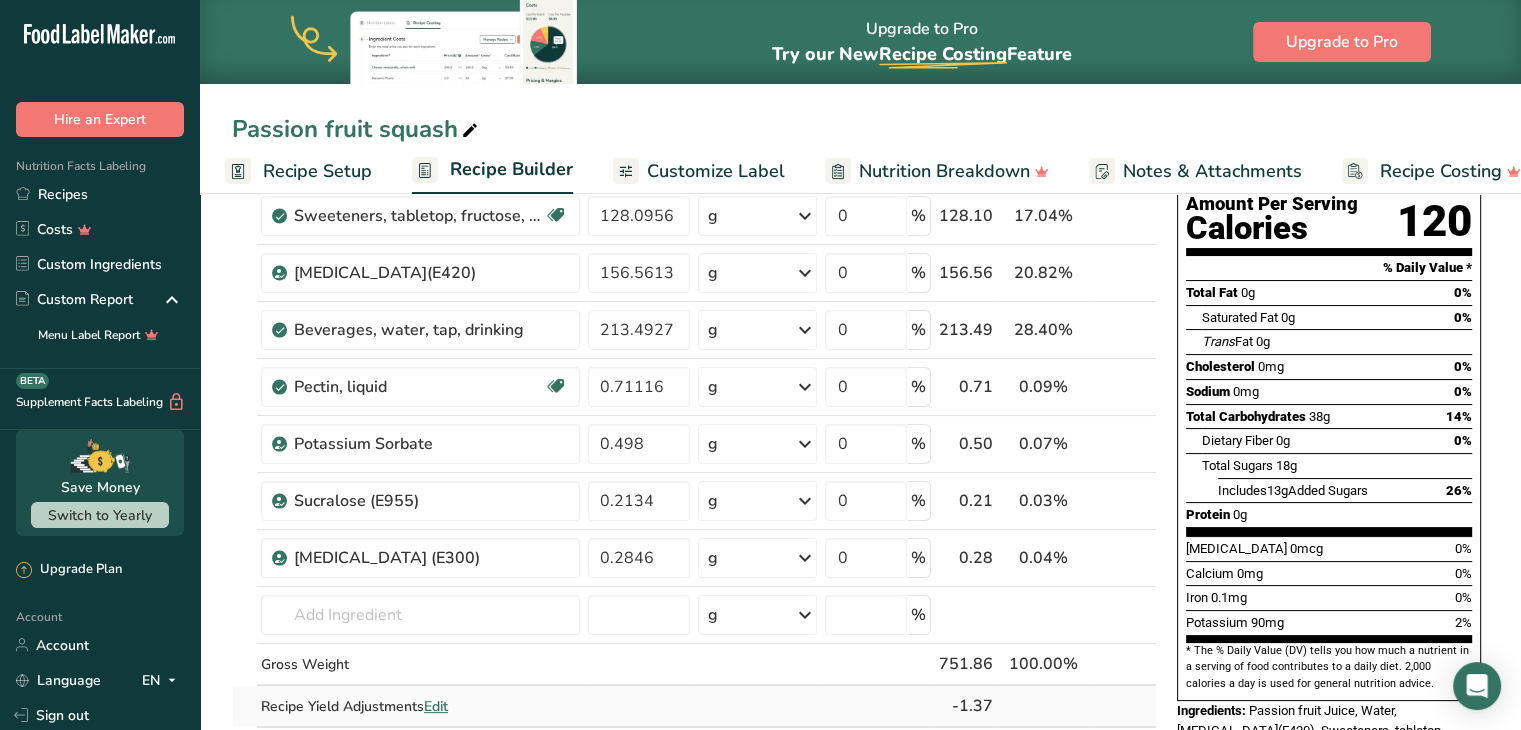 click on "Edit" at bounding box center (436, 706) 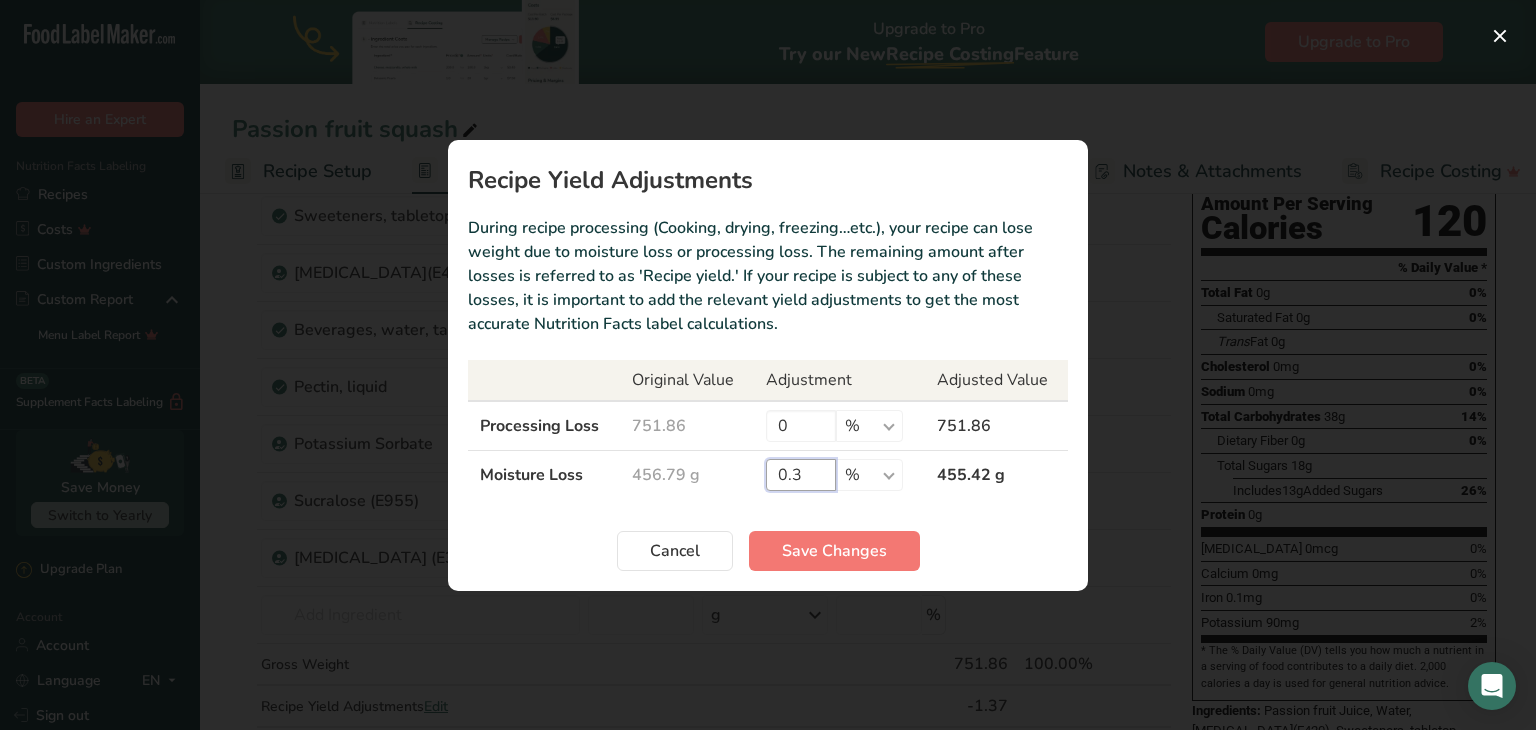 click on "0.3" at bounding box center [801, 475] 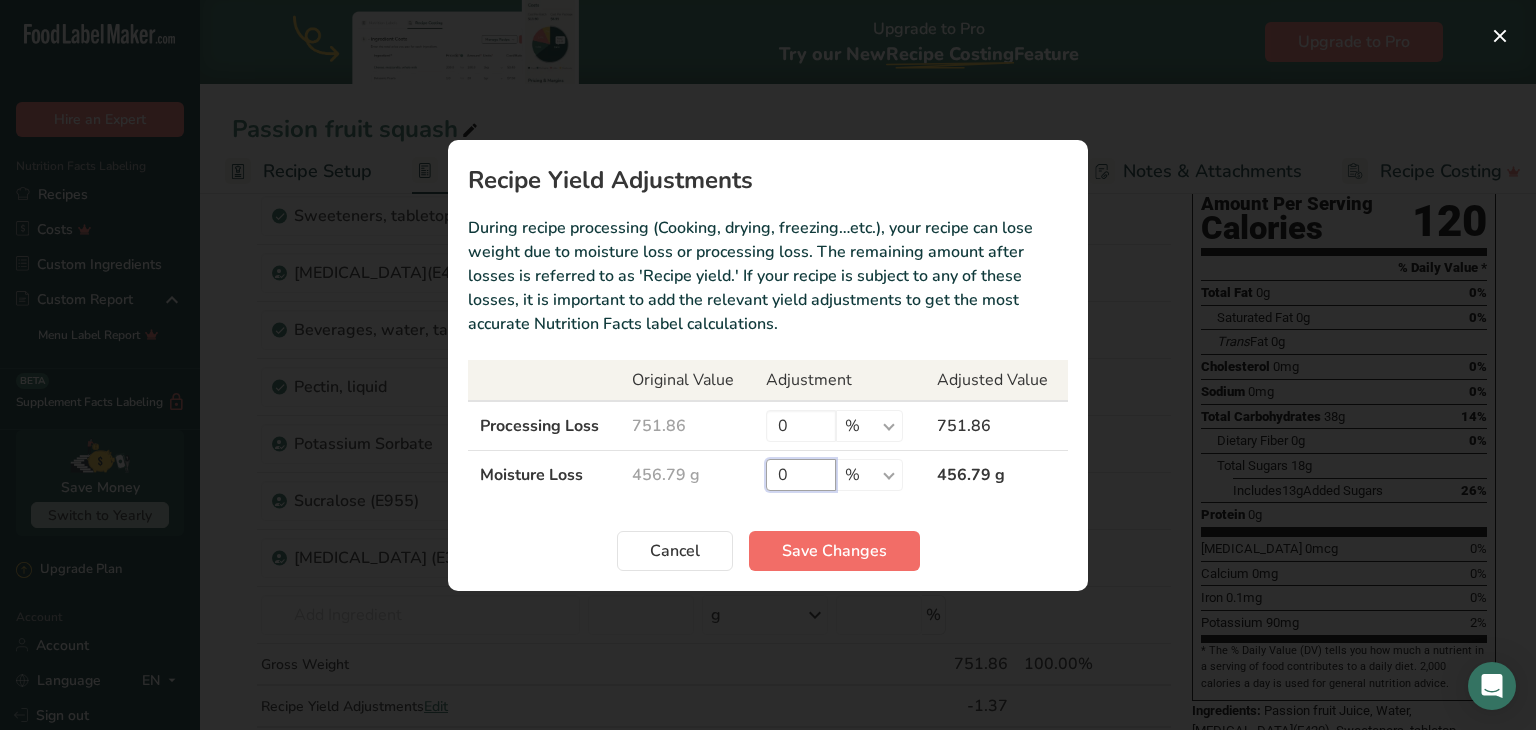 type on "0" 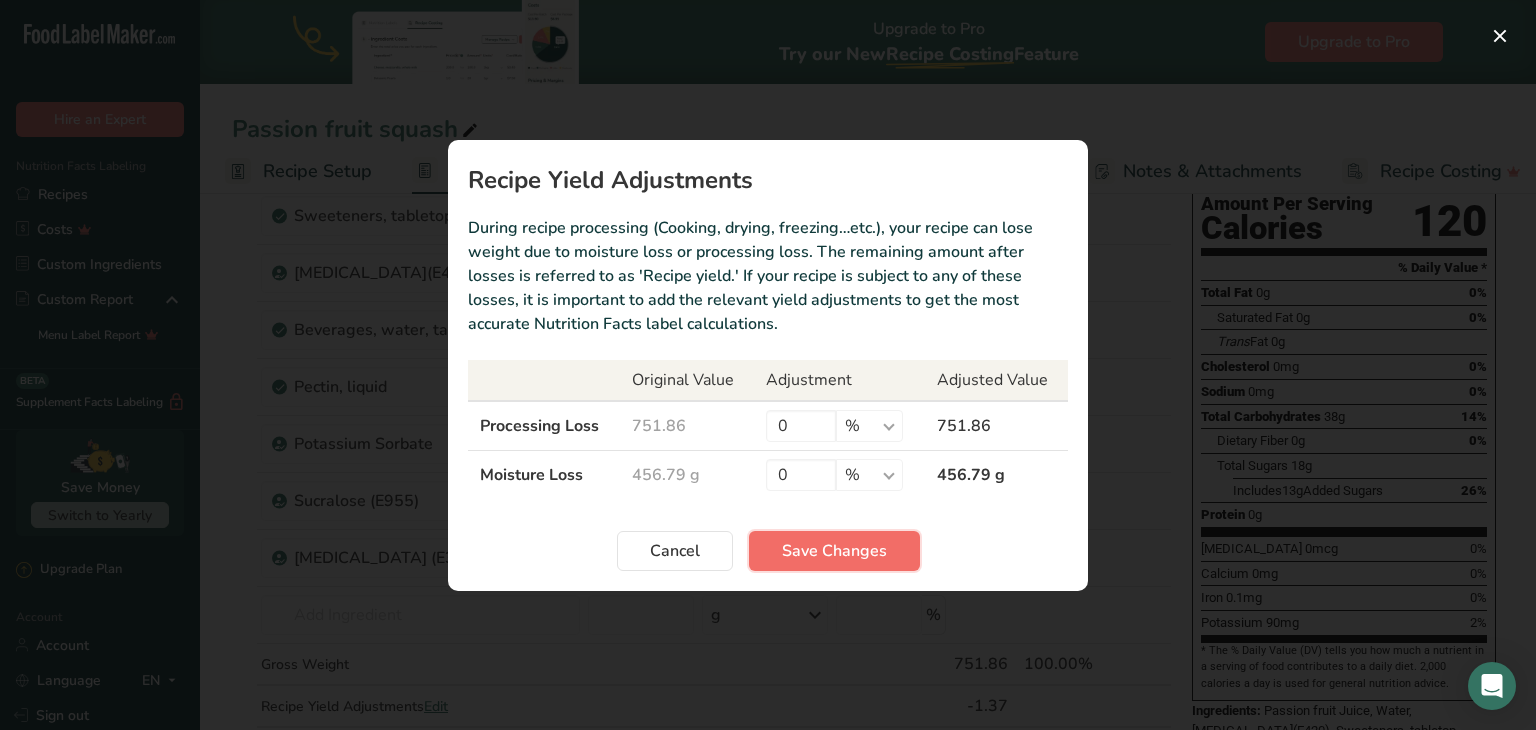 click on "Save Changes" at bounding box center (834, 551) 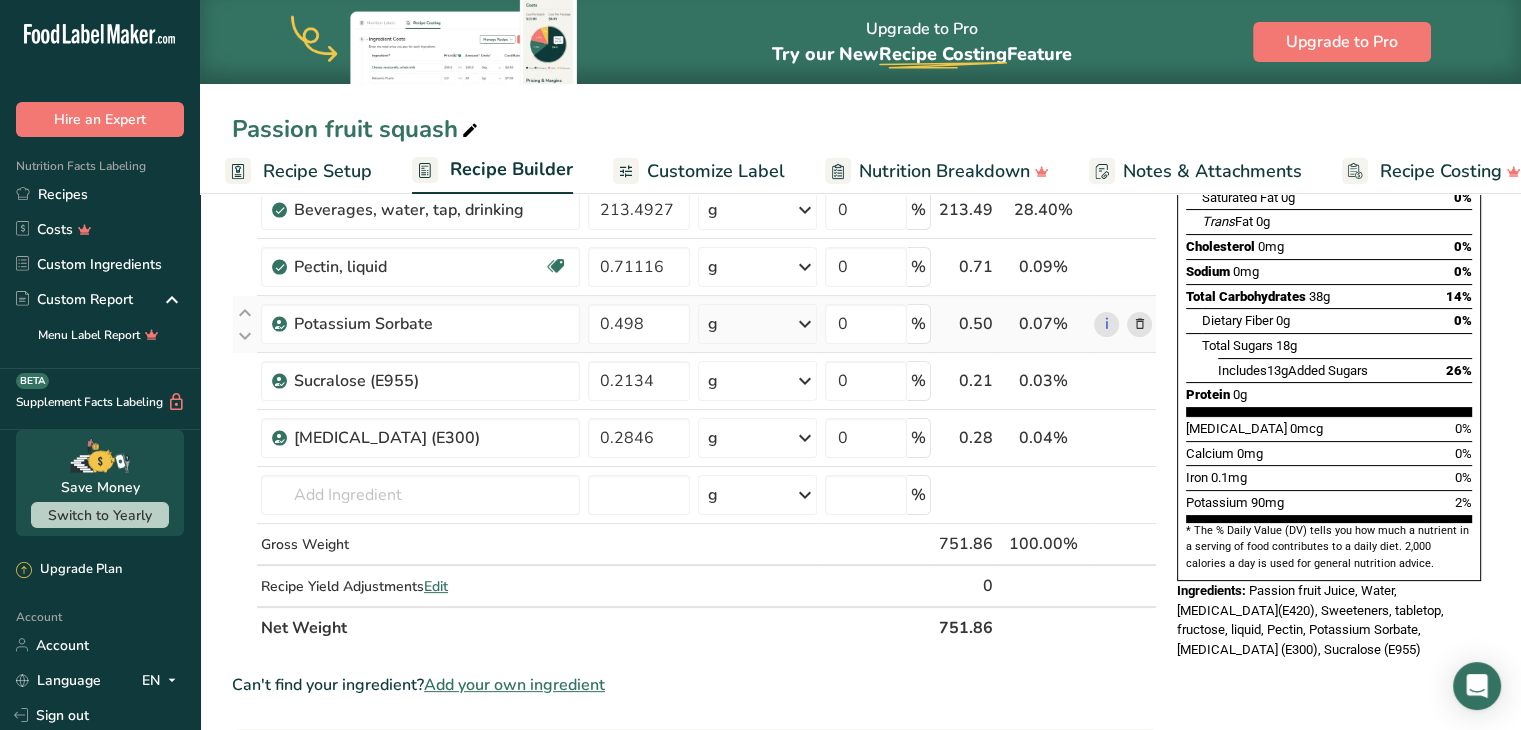 scroll, scrollTop: 0, scrollLeft: 0, axis: both 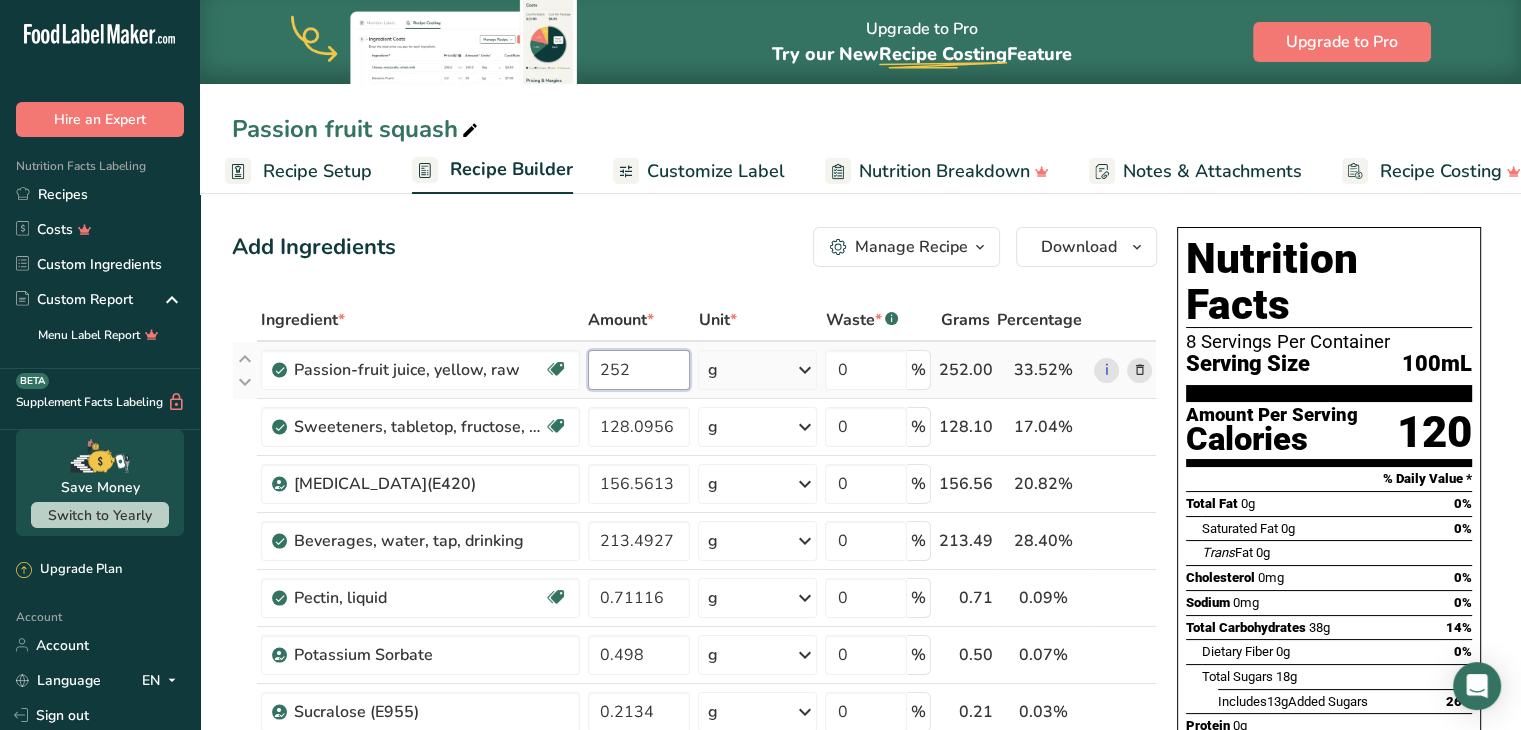 click on "252" at bounding box center (639, 370) 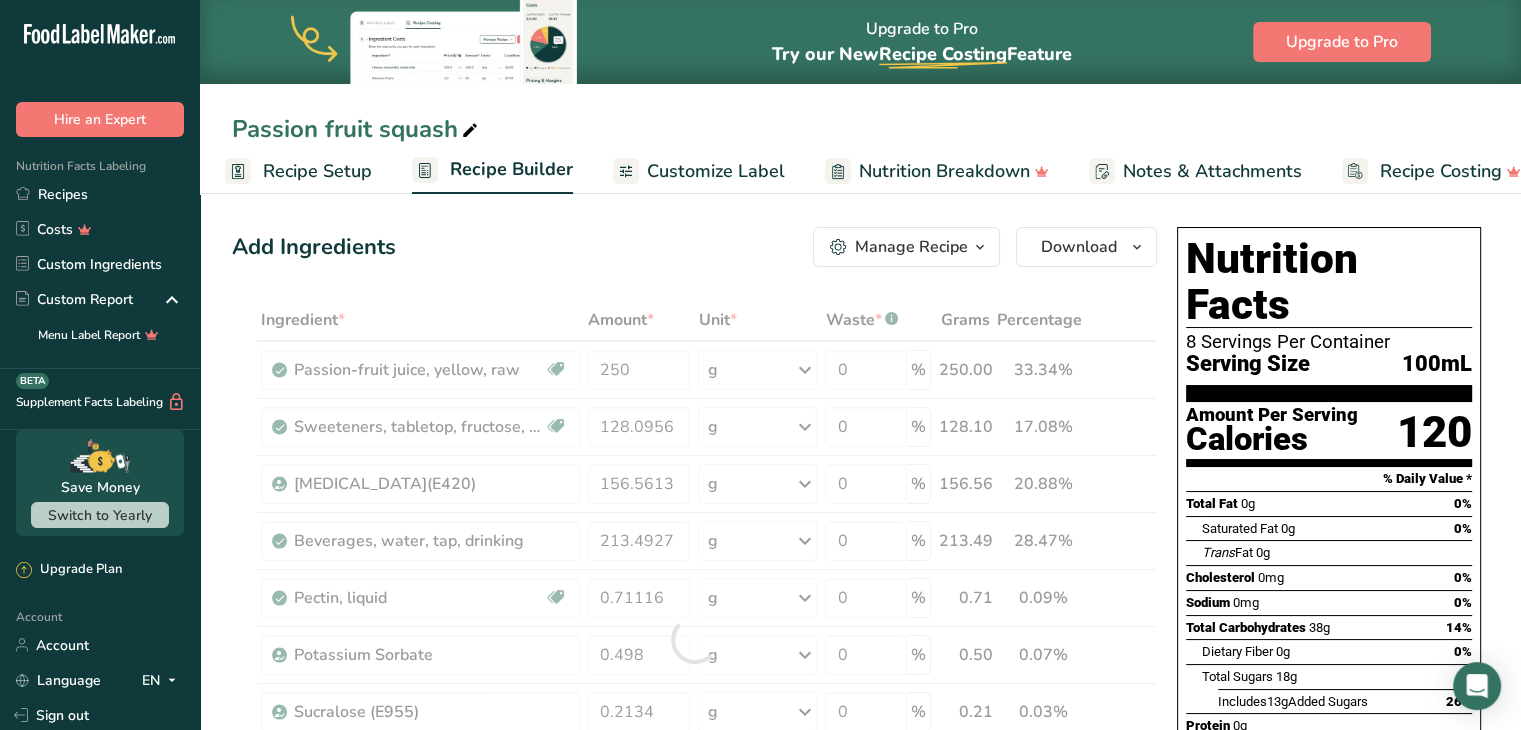 click on "% Daily Value *" at bounding box center (1329, 479) 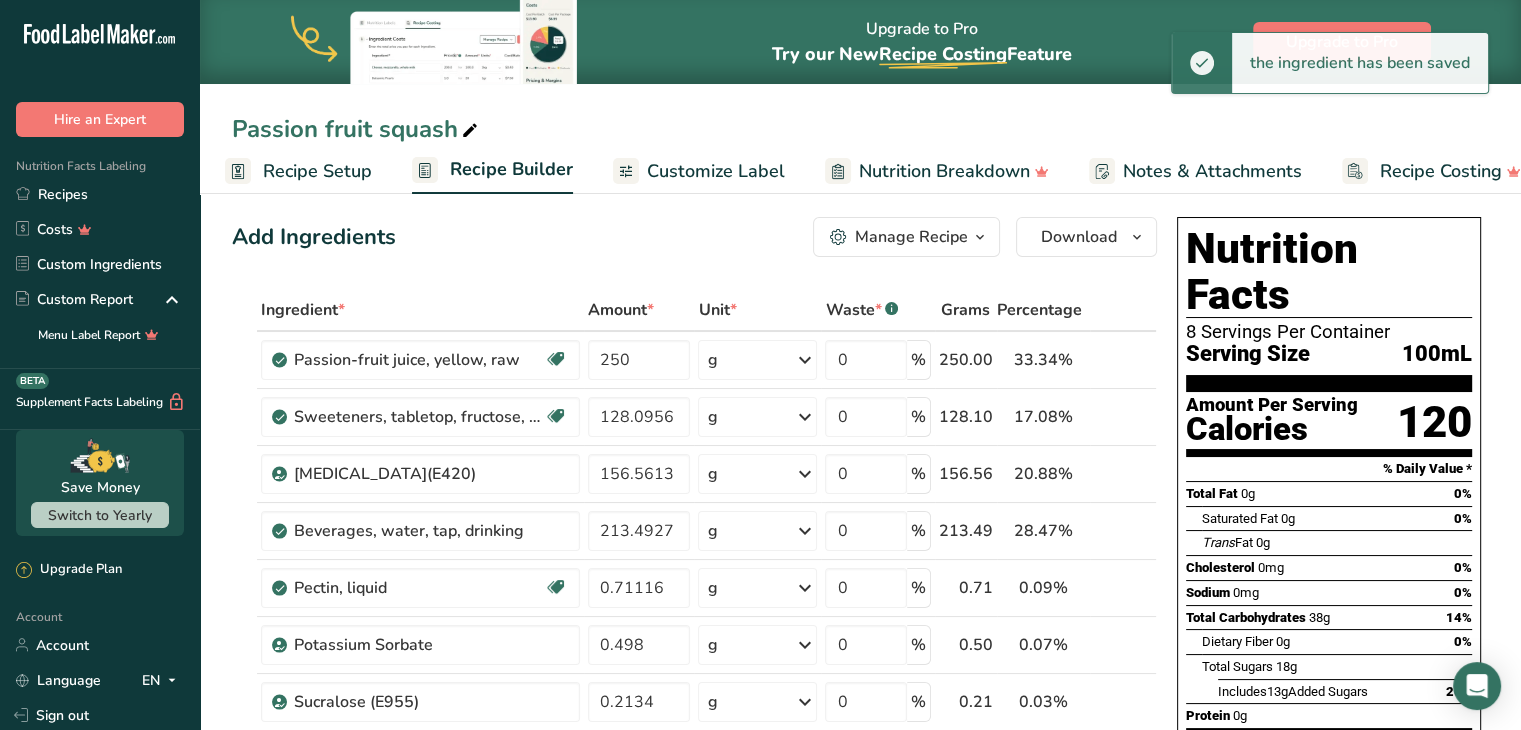 scroll, scrollTop: 0, scrollLeft: 0, axis: both 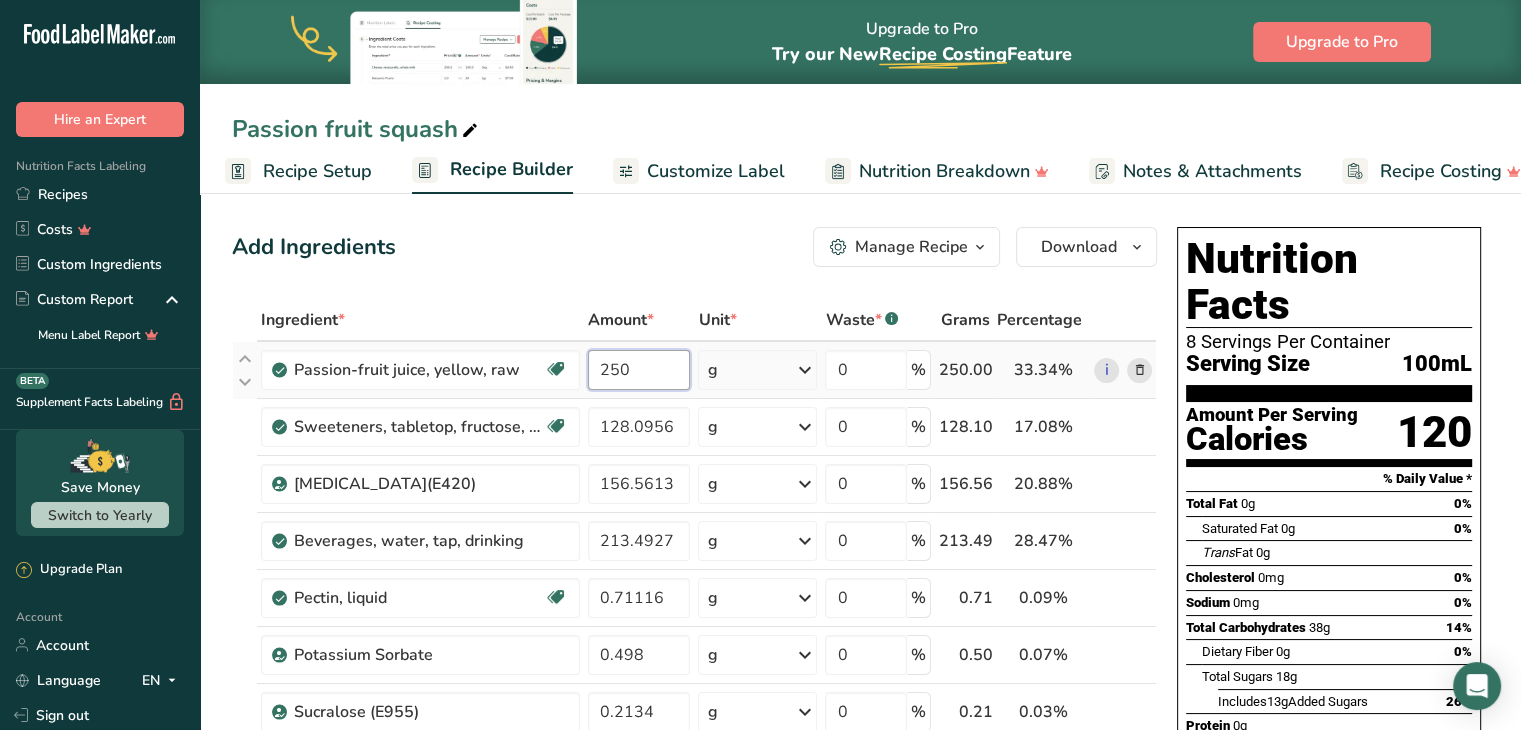 click on "250" at bounding box center [639, 370] 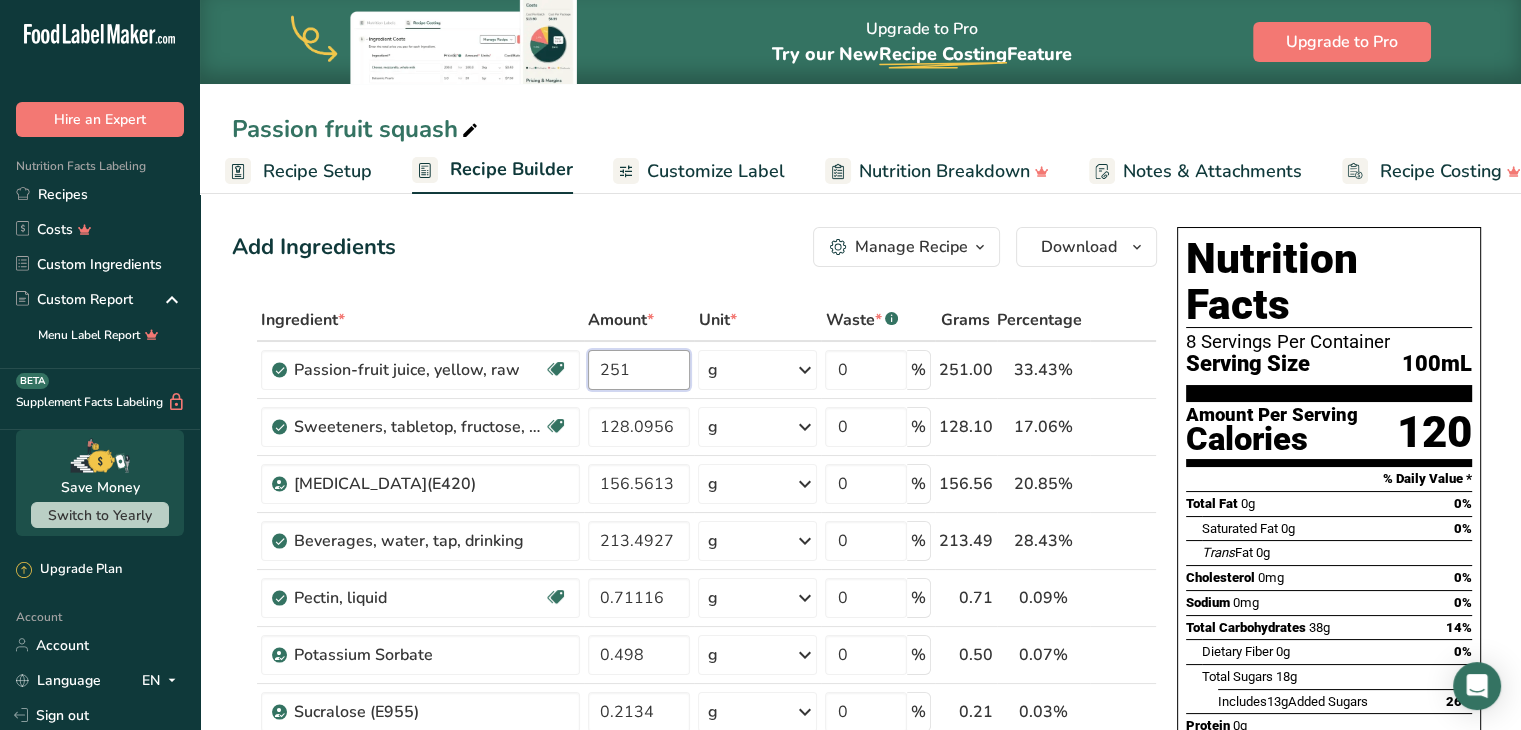 type on "251" 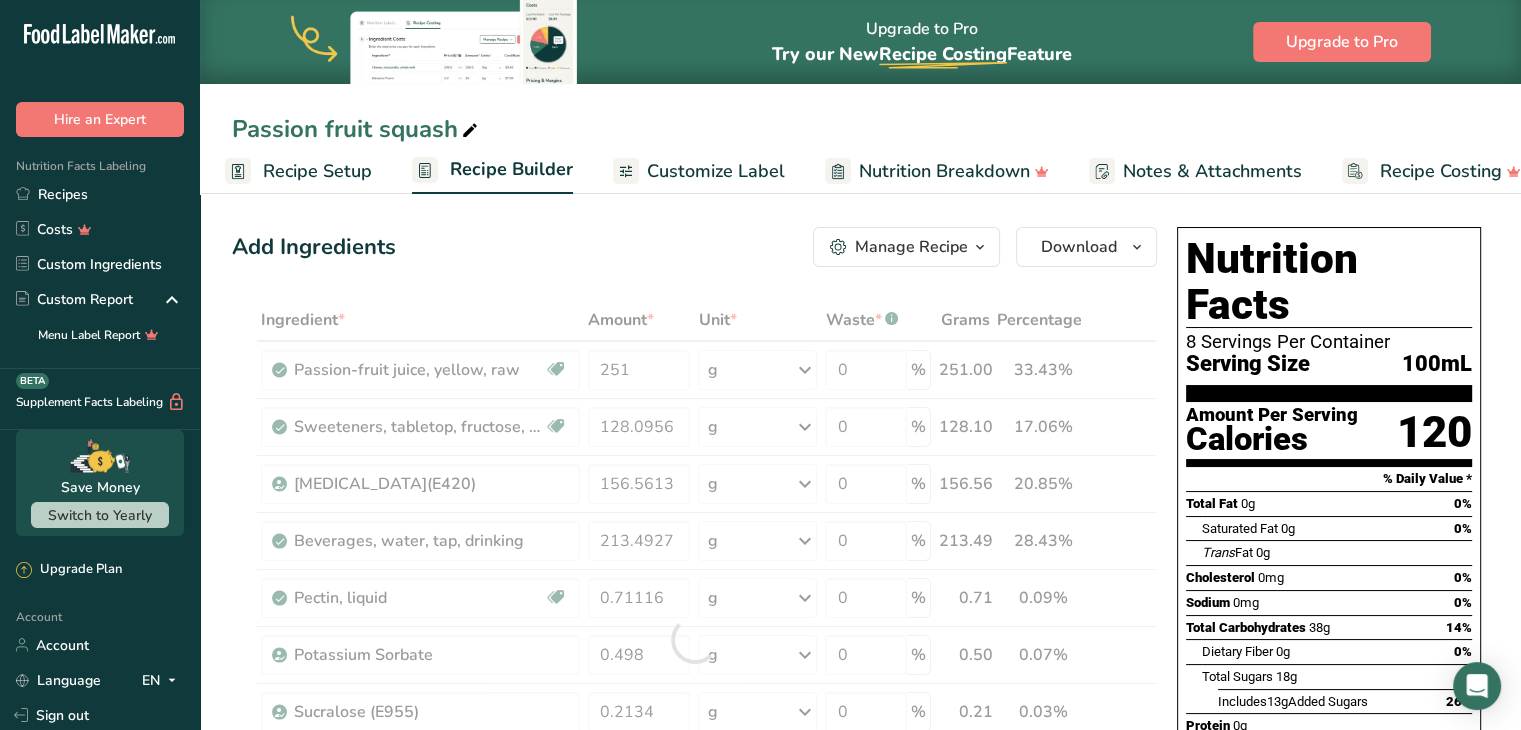 click on "Amount Per Serving
Calories
120" at bounding box center [1329, 434] 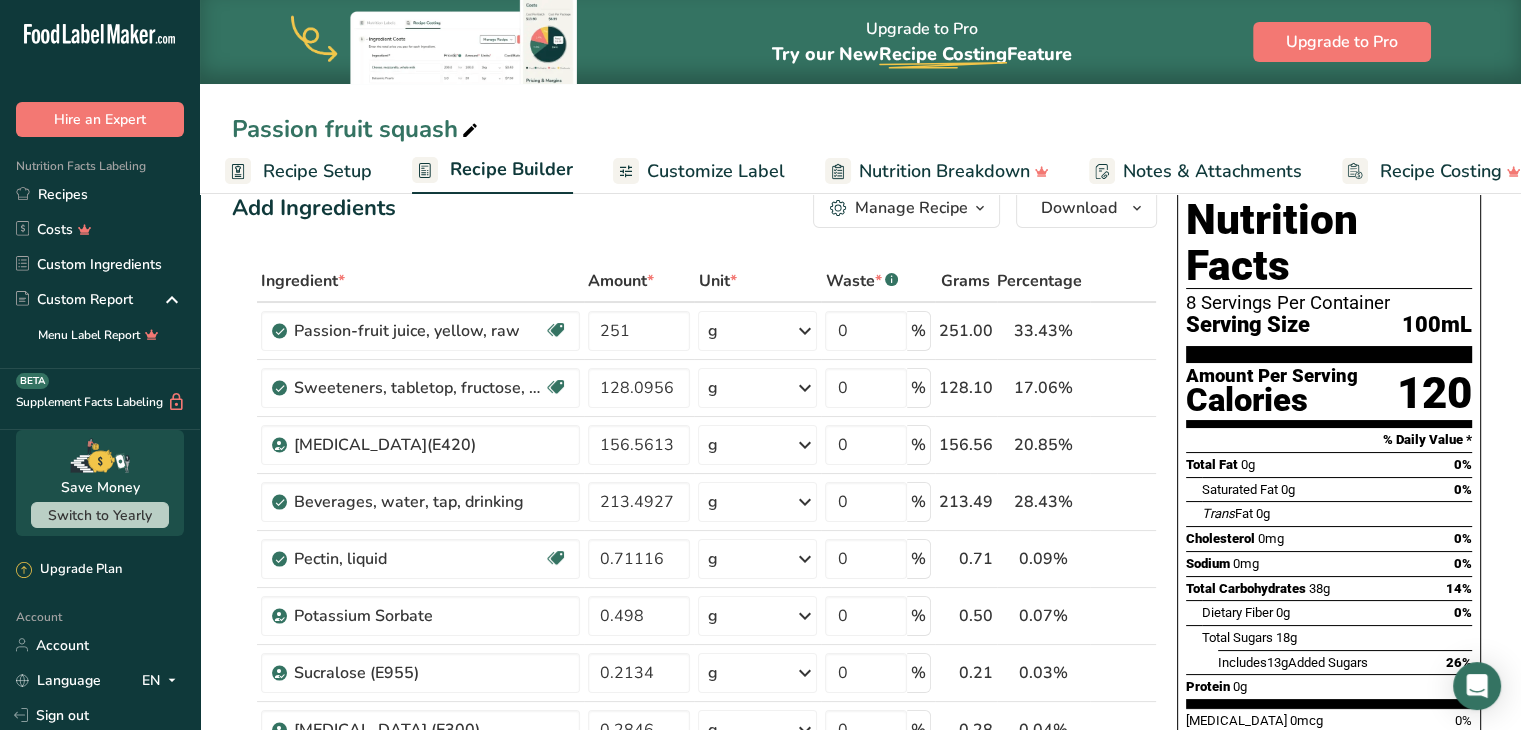 scroll, scrollTop: 0, scrollLeft: 0, axis: both 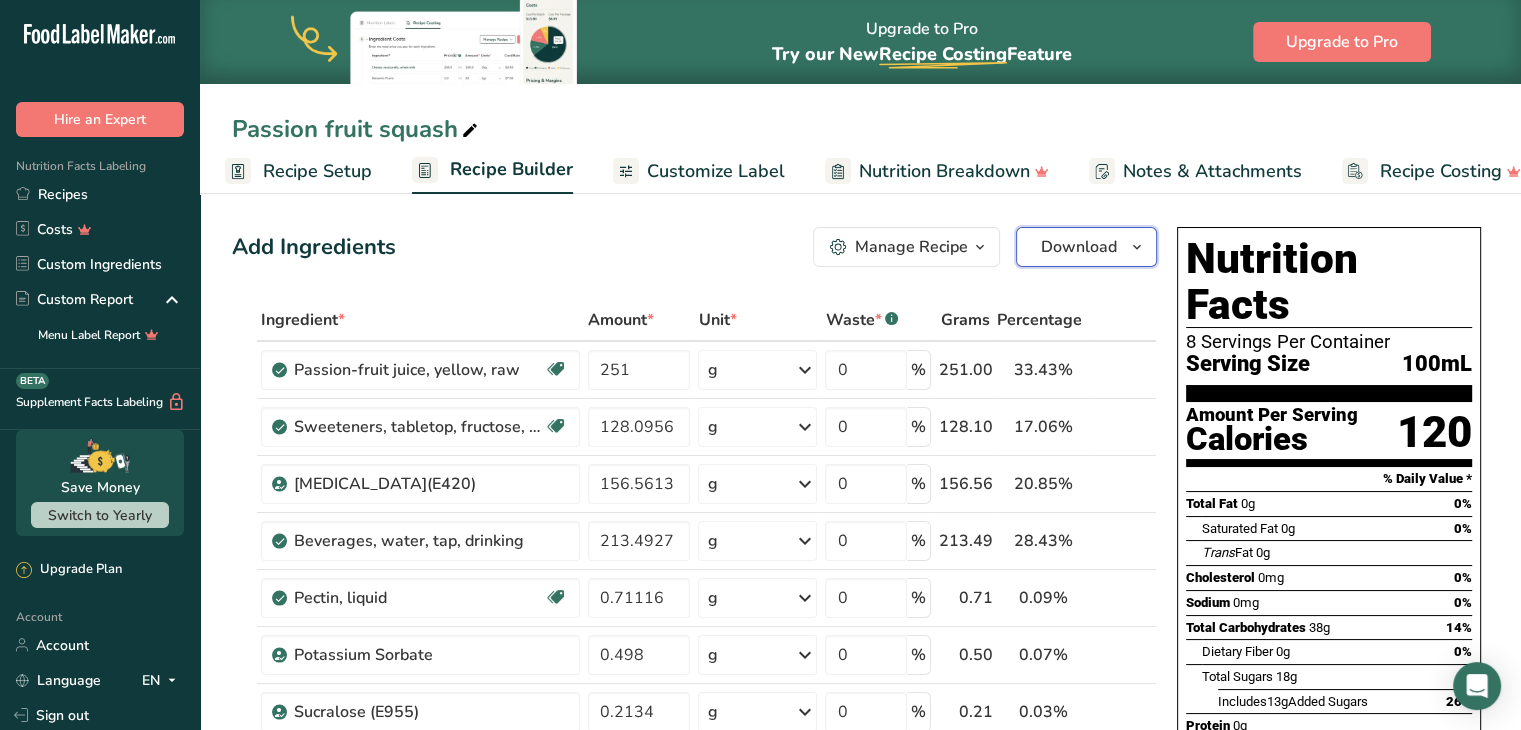 click at bounding box center (1137, 247) 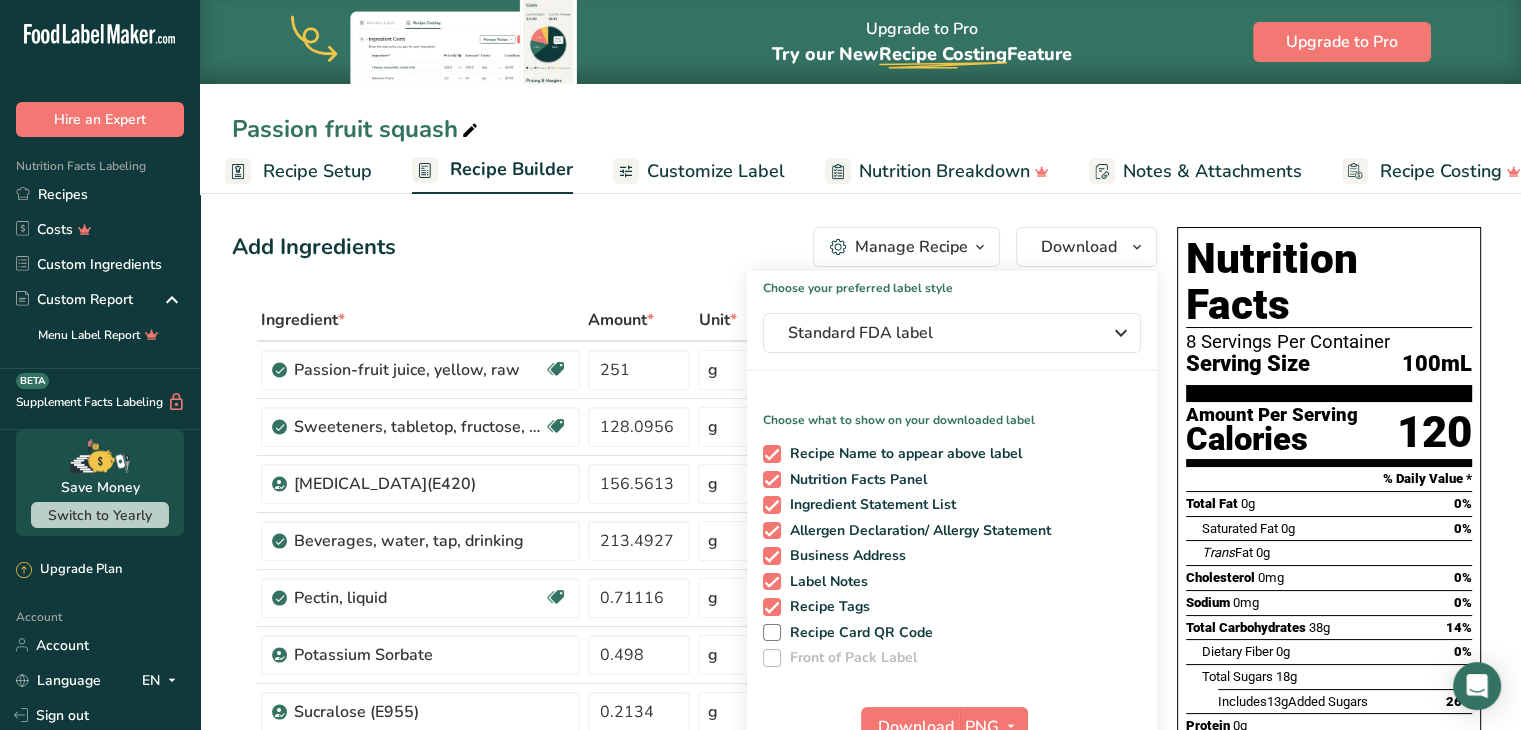 click on "Nutrition Facts
8 Servings Per Container
Serving Size
100mL" at bounding box center [1329, 319] 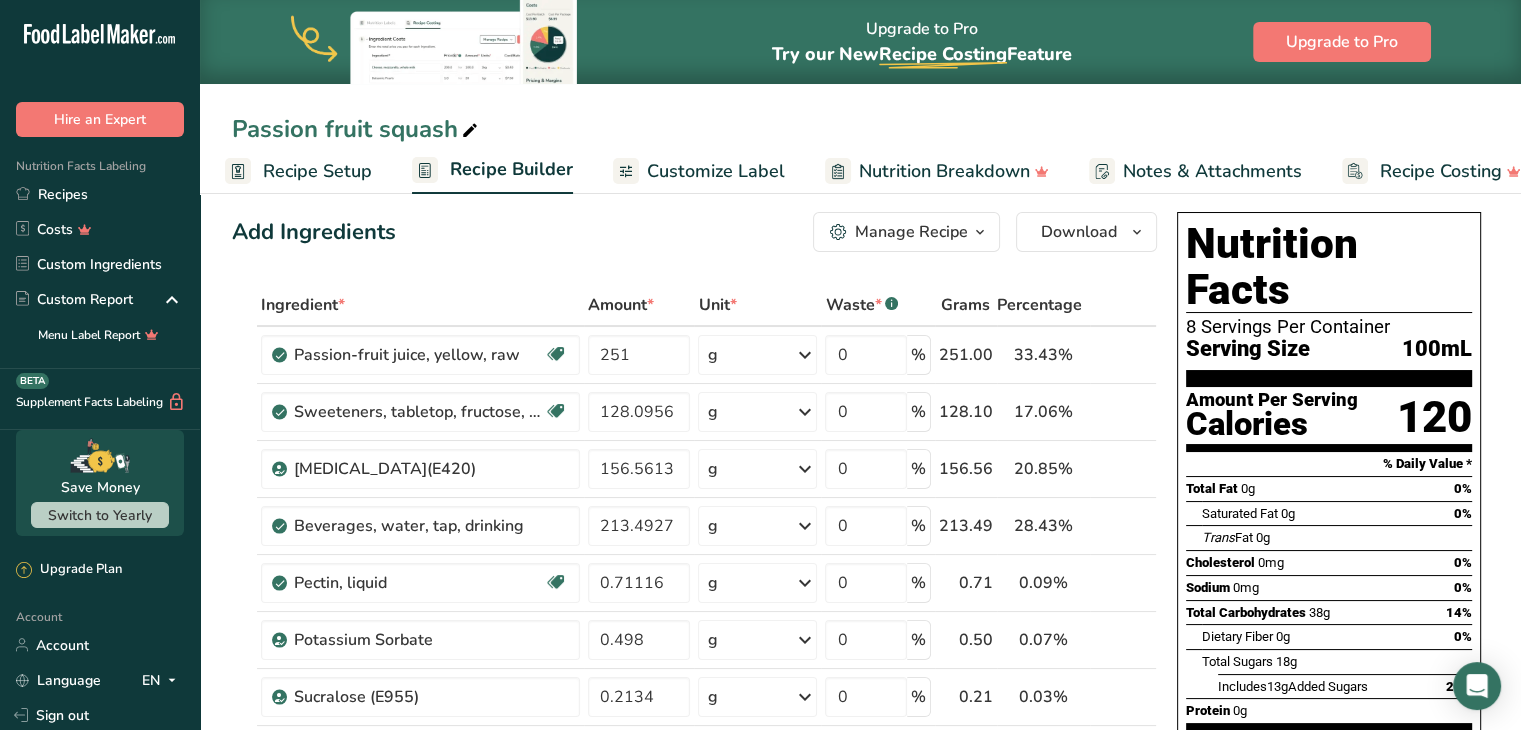 scroll, scrollTop: 14, scrollLeft: 0, axis: vertical 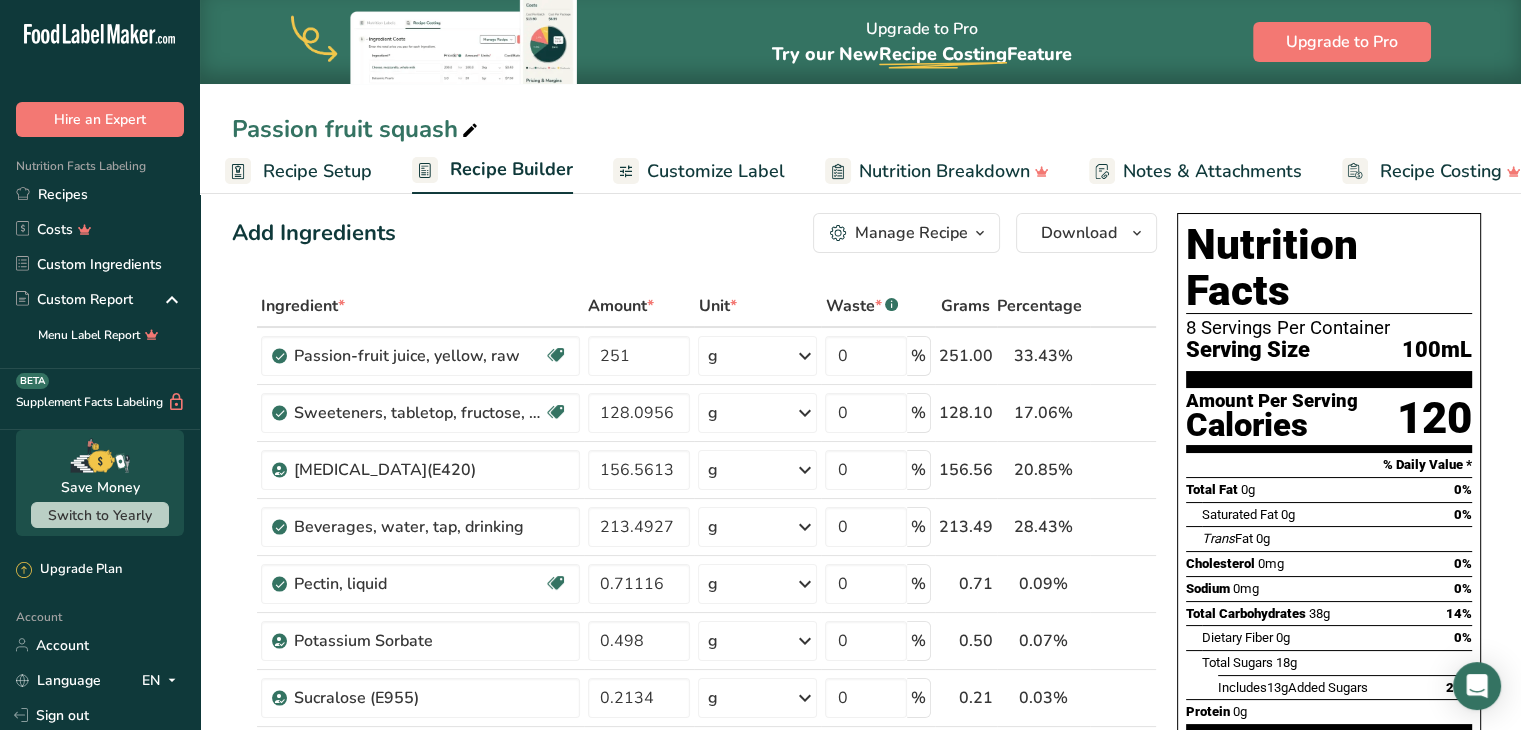 click on "Recipe Setup" at bounding box center (317, 171) 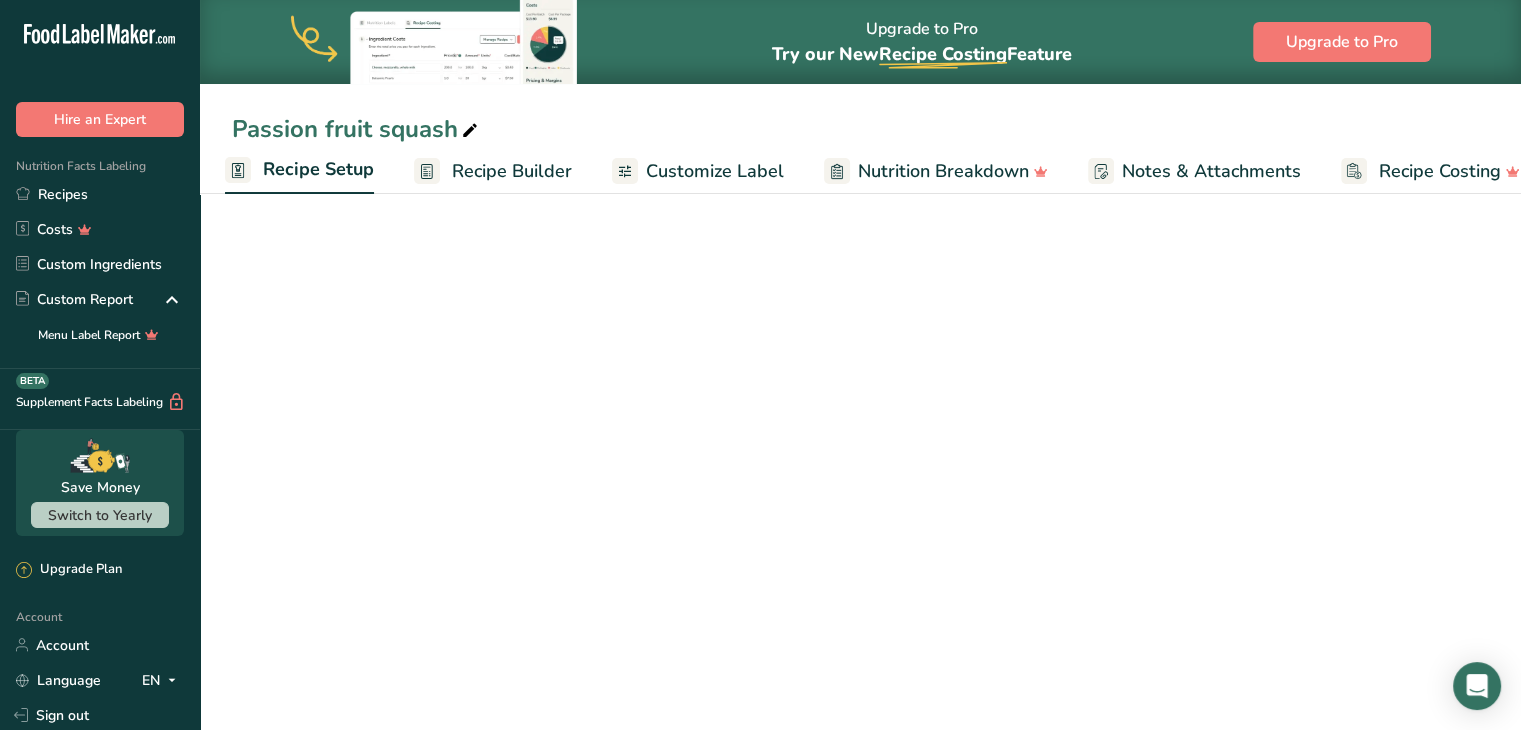 select on "22" 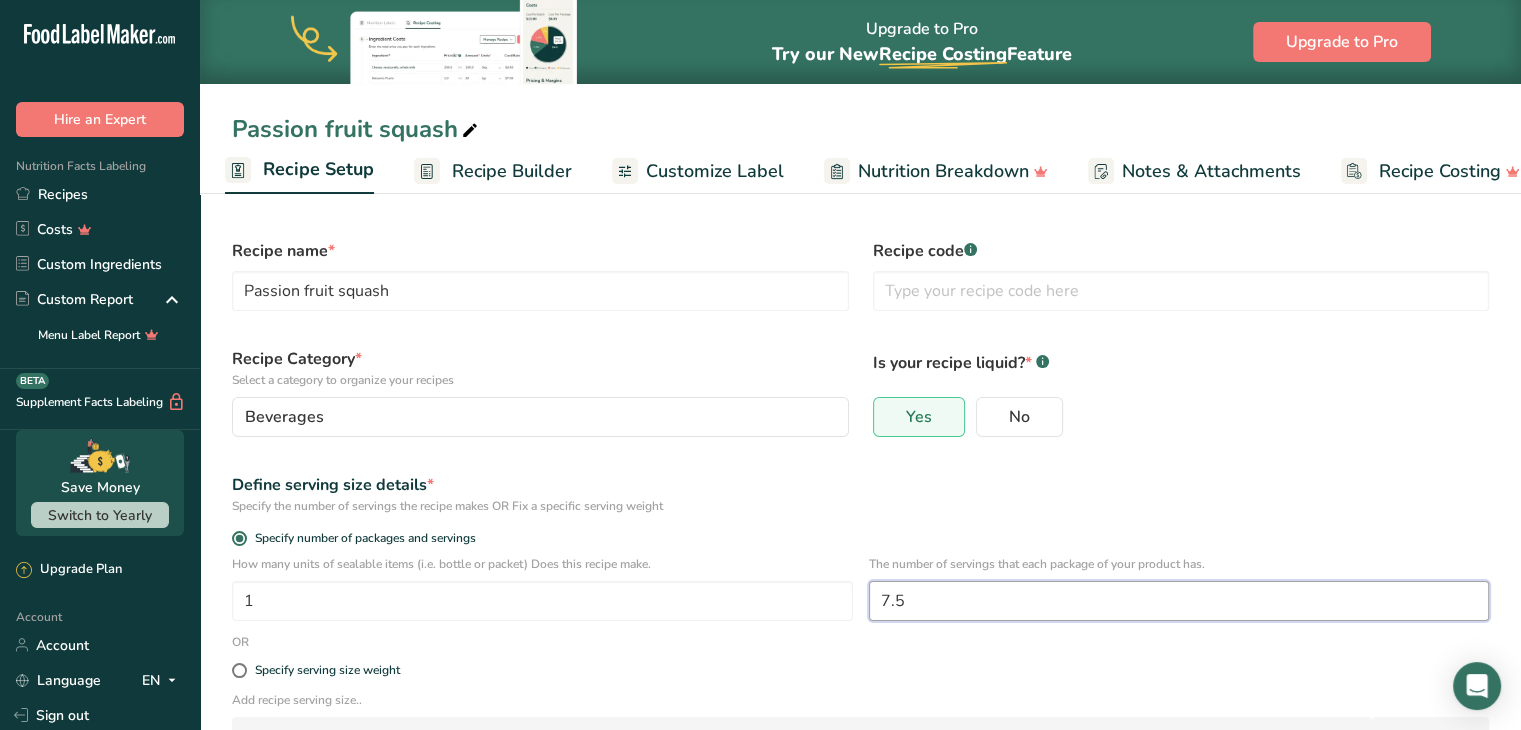 click on "7.5" at bounding box center [1179, 601] 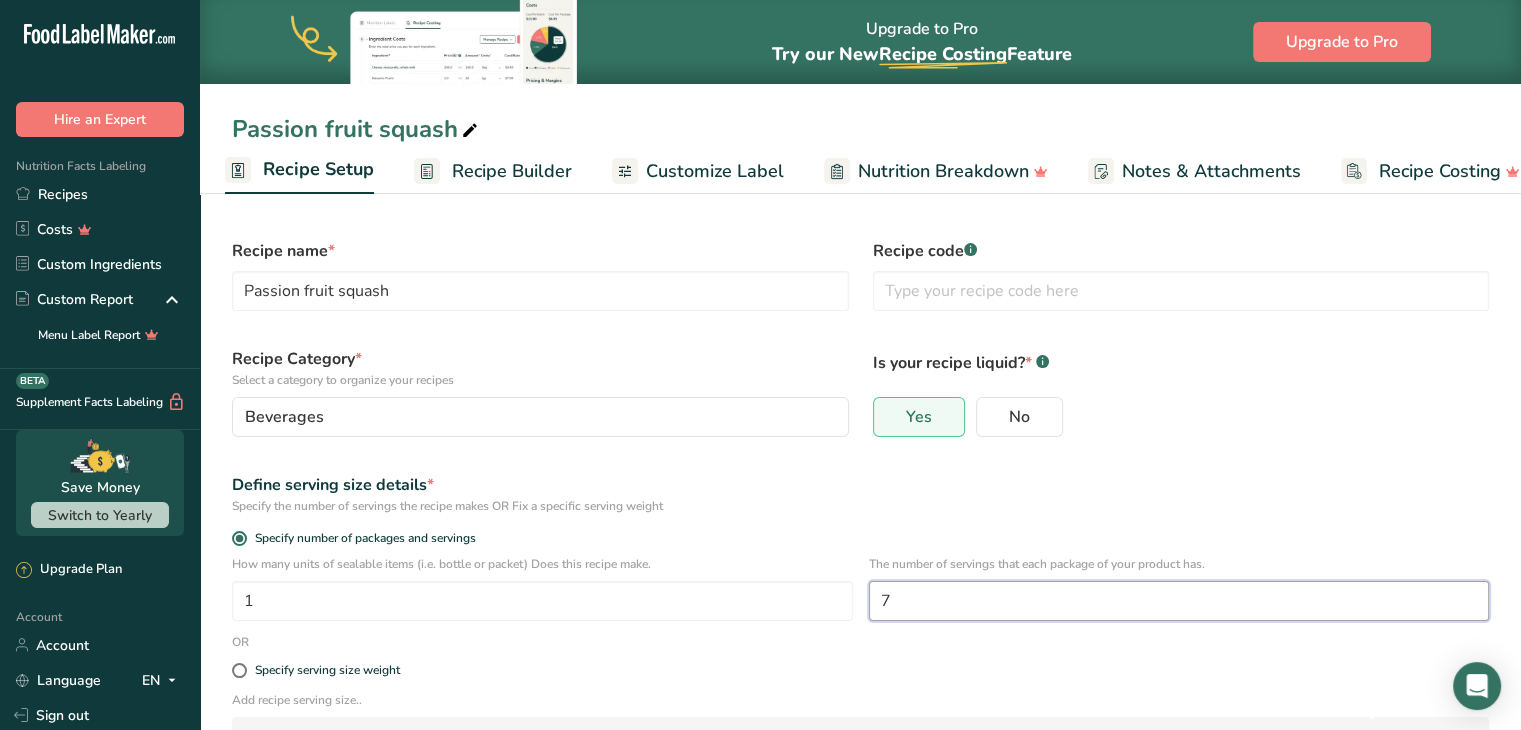 type on "7.5" 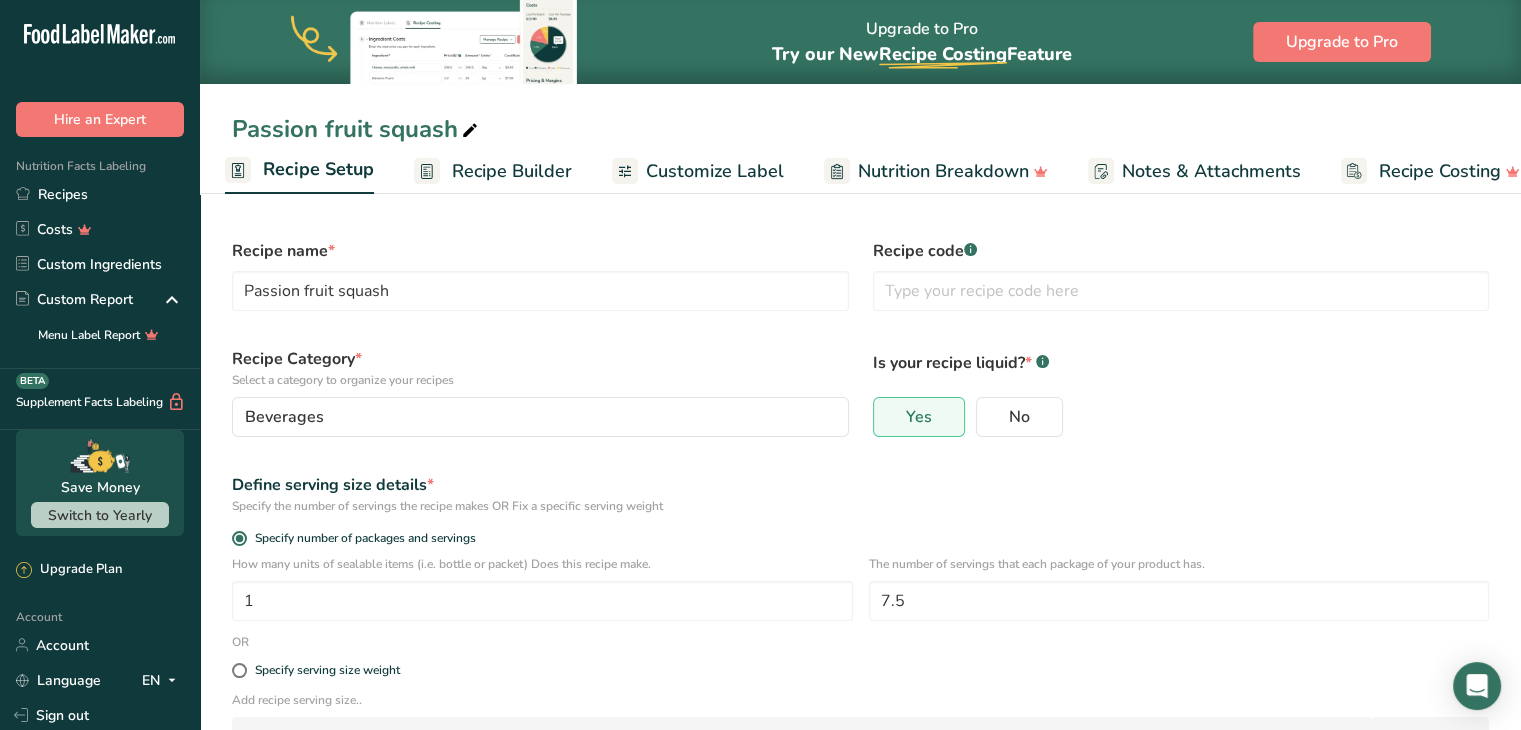 click on "Specify the number of servings the recipe makes OR Fix a specific serving weight" at bounding box center [860, 506] 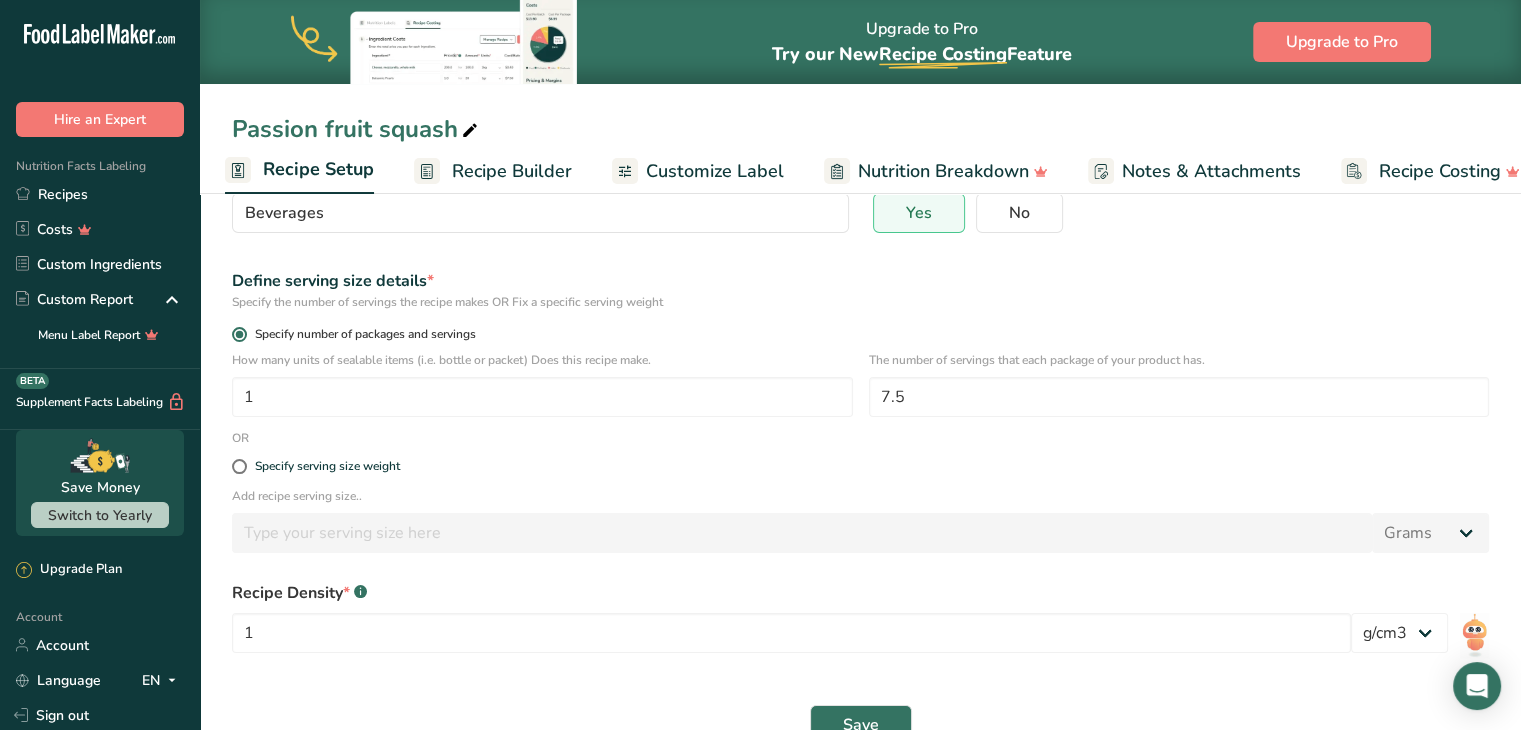 scroll, scrollTop: 252, scrollLeft: 0, axis: vertical 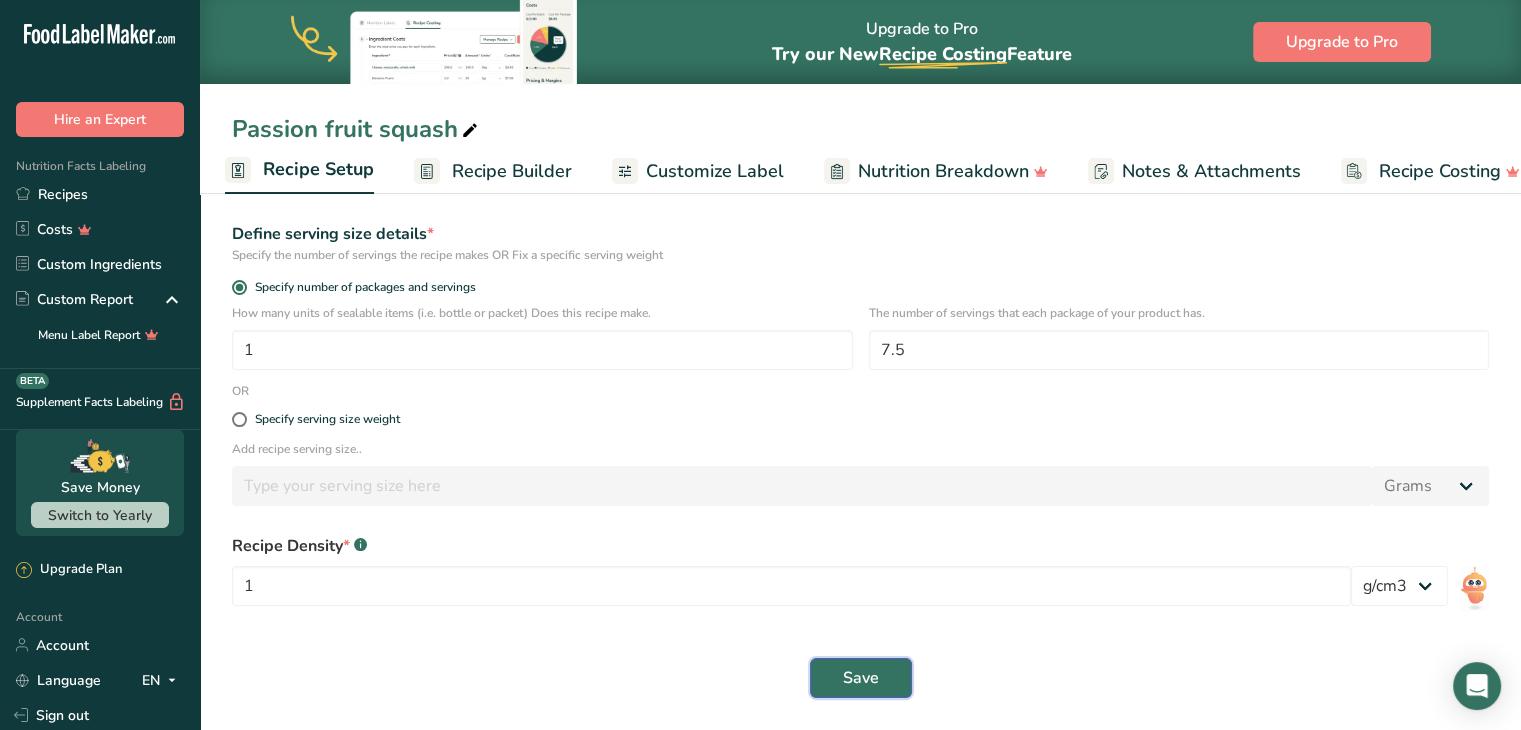 click on "Save" at bounding box center (861, 678) 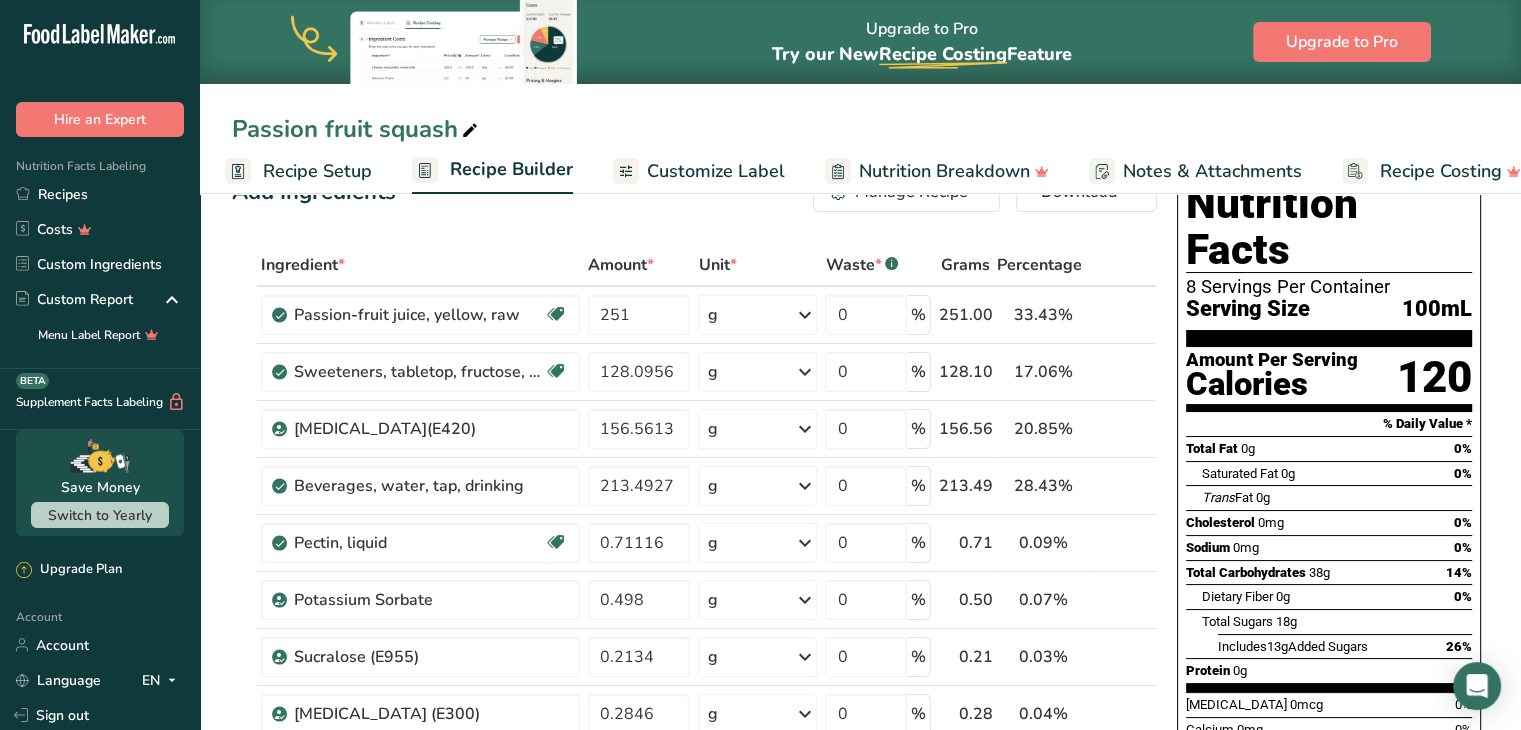 scroll, scrollTop: 56, scrollLeft: 0, axis: vertical 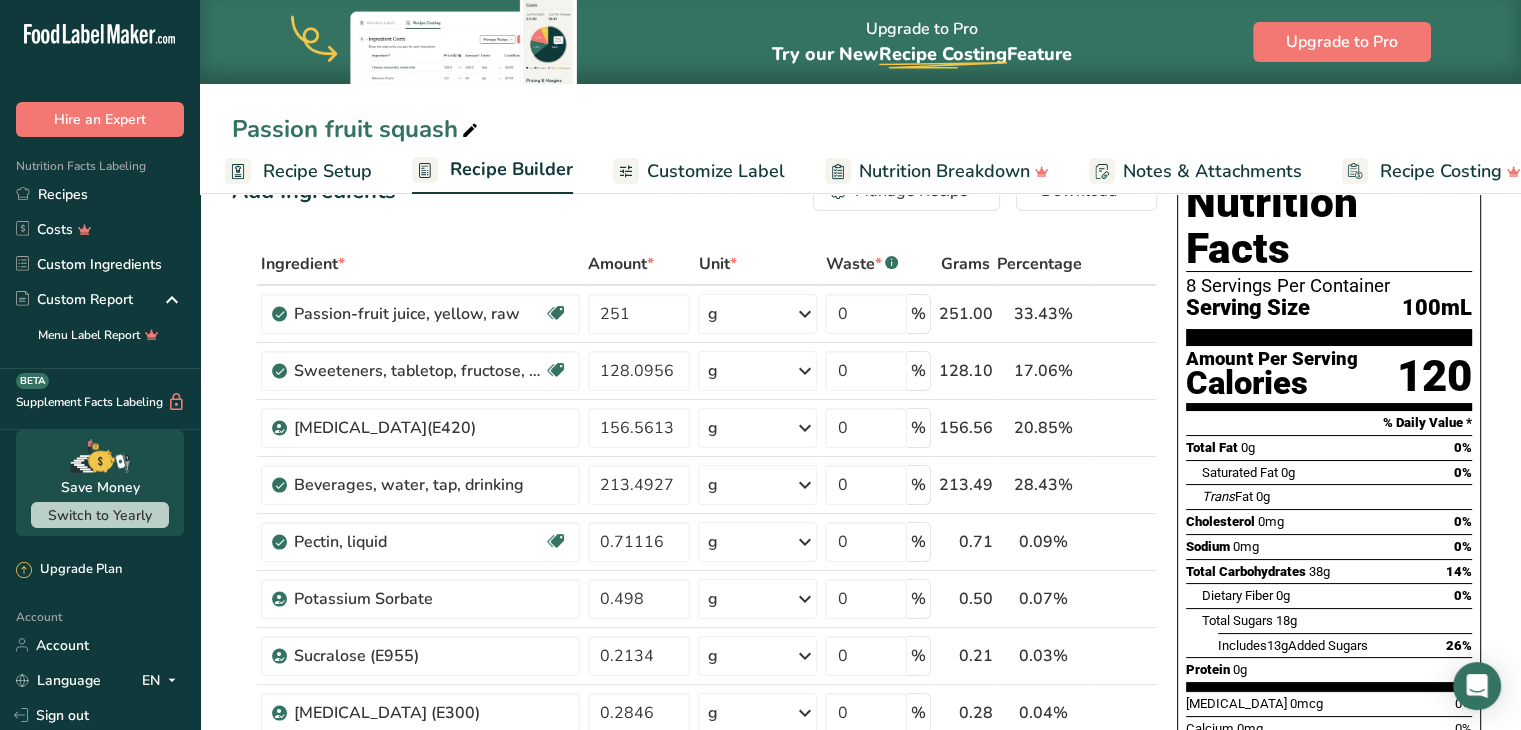 click on "Recipe Setup" at bounding box center (317, 171) 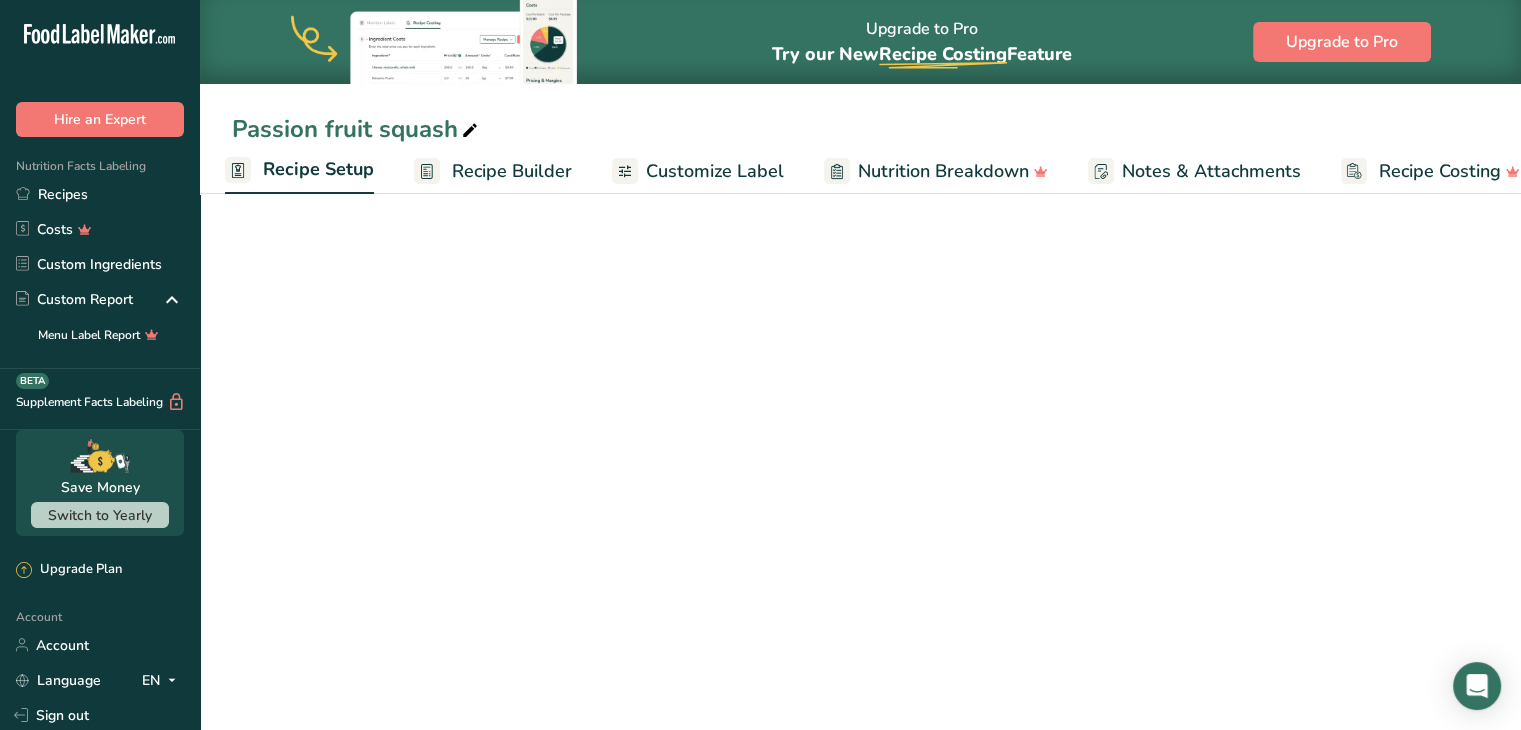 select on "22" 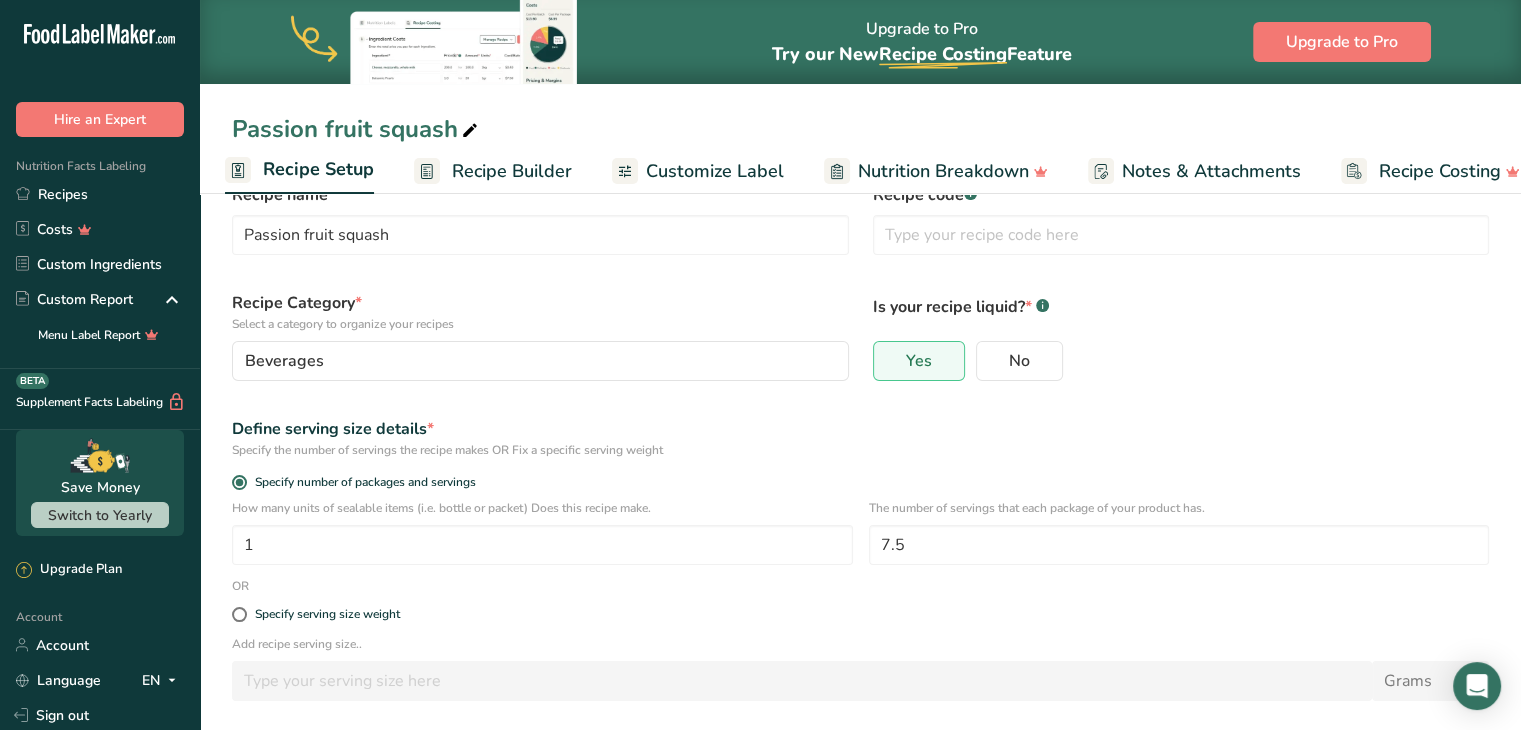 click on "Recipe Builder" at bounding box center (512, 171) 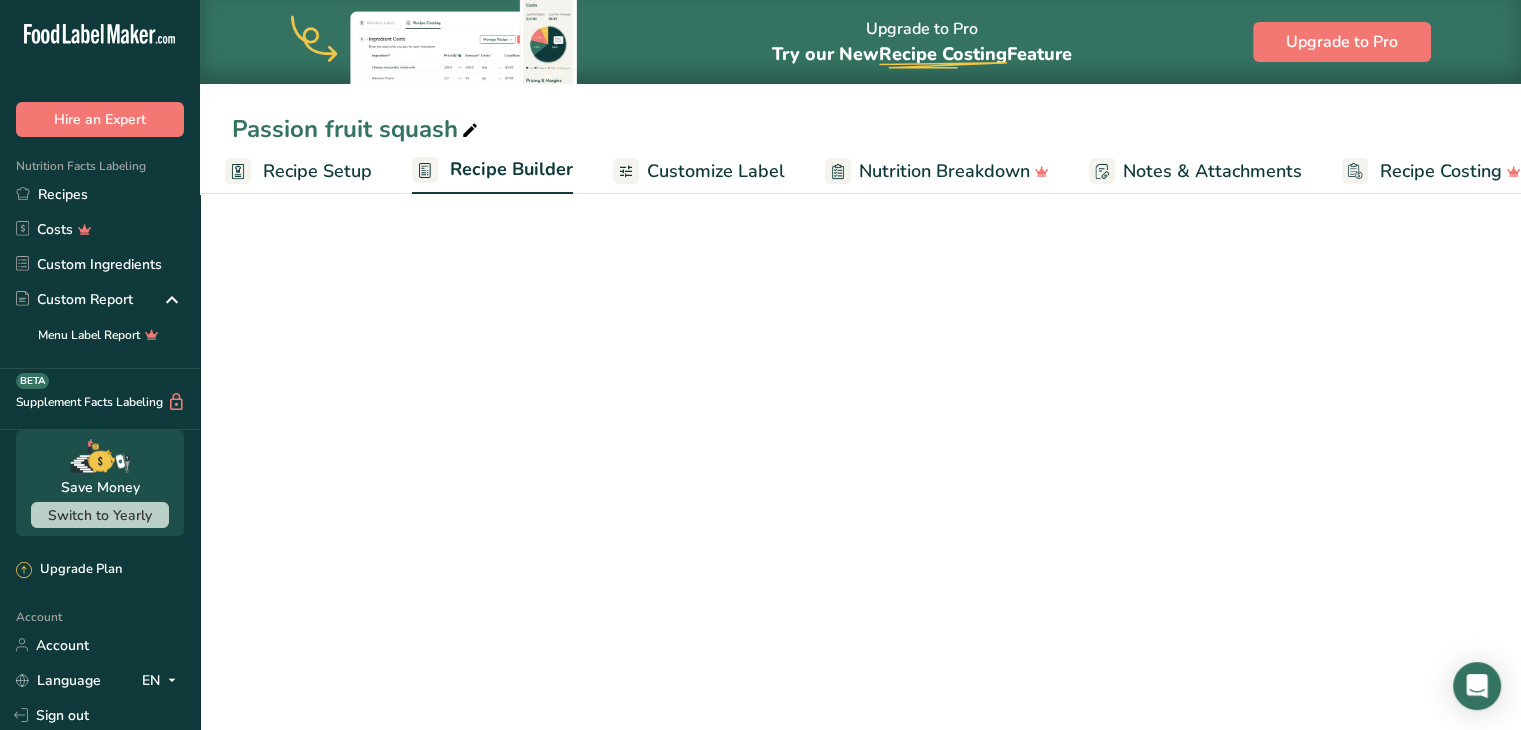 scroll, scrollTop: 0, scrollLeft: 38, axis: horizontal 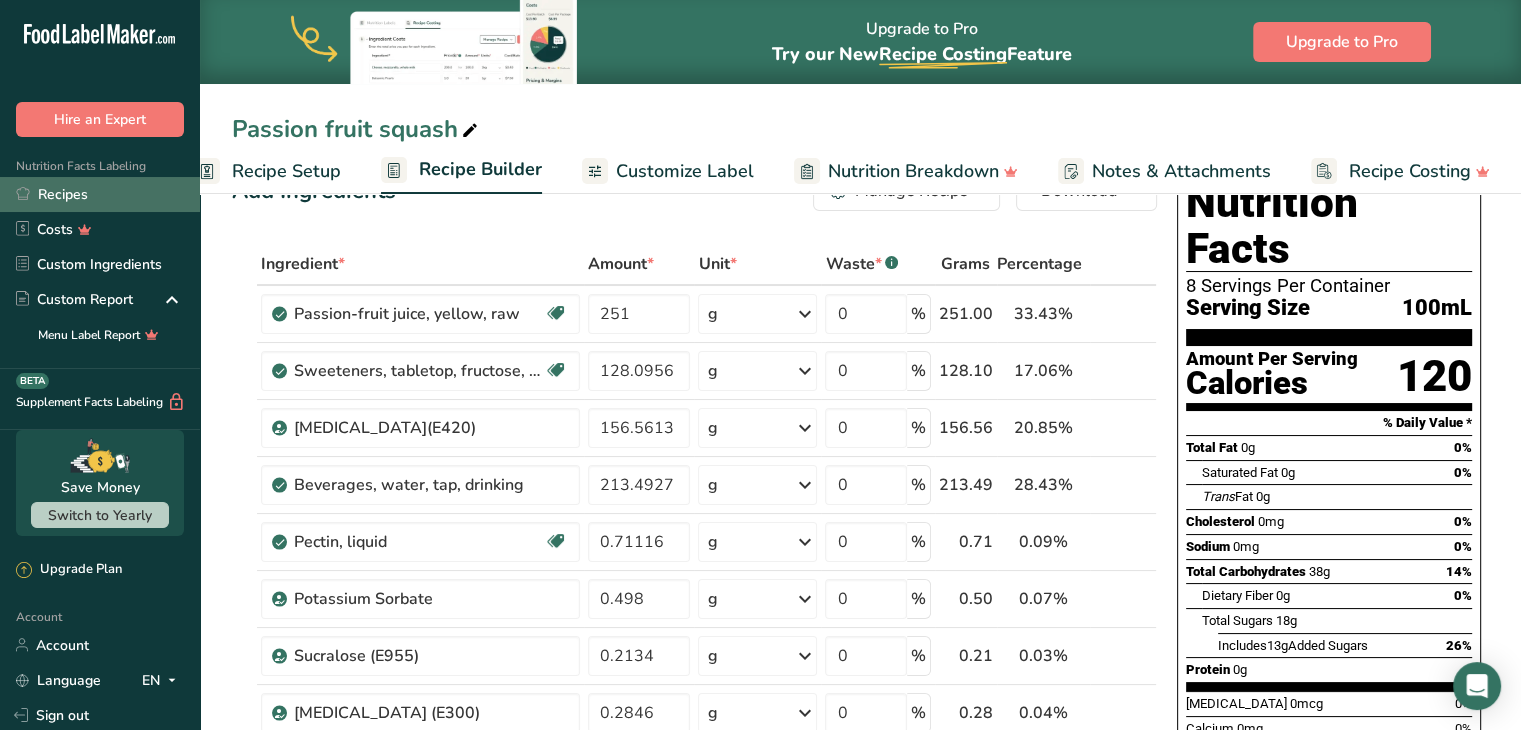 click on "Recipes" at bounding box center (100, 194) 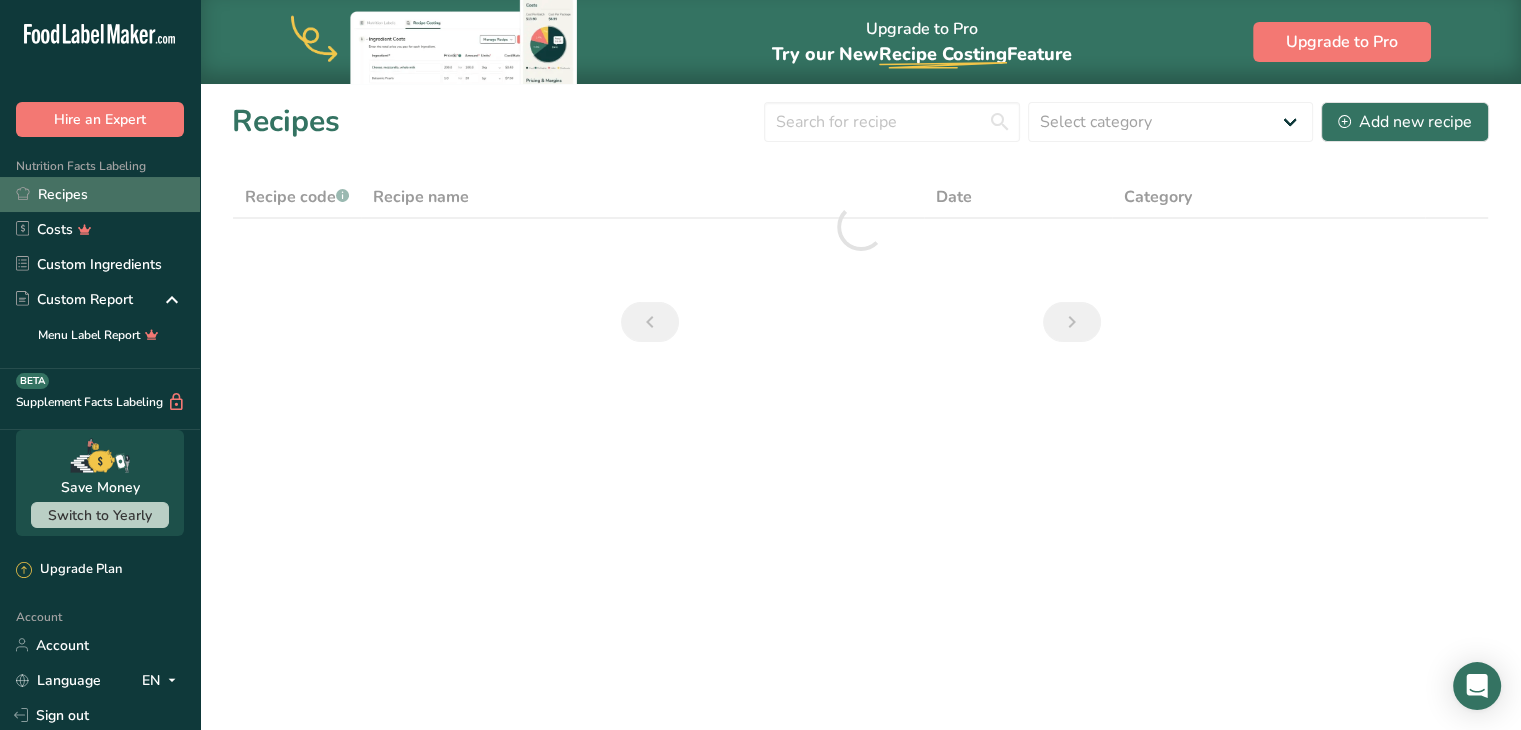 scroll, scrollTop: 0, scrollLeft: 0, axis: both 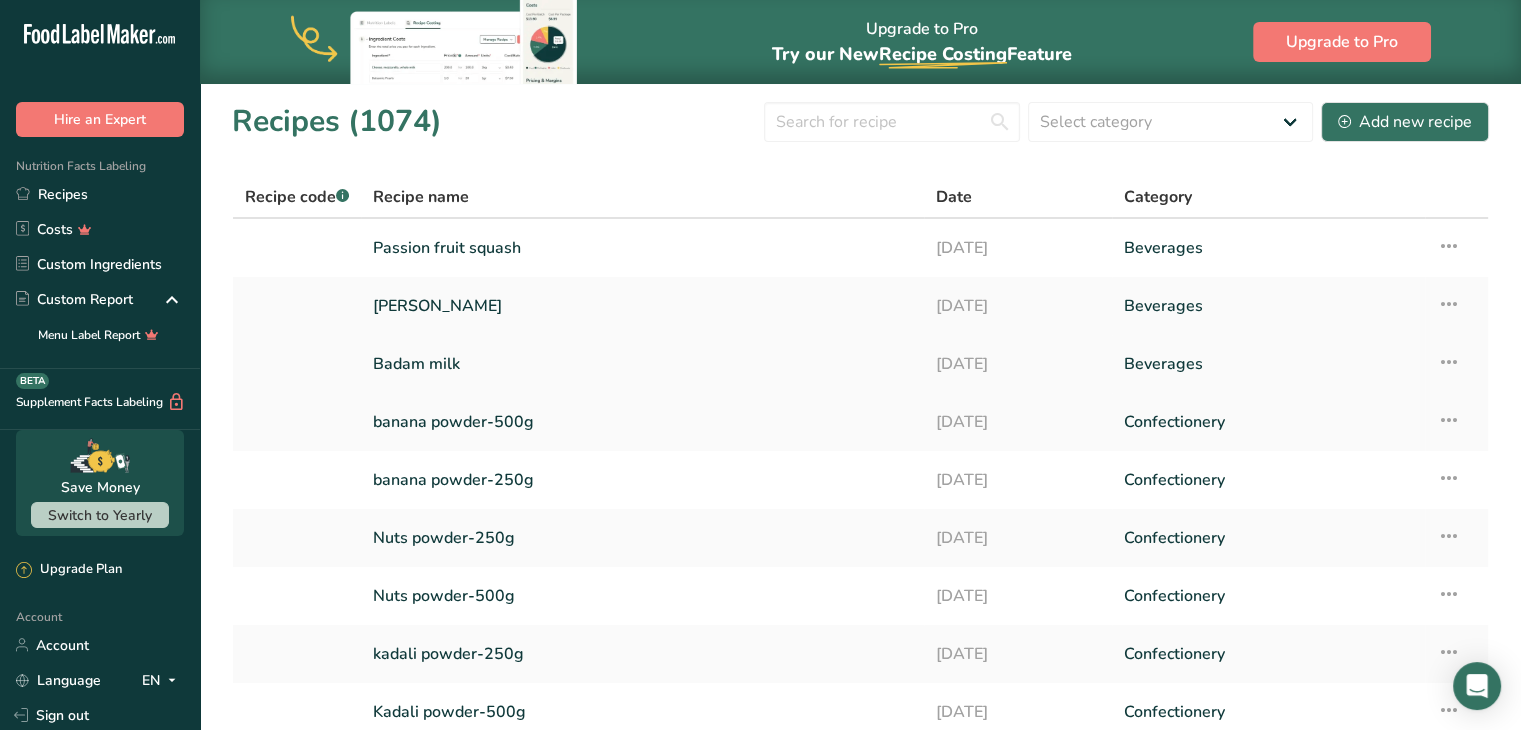click on "Badam milk" at bounding box center [642, 364] 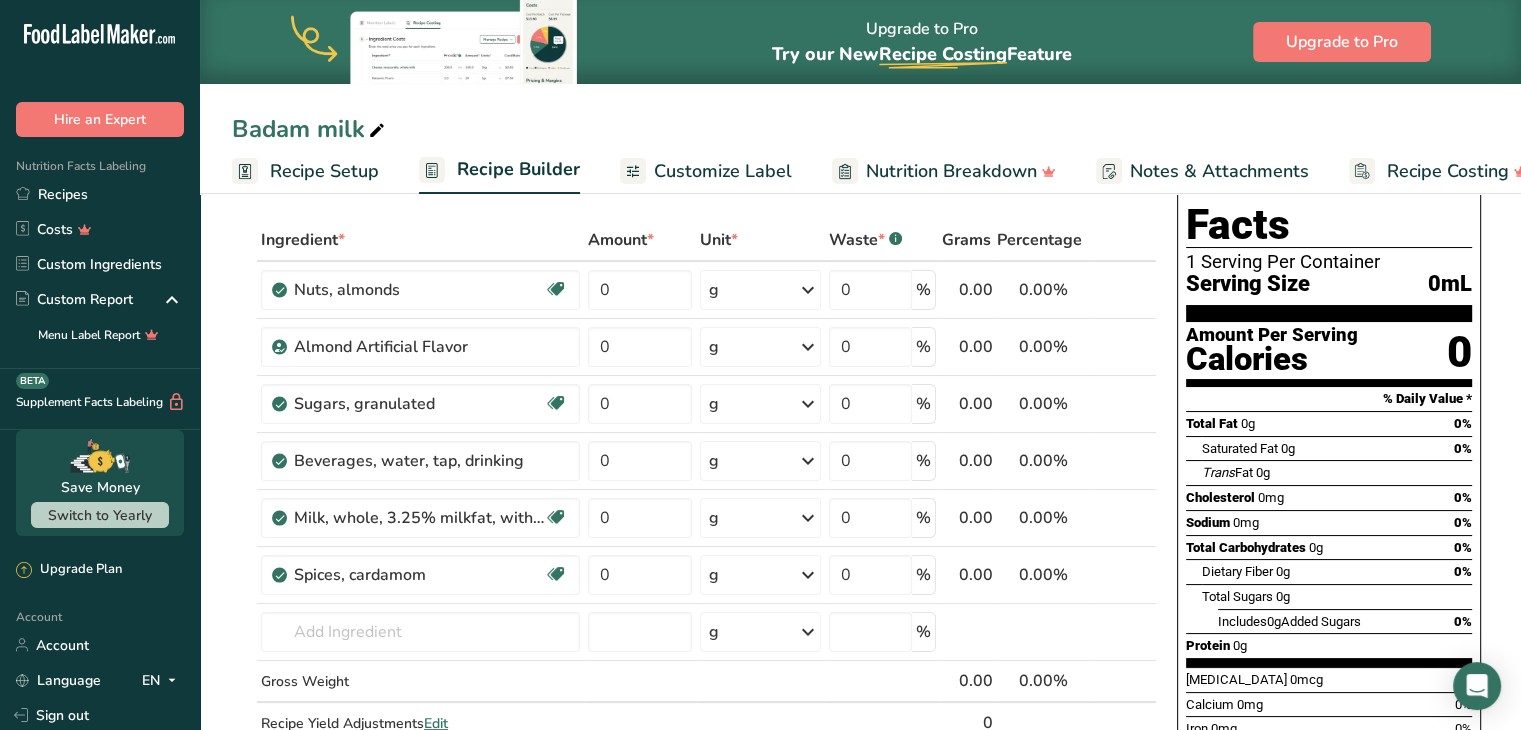 scroll, scrollTop: 84, scrollLeft: 0, axis: vertical 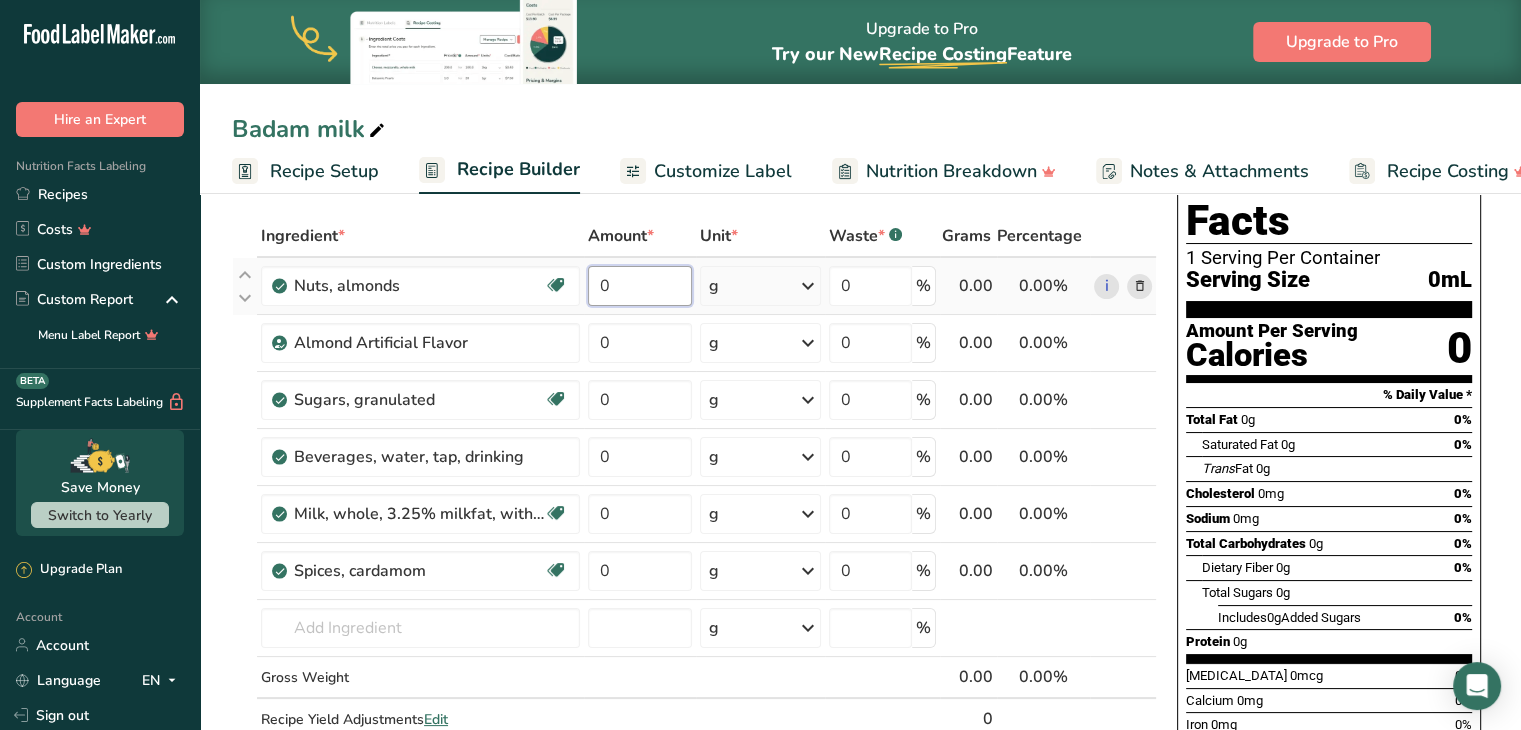 click on "0" at bounding box center (640, 286) 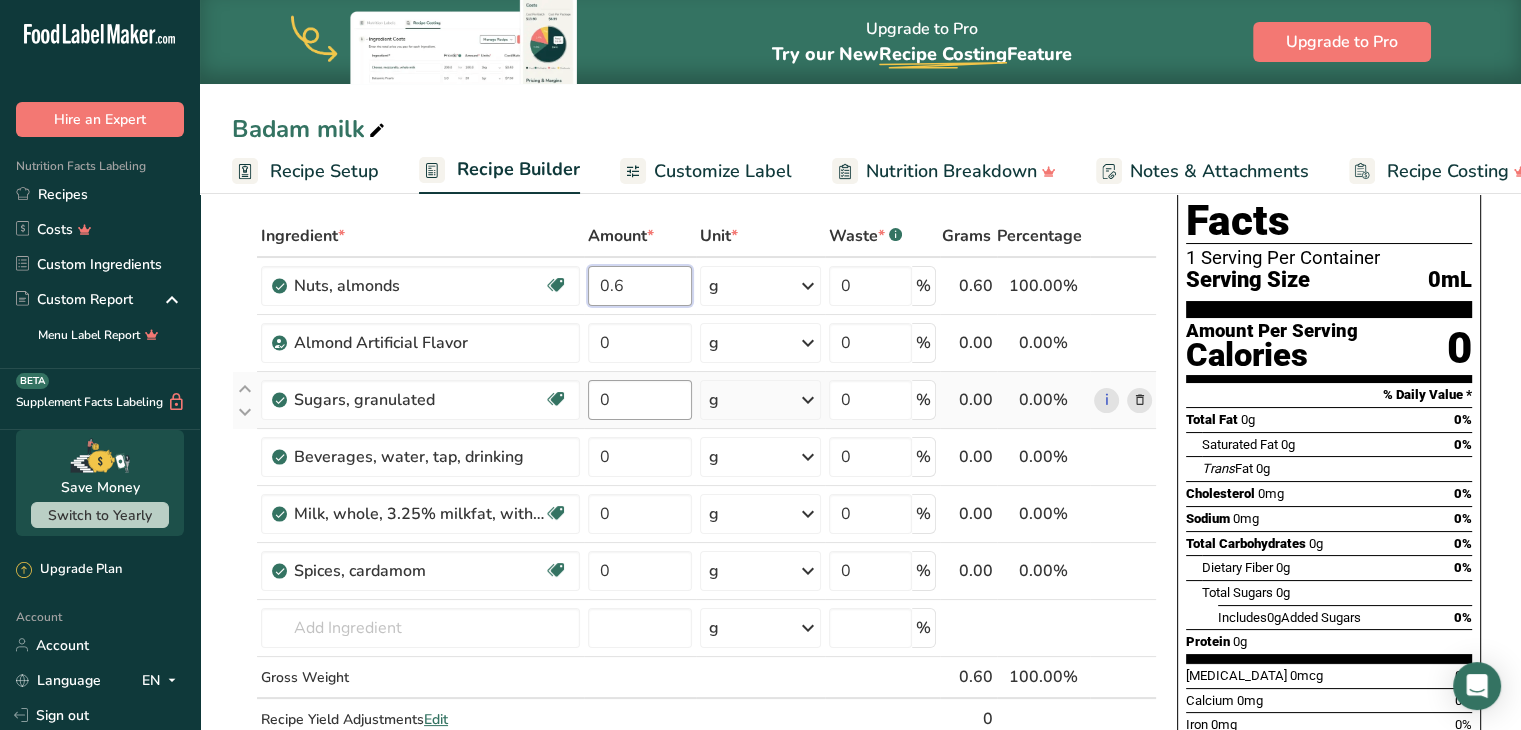 type on "0.6" 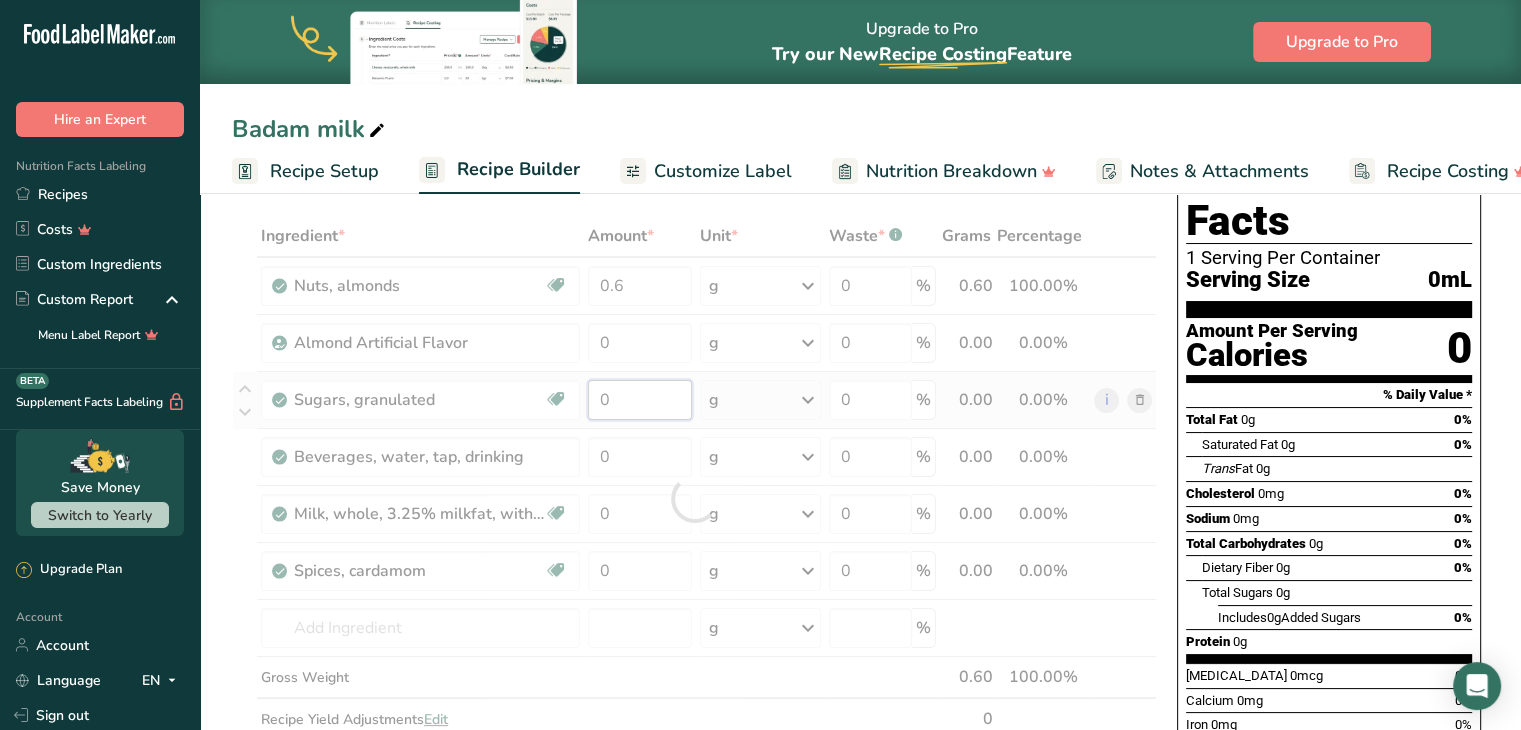 click on "Ingredient *
Amount *
Unit *
Waste *   .a-a{fill:#347362;}.b-a{fill:#fff;}          Grams
Percentage
Nuts, almonds
Dairy free
Gluten free
Vegan
Vegetarian
Soy free
0.6
g
Portions
1 almond
Weight Units
g
kg
mg
See more
Volume Units
l
Volume units require a density conversion. If you know your ingredient's density enter it below. Otherwise, click on "RIA" our AI Regulatory bot - she will be able to help you
lb/ft3
g/cm3
Confirm
mL
lb/ft3
g/cm3" at bounding box center (694, 498) 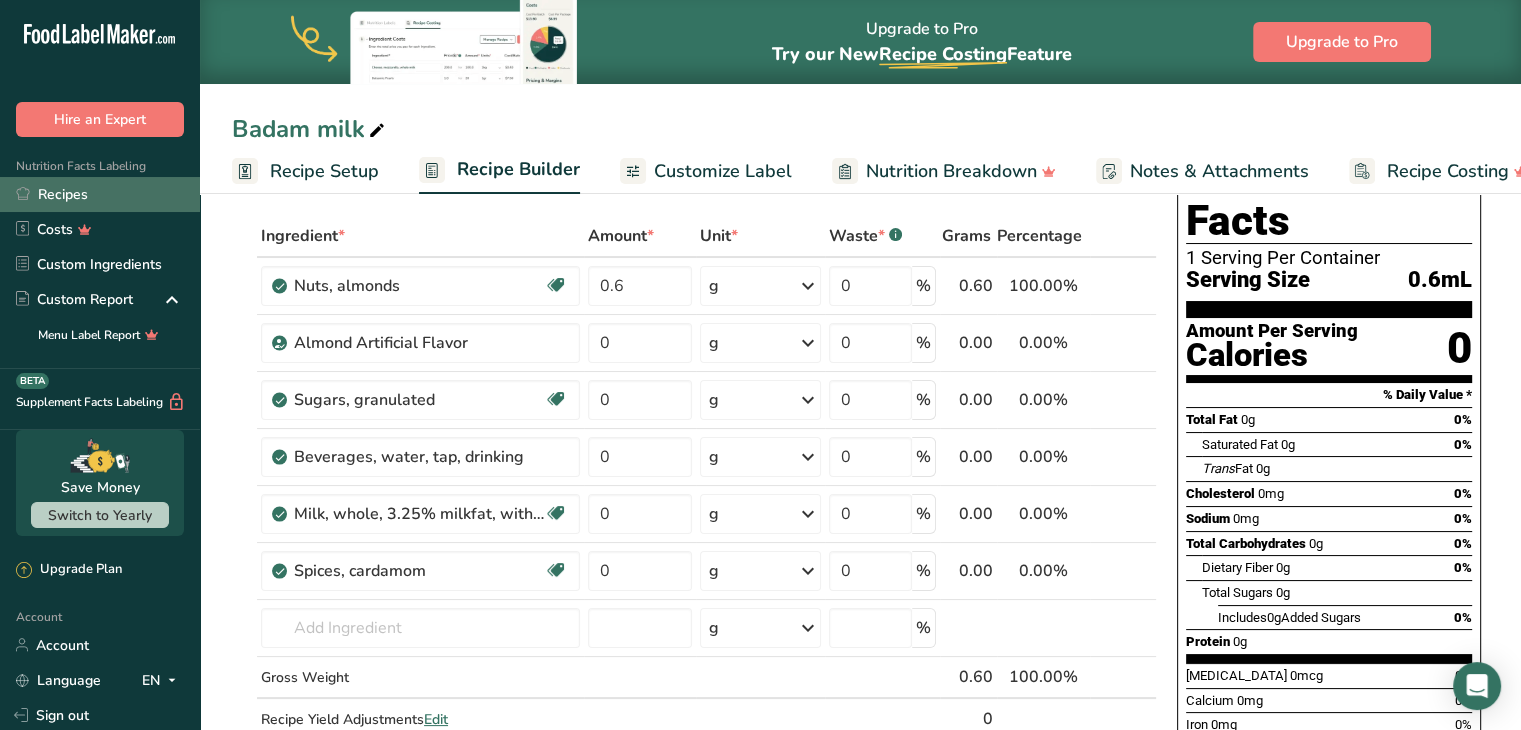 click on "Recipes" at bounding box center [100, 194] 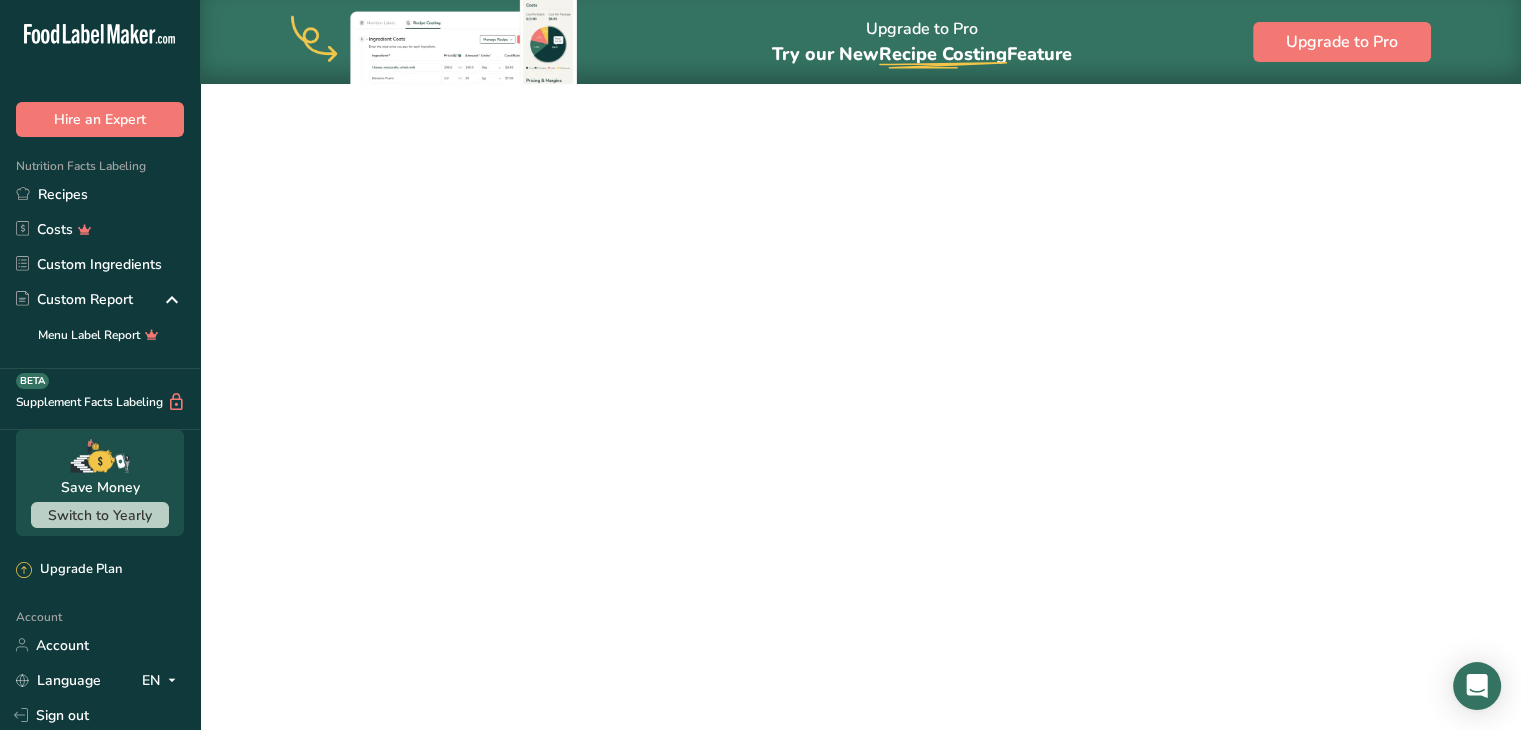 scroll, scrollTop: 0, scrollLeft: 0, axis: both 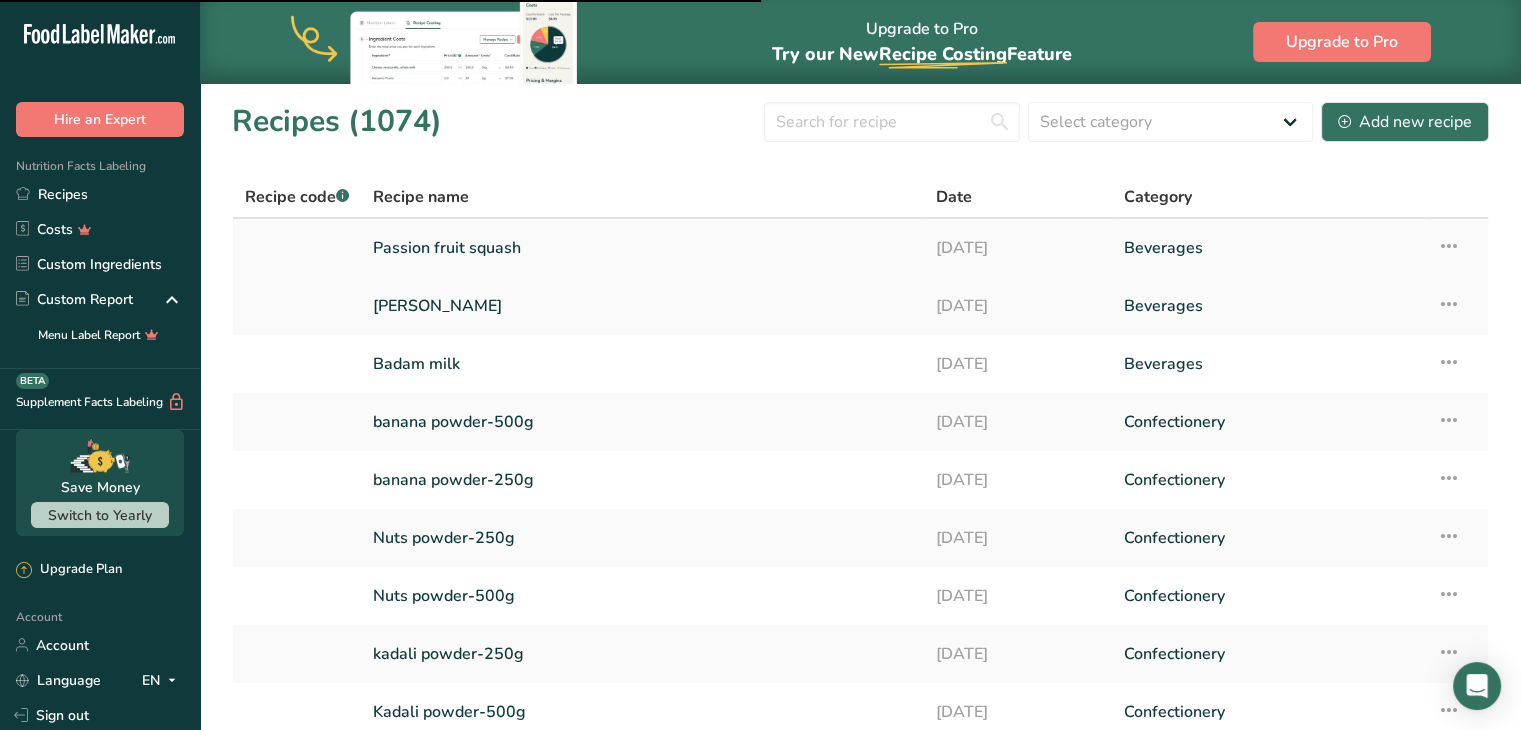 click on "Passion fruit squash" at bounding box center (642, 248) 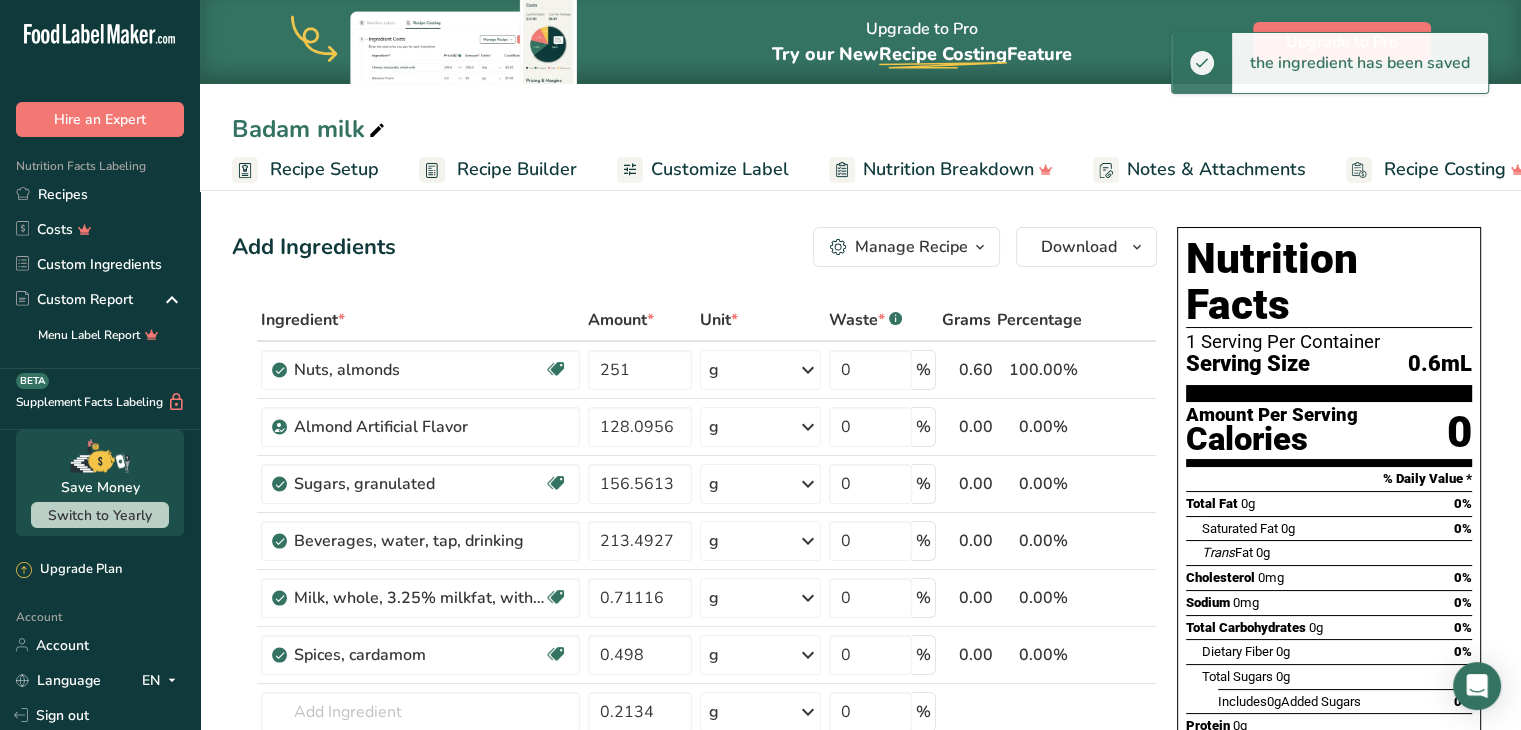 type on "0.6" 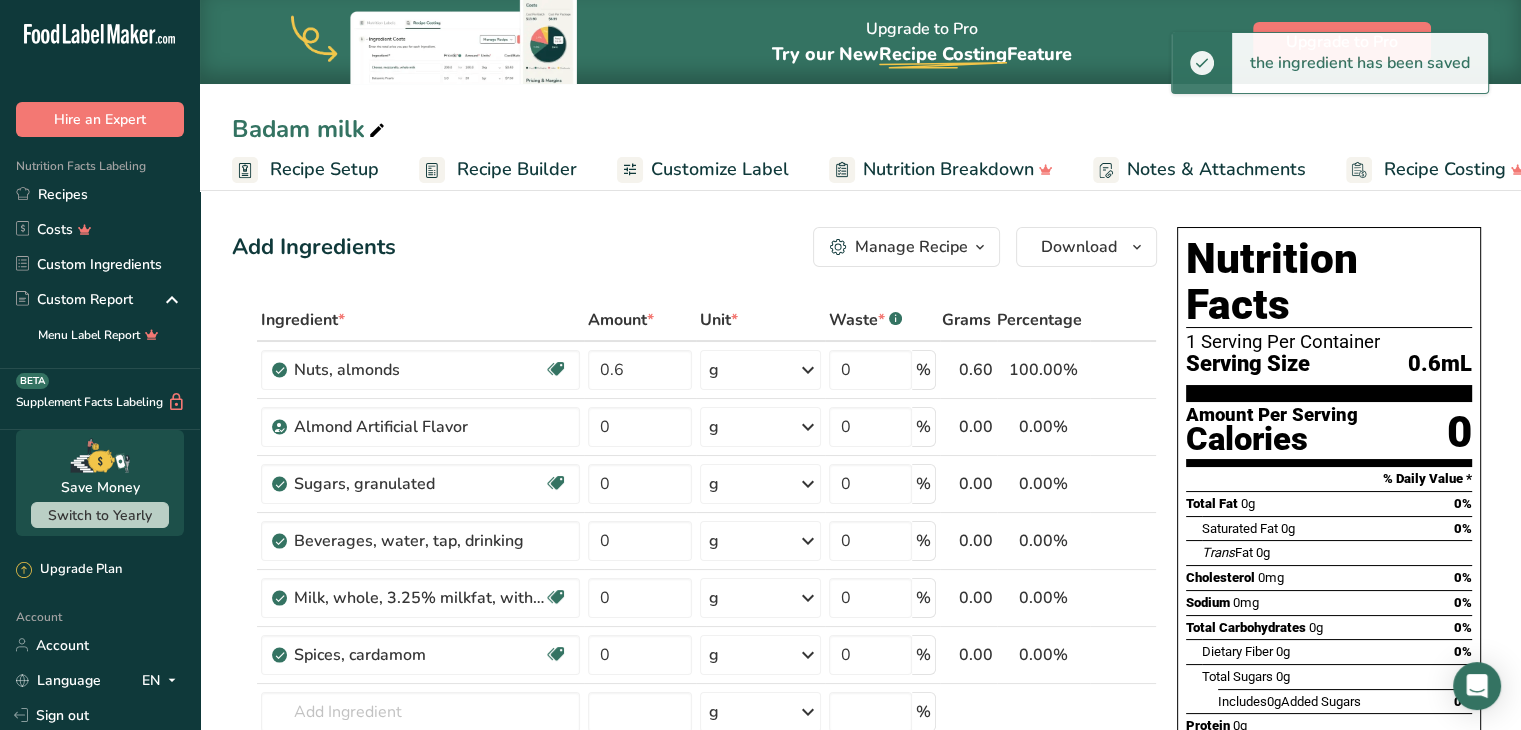 click on "Recipe Setup" at bounding box center (324, 169) 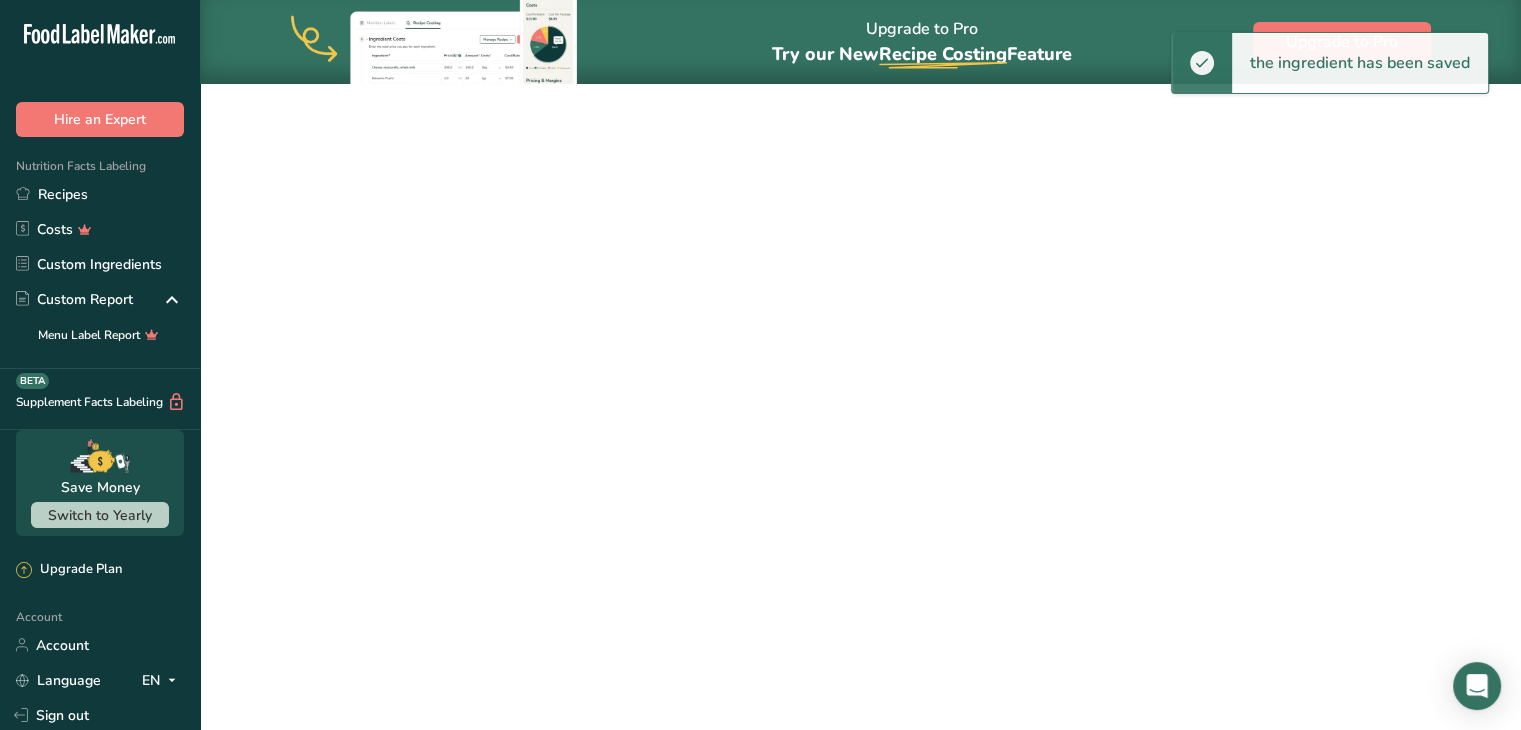 scroll, scrollTop: 0, scrollLeft: 7, axis: horizontal 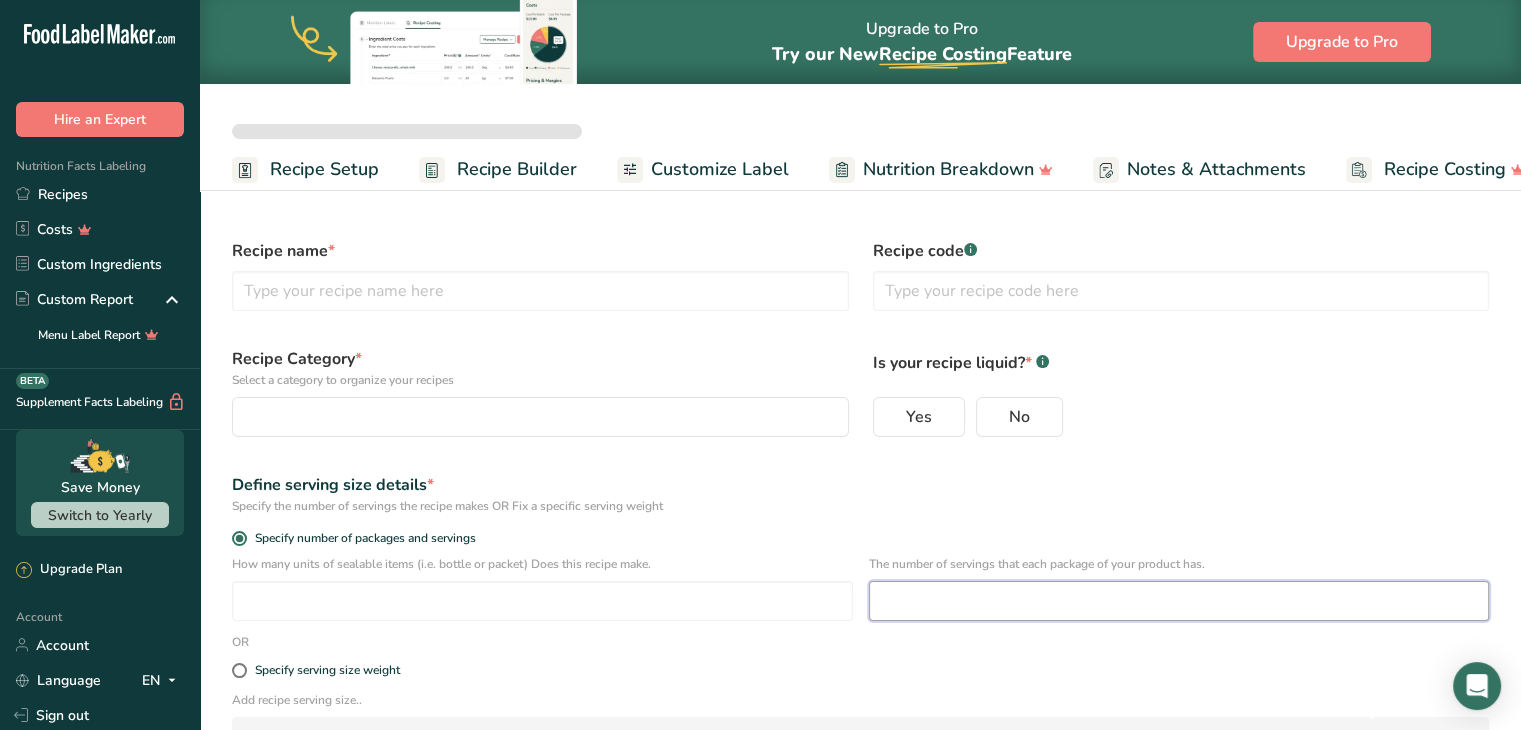 click at bounding box center [1179, 601] 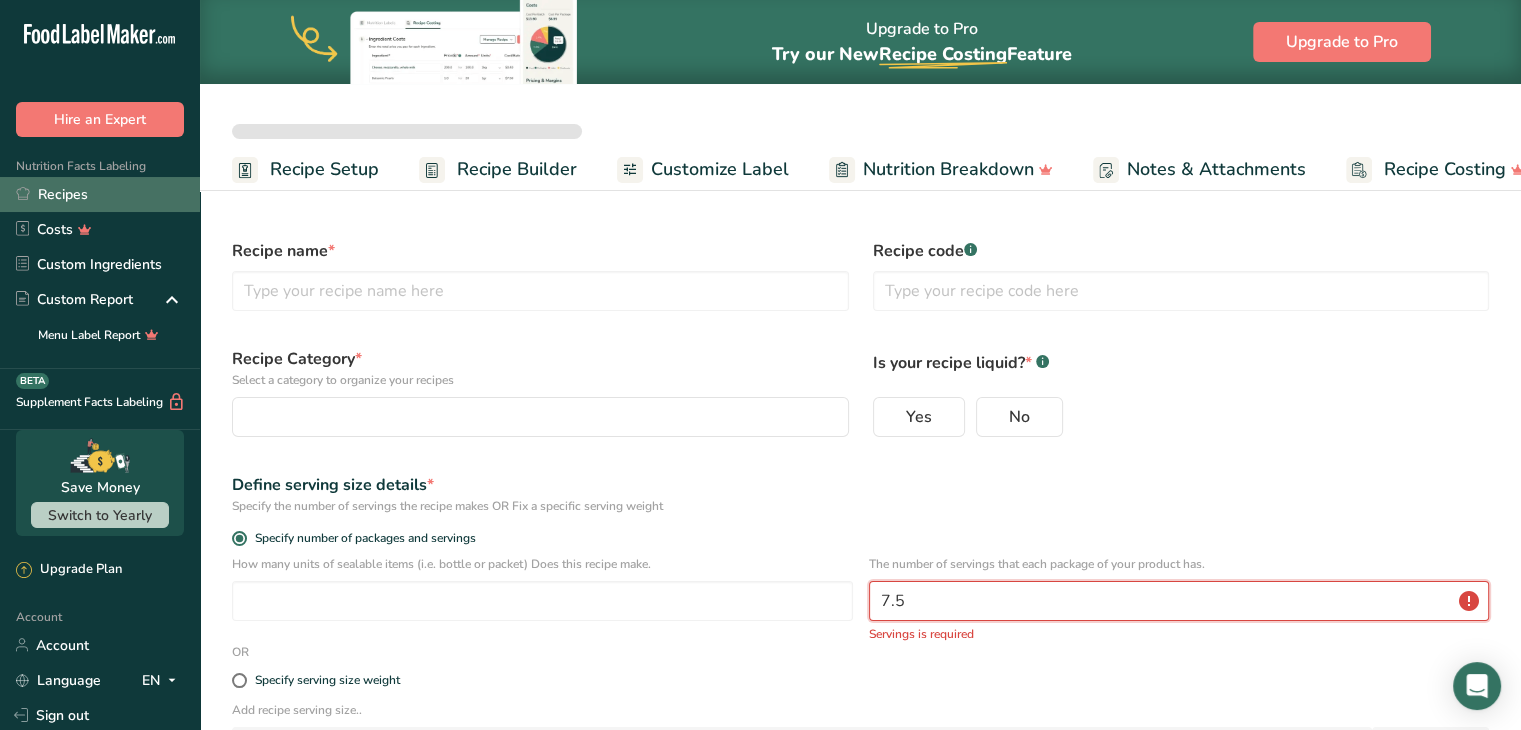 type on "7.5" 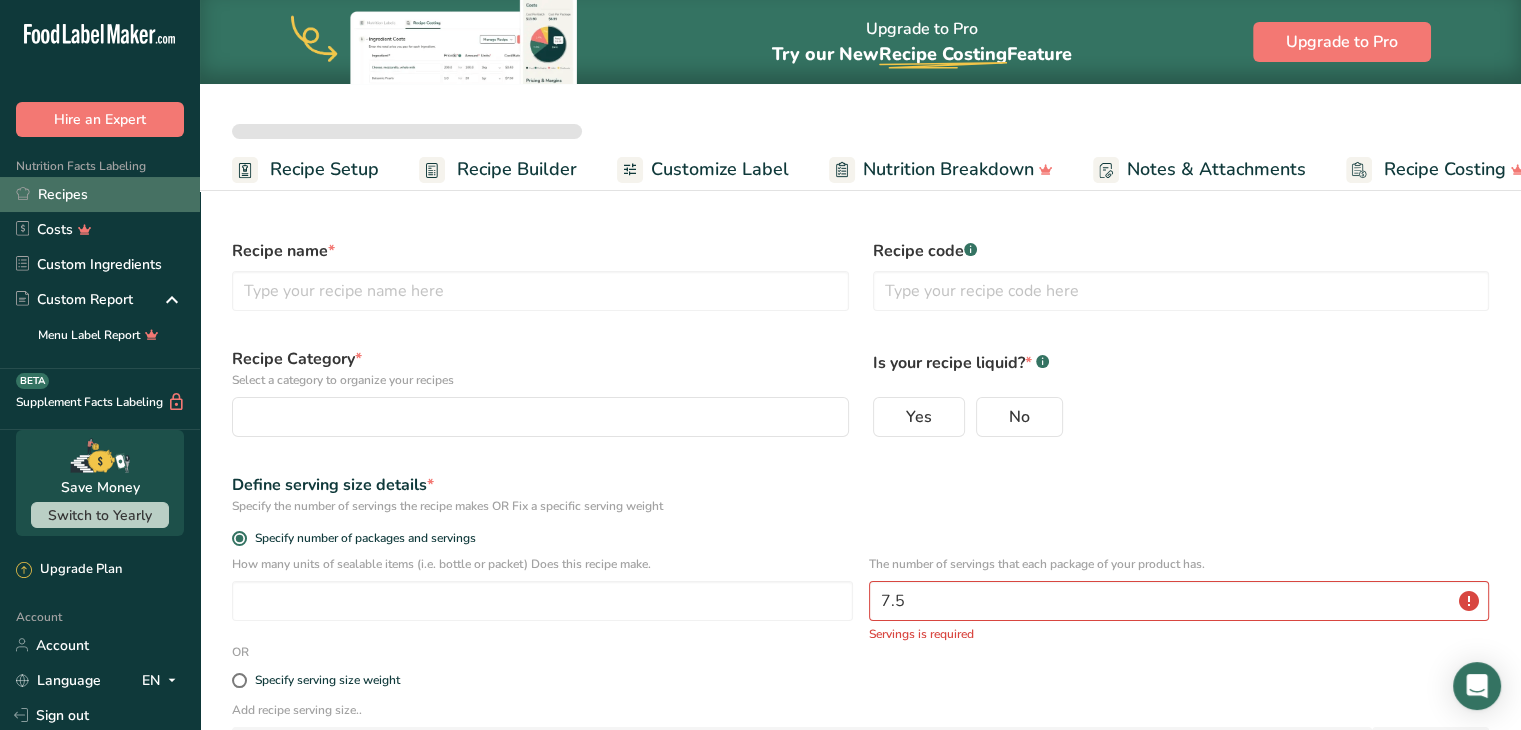 click on "Recipes" at bounding box center (100, 194) 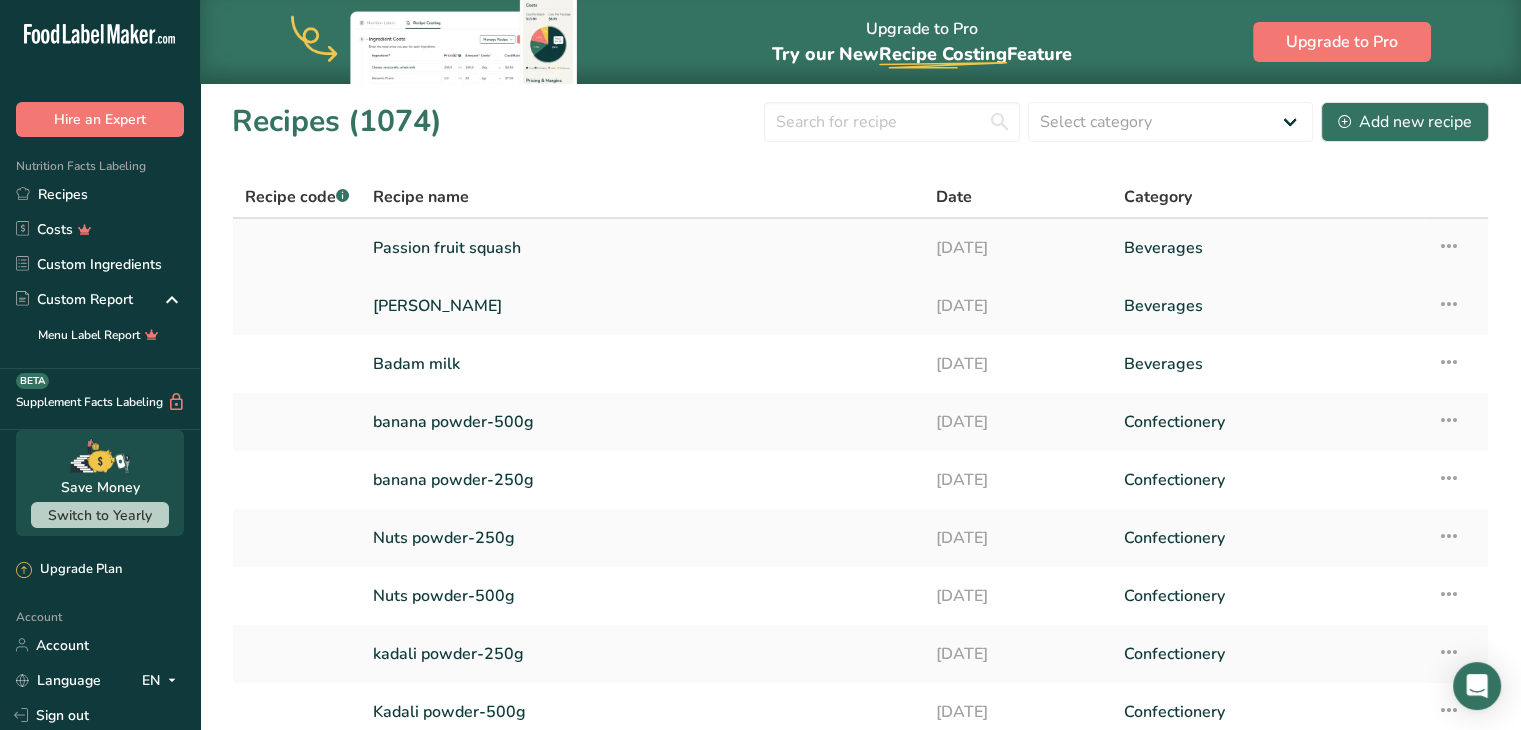 click on "Passion fruit squash" at bounding box center (642, 248) 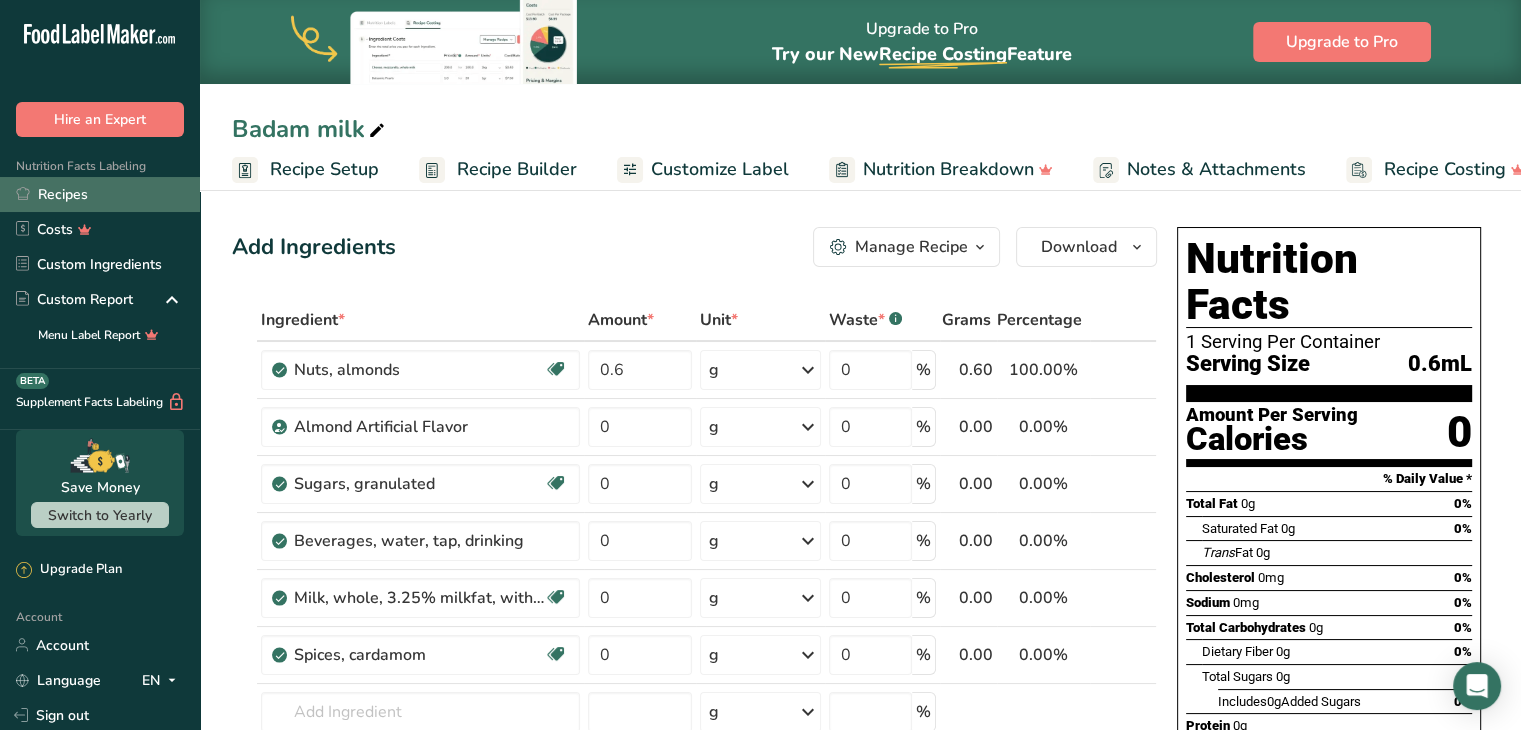 click on "Recipes" at bounding box center (100, 194) 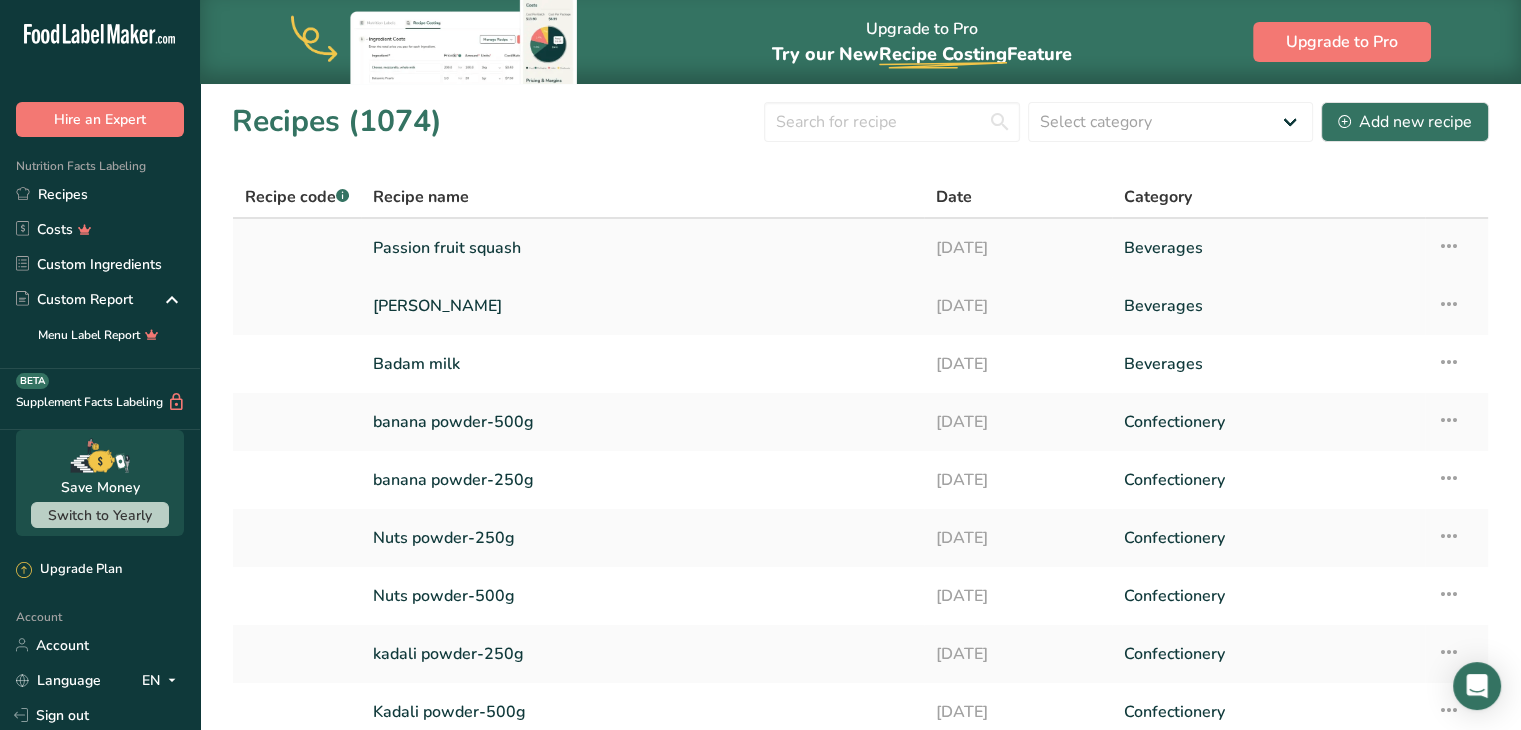 click on "Passion fruit squash" at bounding box center (642, 248) 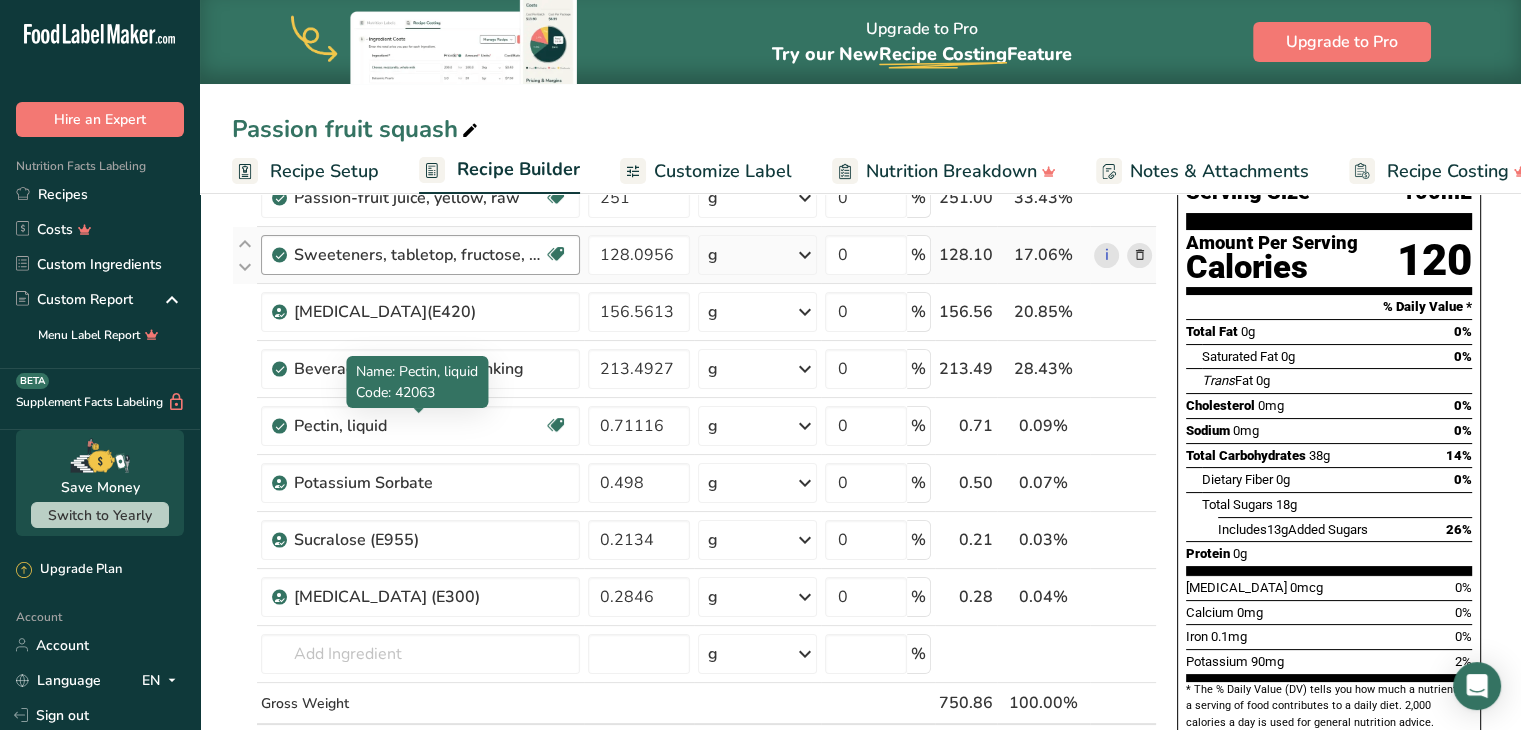 scroll, scrollTop: 0, scrollLeft: 0, axis: both 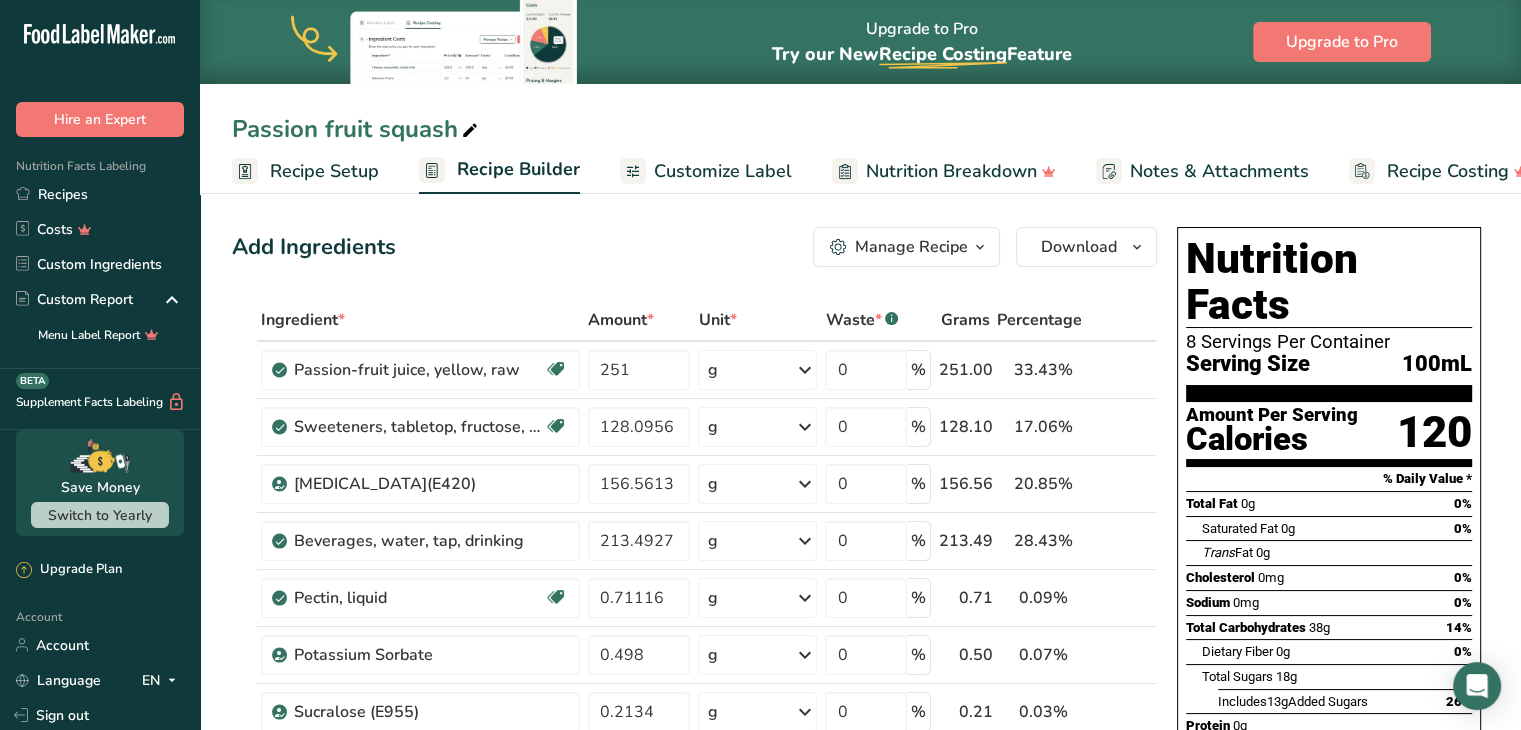 click on "Recipe Setup" at bounding box center (324, 171) 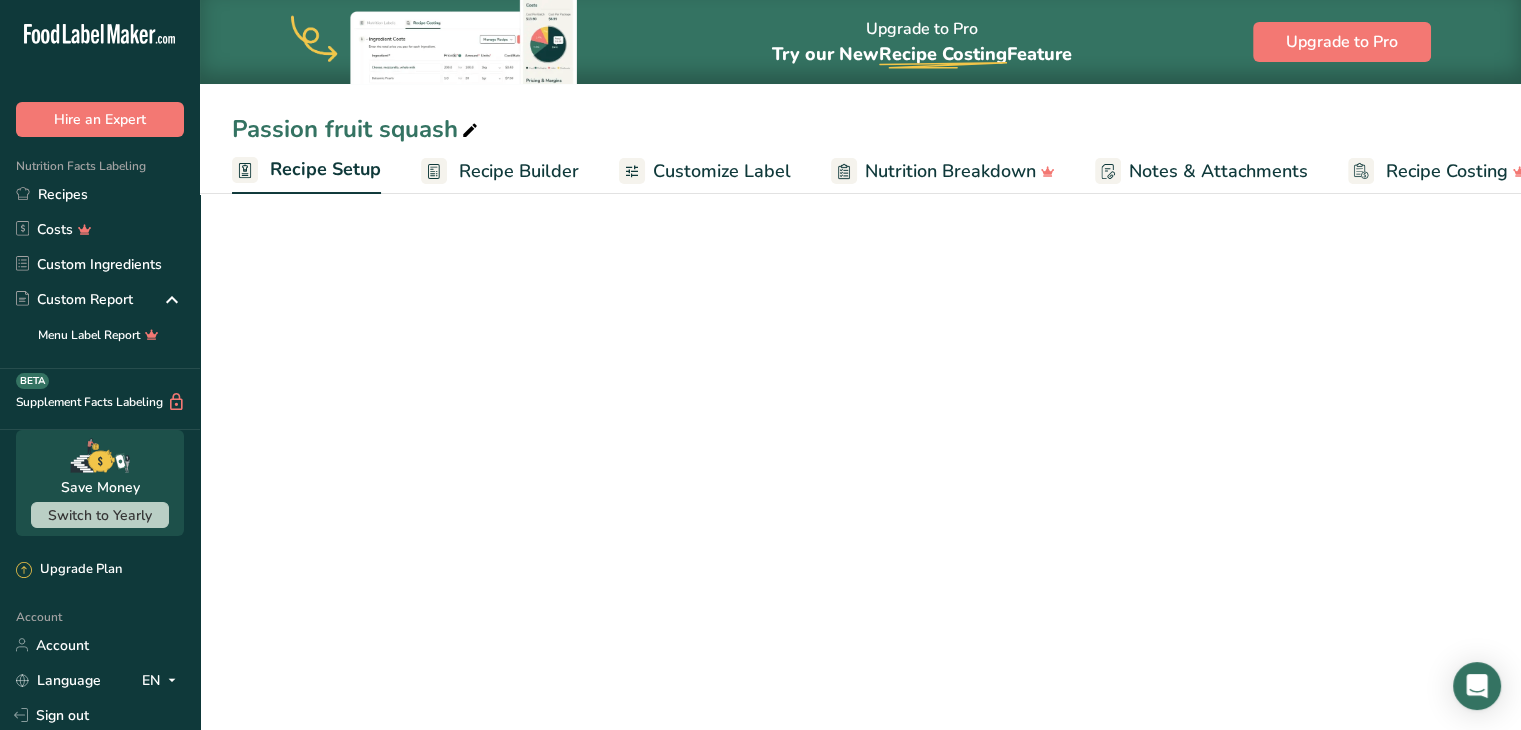 scroll, scrollTop: 0, scrollLeft: 7, axis: horizontal 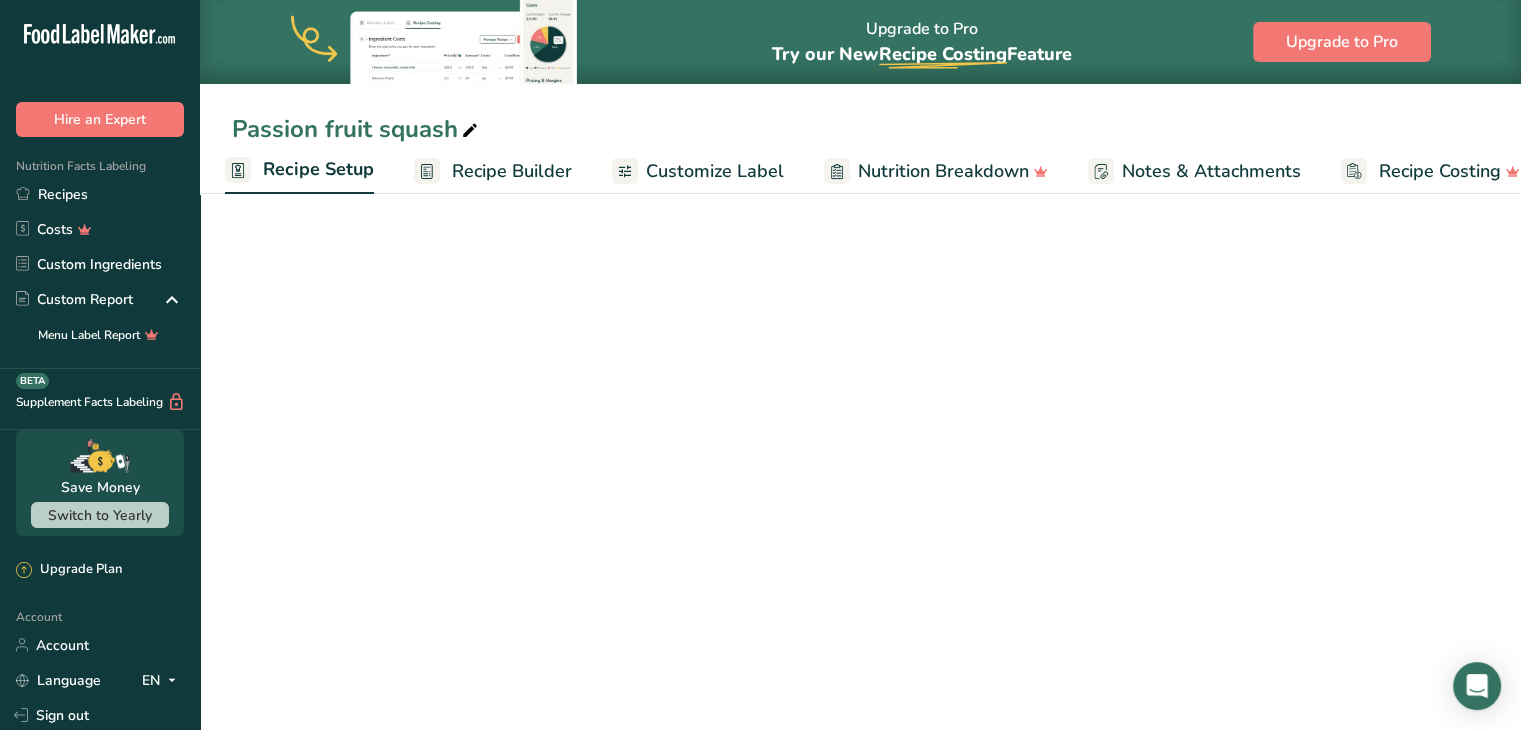 select on "22" 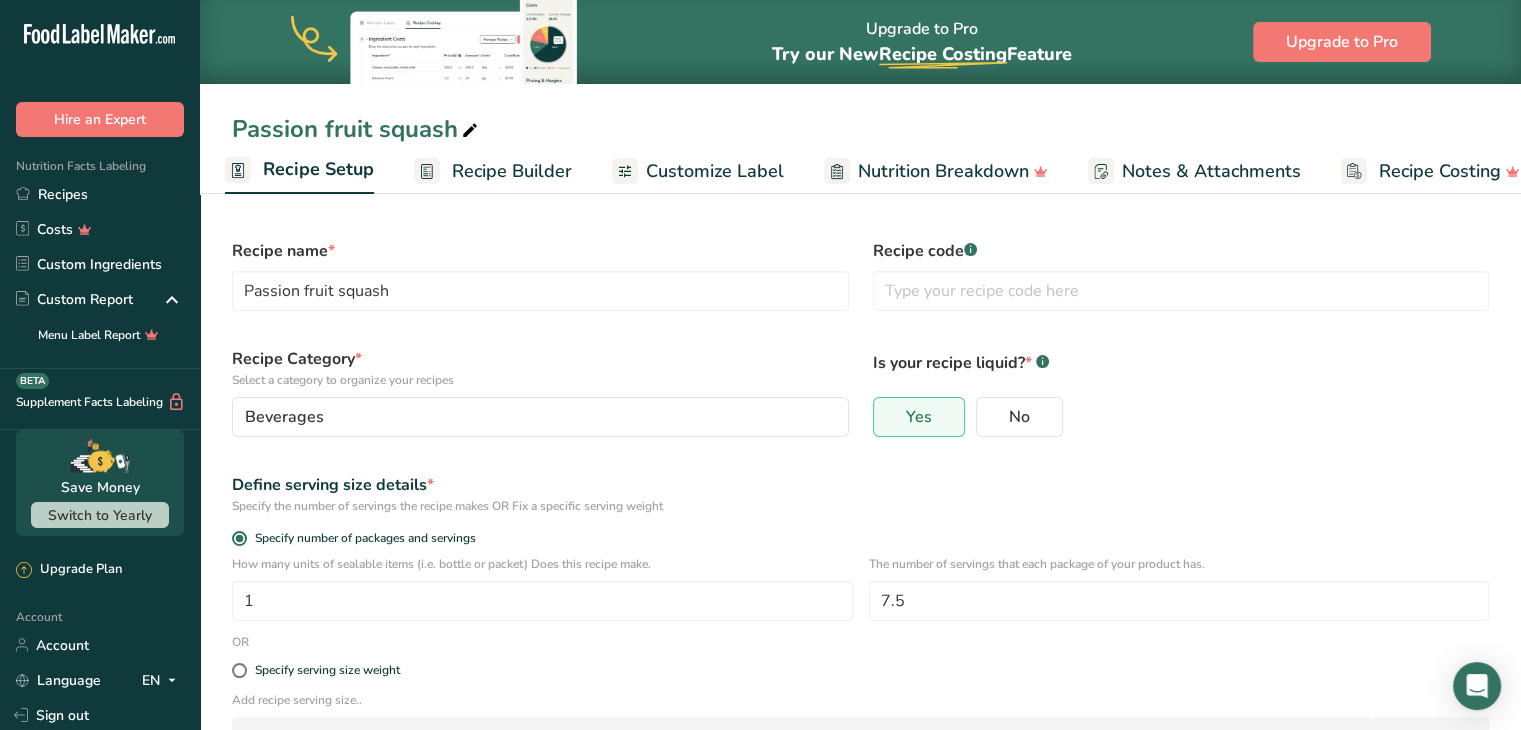 click on "Recipe Builder" at bounding box center [512, 171] 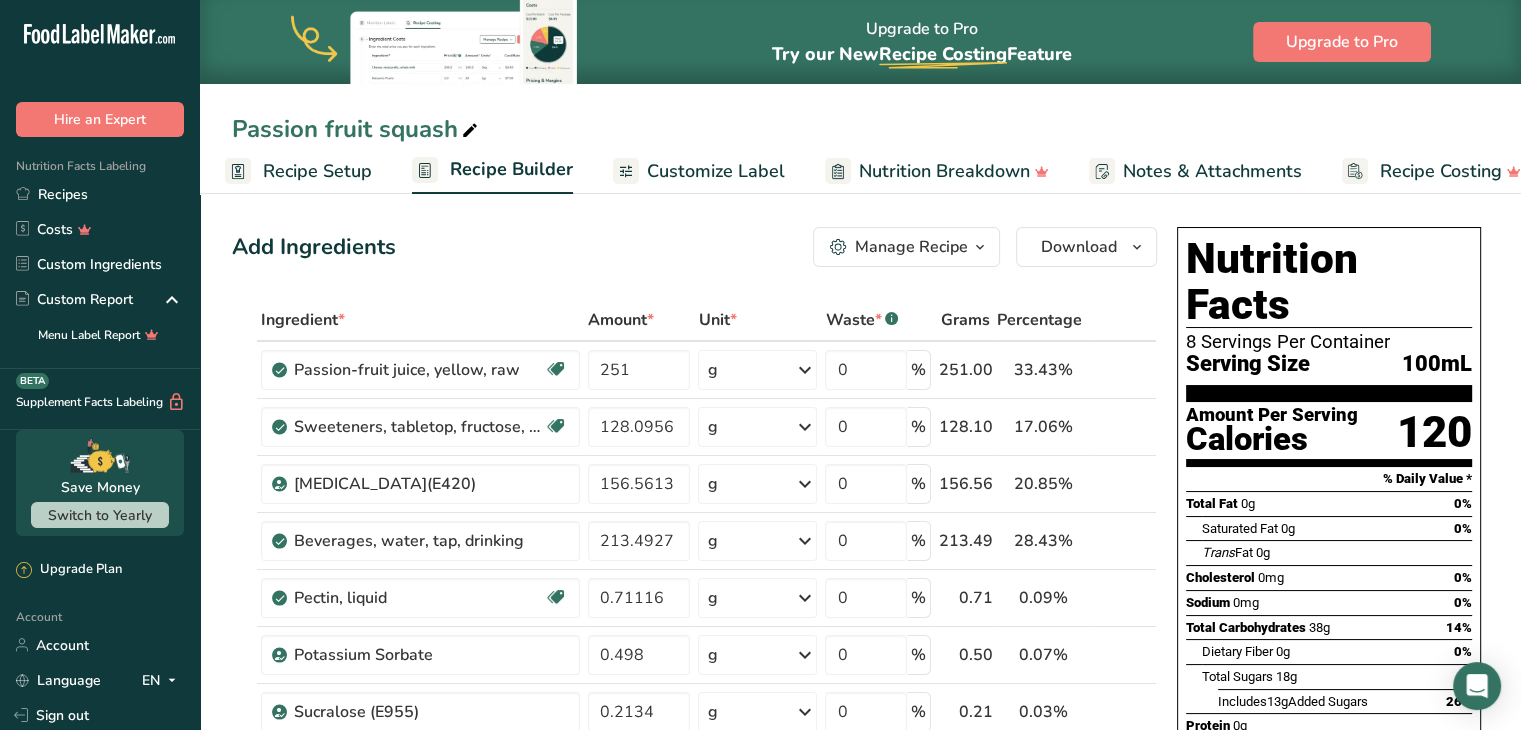 scroll, scrollTop: 0, scrollLeft: 38, axis: horizontal 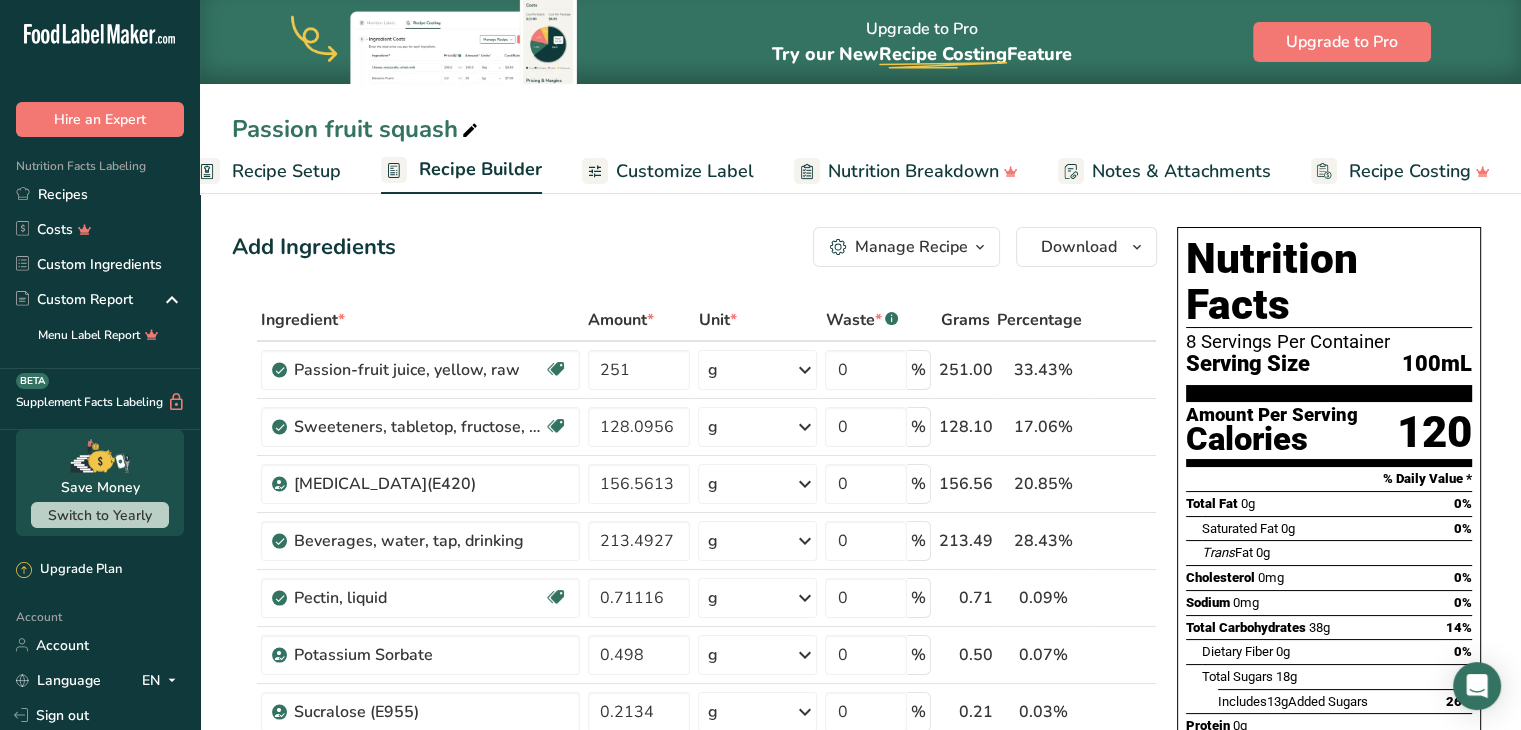 click on "Customize Label" at bounding box center (685, 171) 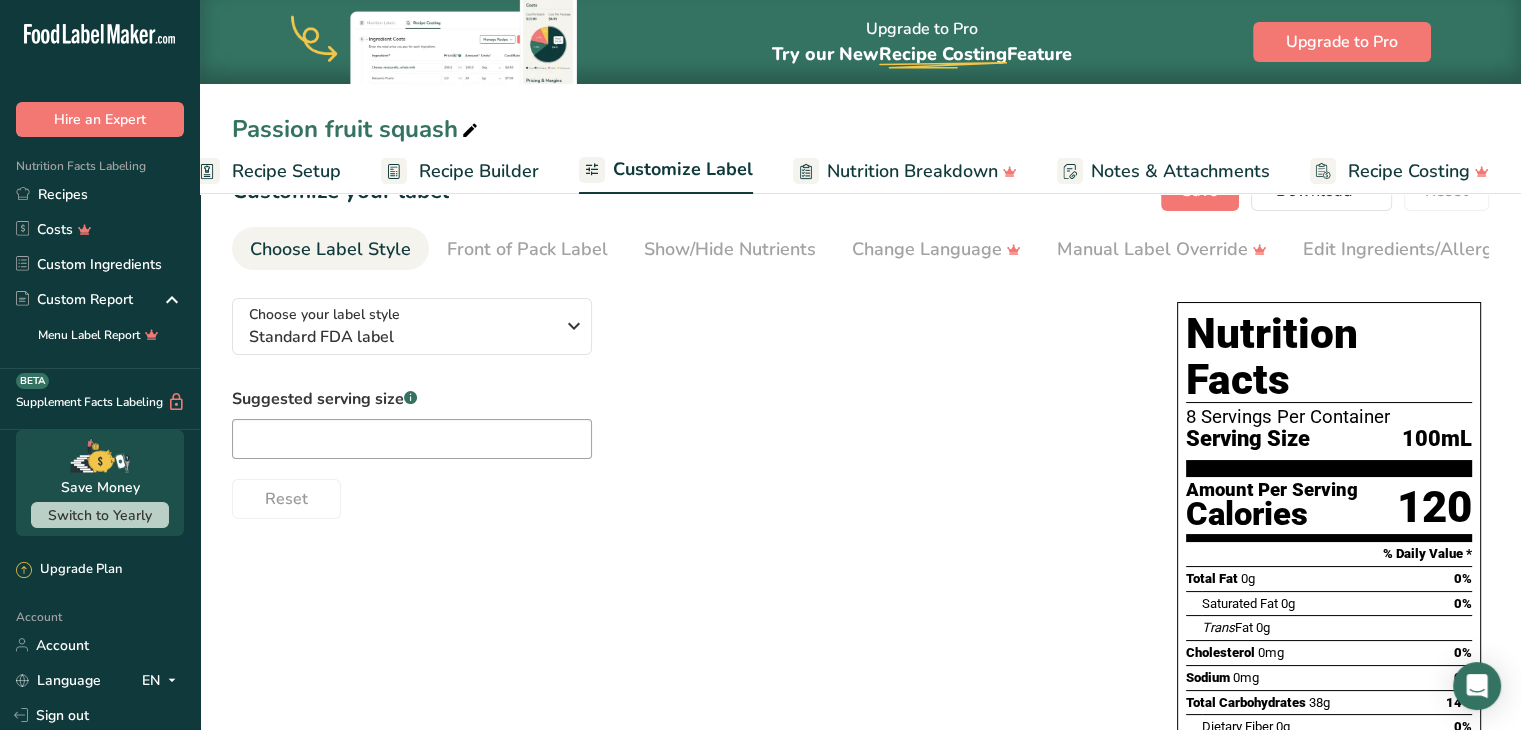 scroll, scrollTop: 60, scrollLeft: 0, axis: vertical 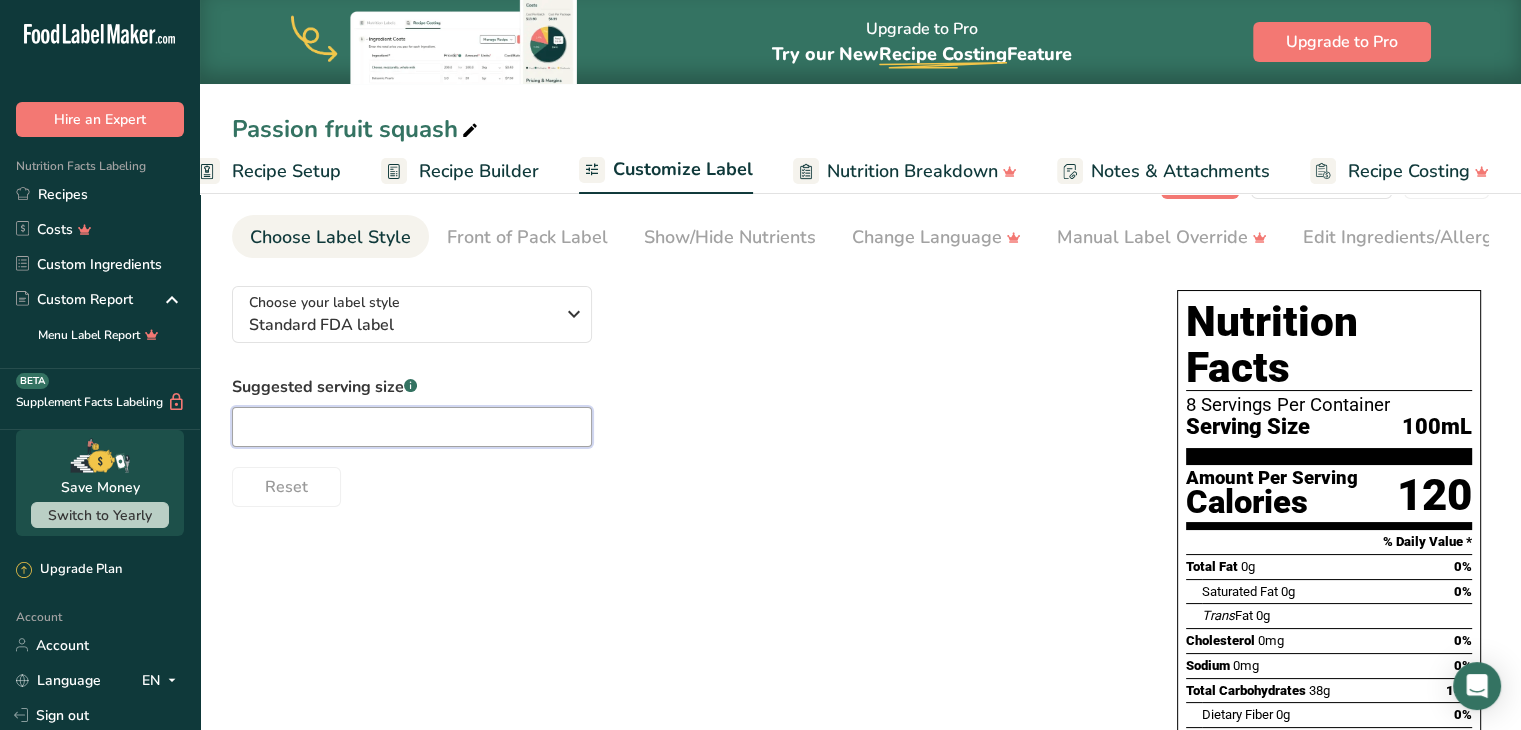 click at bounding box center (412, 427) 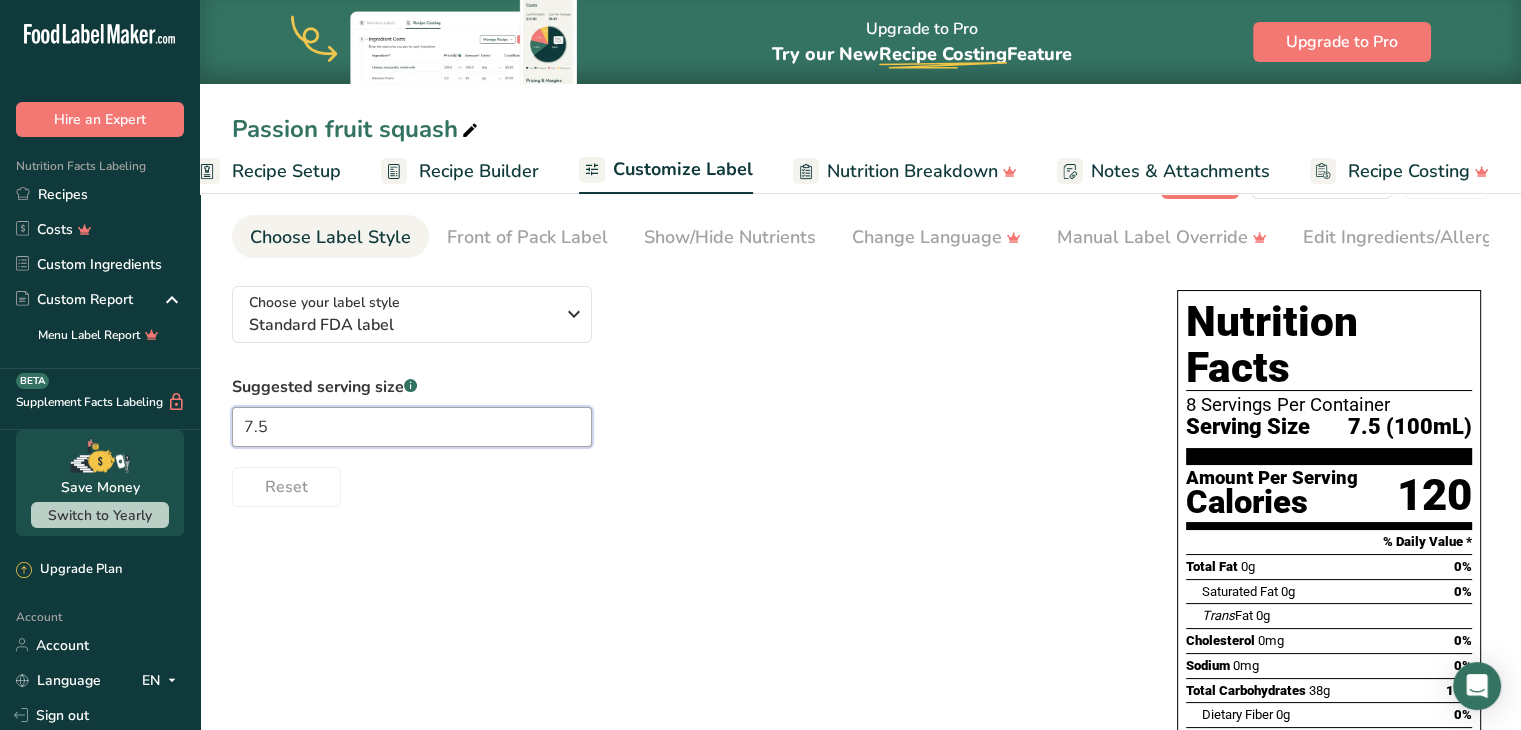 click on "7.5" at bounding box center (412, 427) 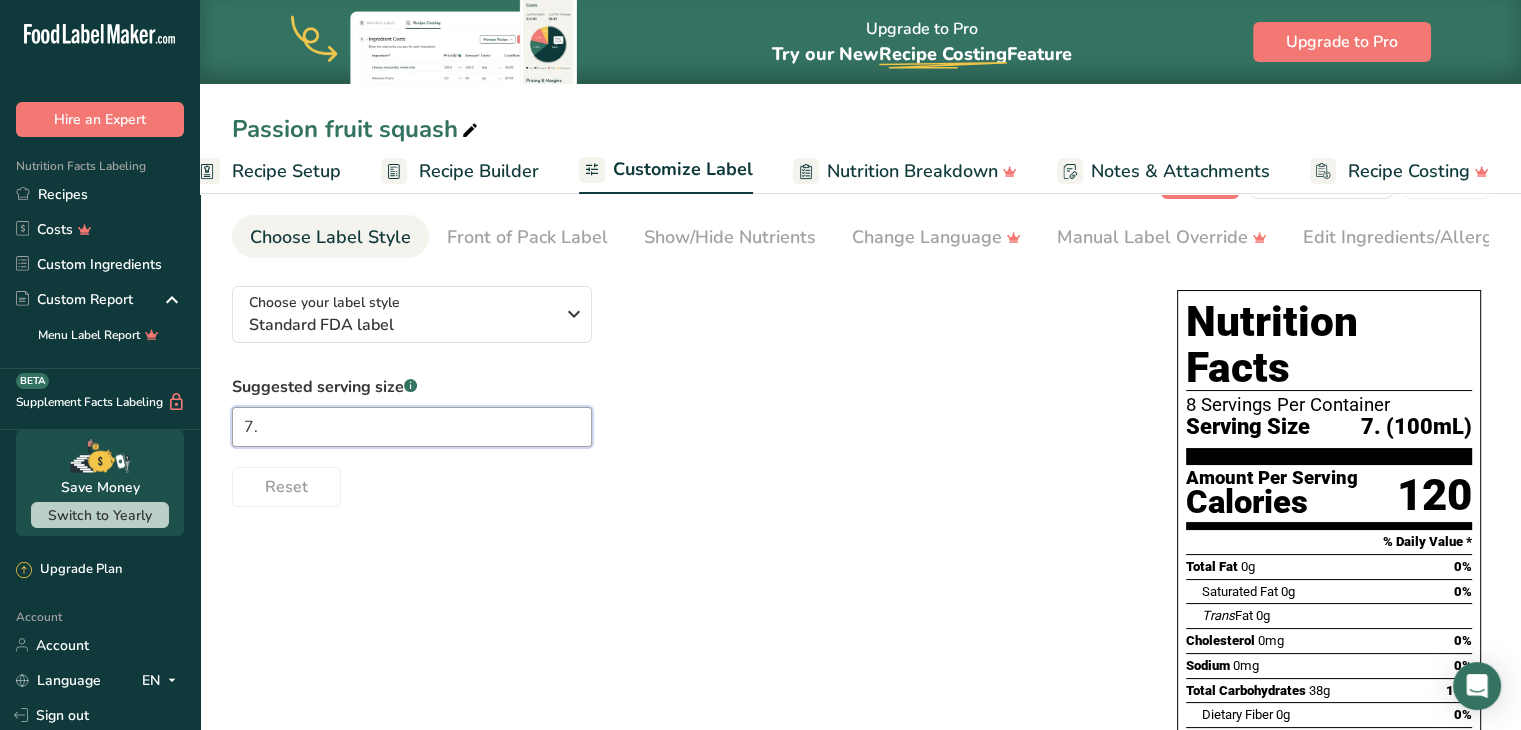 type on "7" 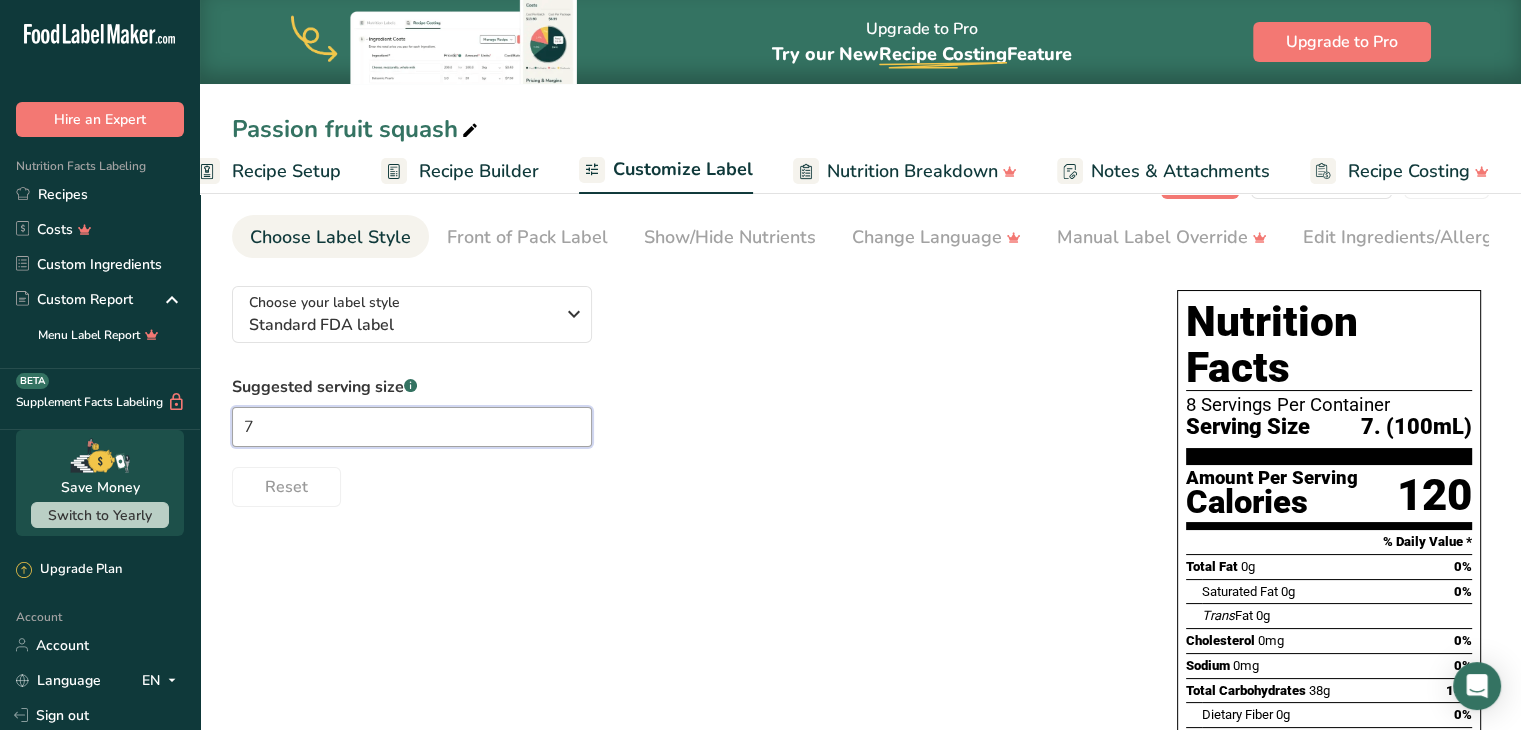 type 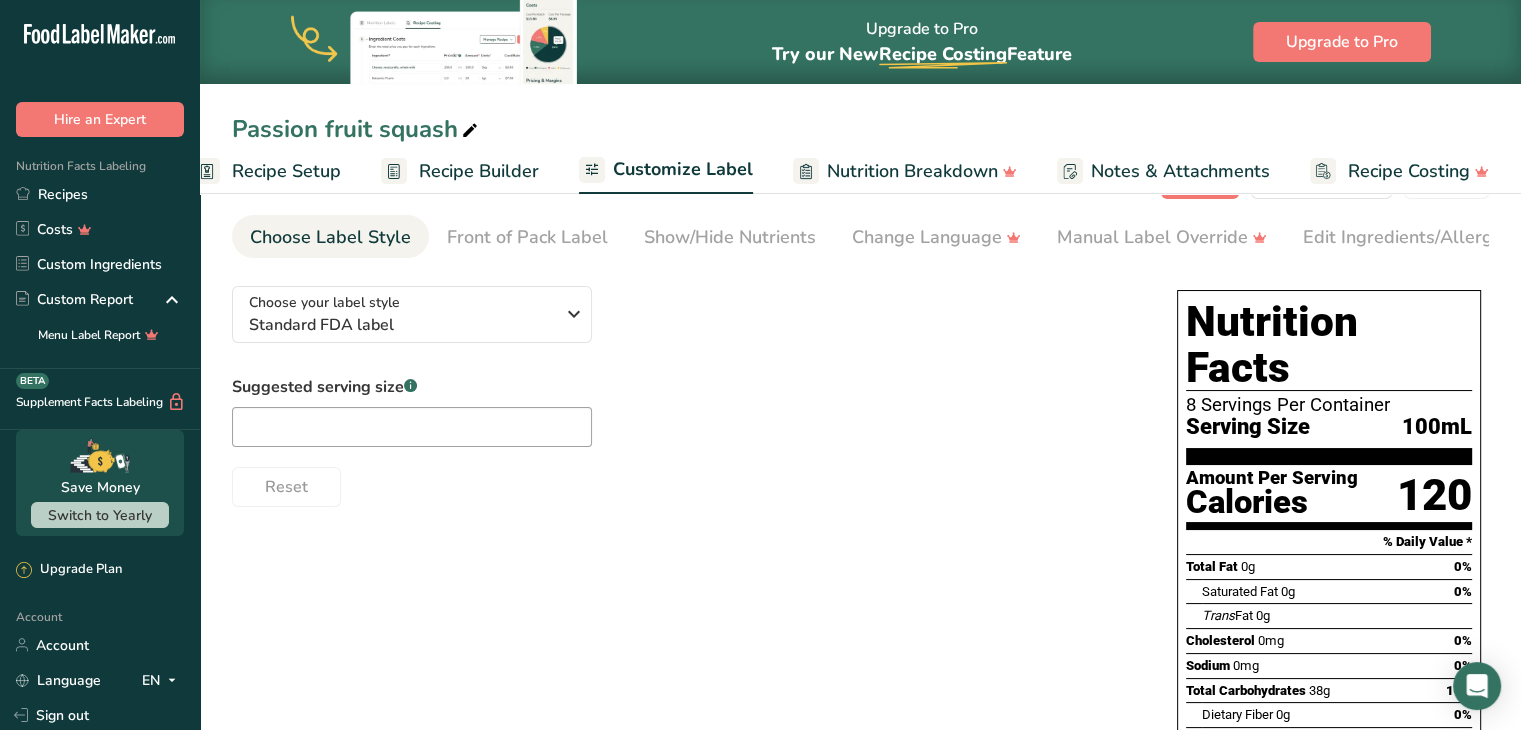 click on "Choose your label style
Standard FDA label
USA (FDA)
Standard FDA label
Tabular FDA label
Linear FDA label
Simplified FDA label
Dual Column FDA label (Per Serving/Per Container)
Dual Column FDA label (As Sold/As Prepared)
Aggregate Standard FDA label
Standard FDA label with Micronutrients listed side-by-side
[GEOGRAPHIC_DATA] (FSA)
UK Mandatory Label "Back of Pack"
UK Traffic Light Label  "Front of Pack"
Canadian (CFIA)
Canadian Standard label
Canadian Dual Column label" at bounding box center (860, 672) 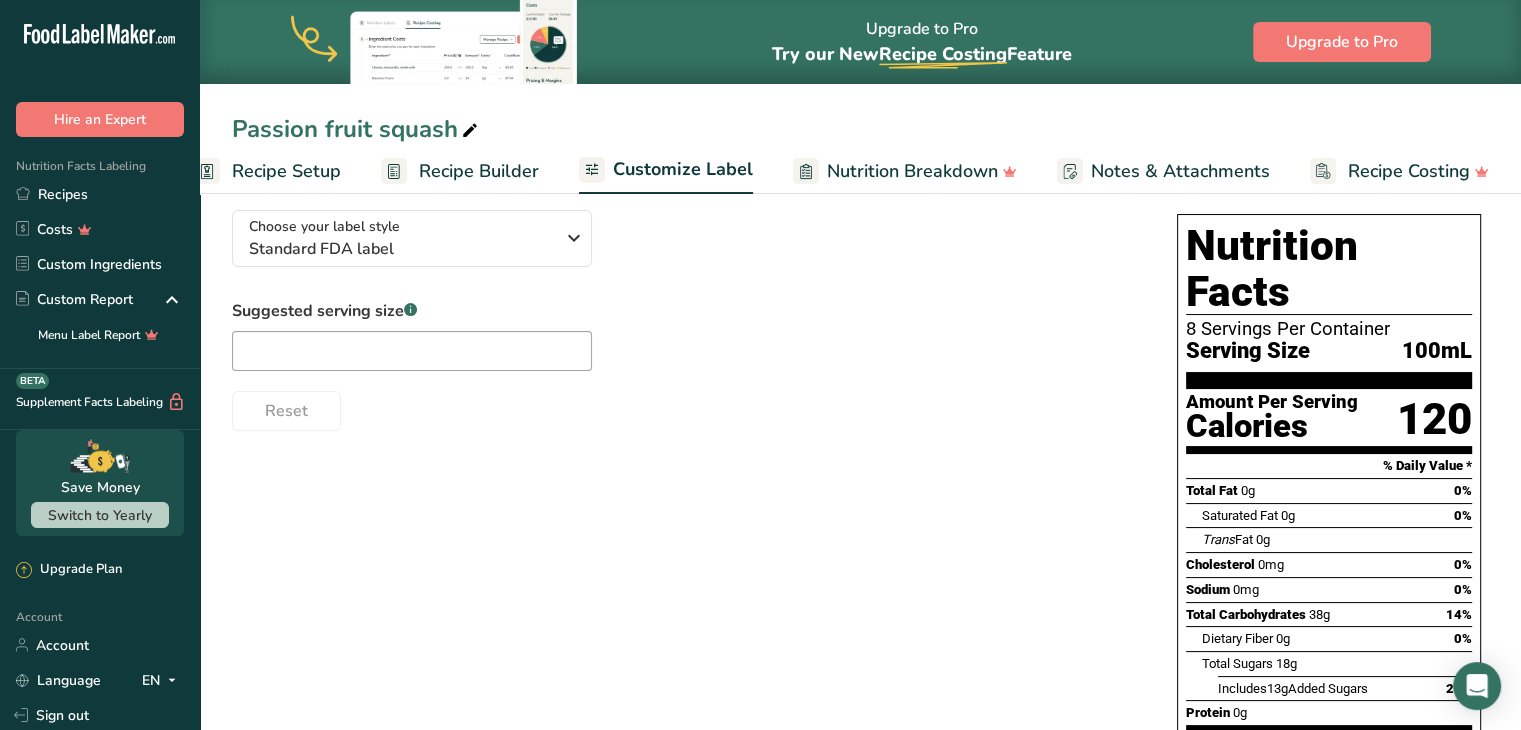 scroll, scrollTop: 0, scrollLeft: 0, axis: both 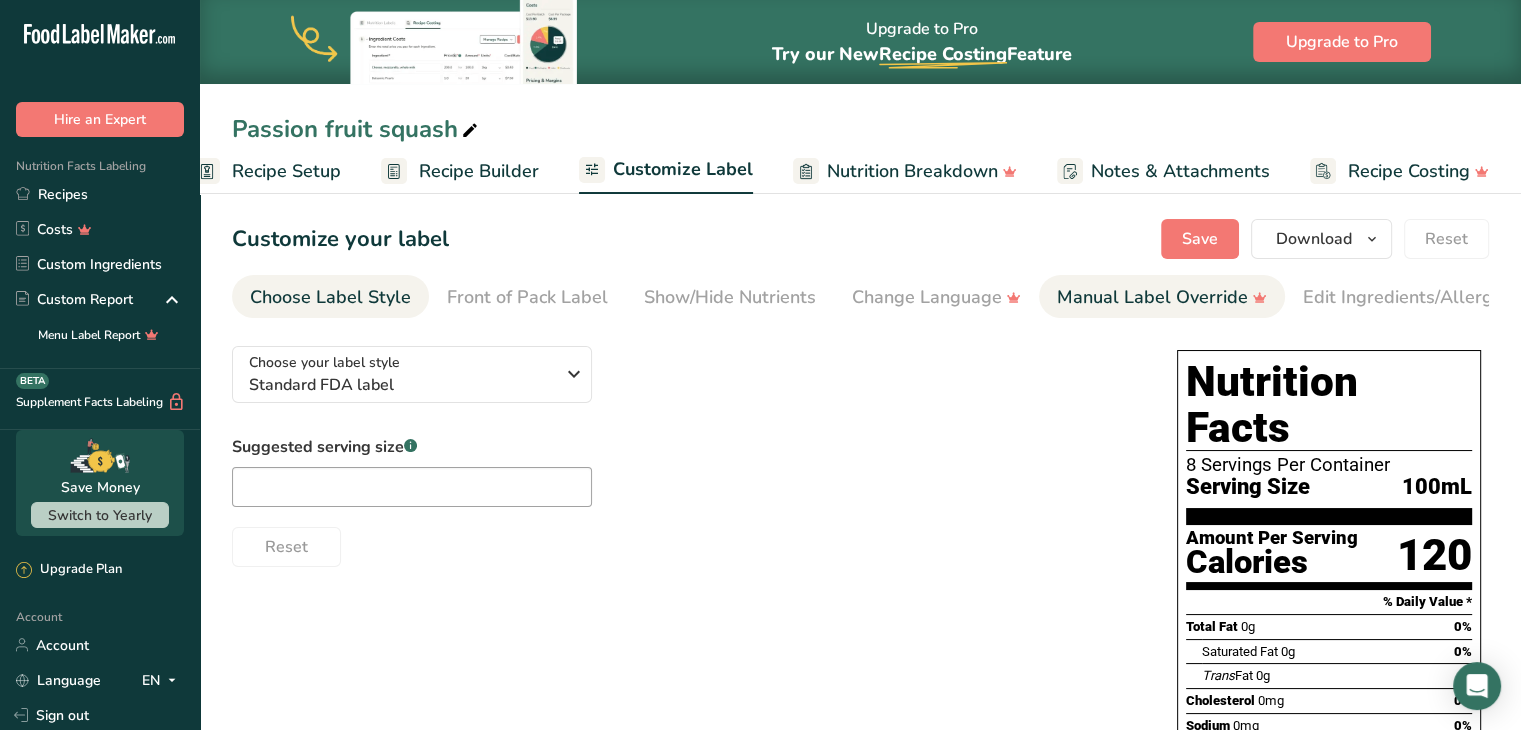 click on "Manual Label Override" at bounding box center [1162, 297] 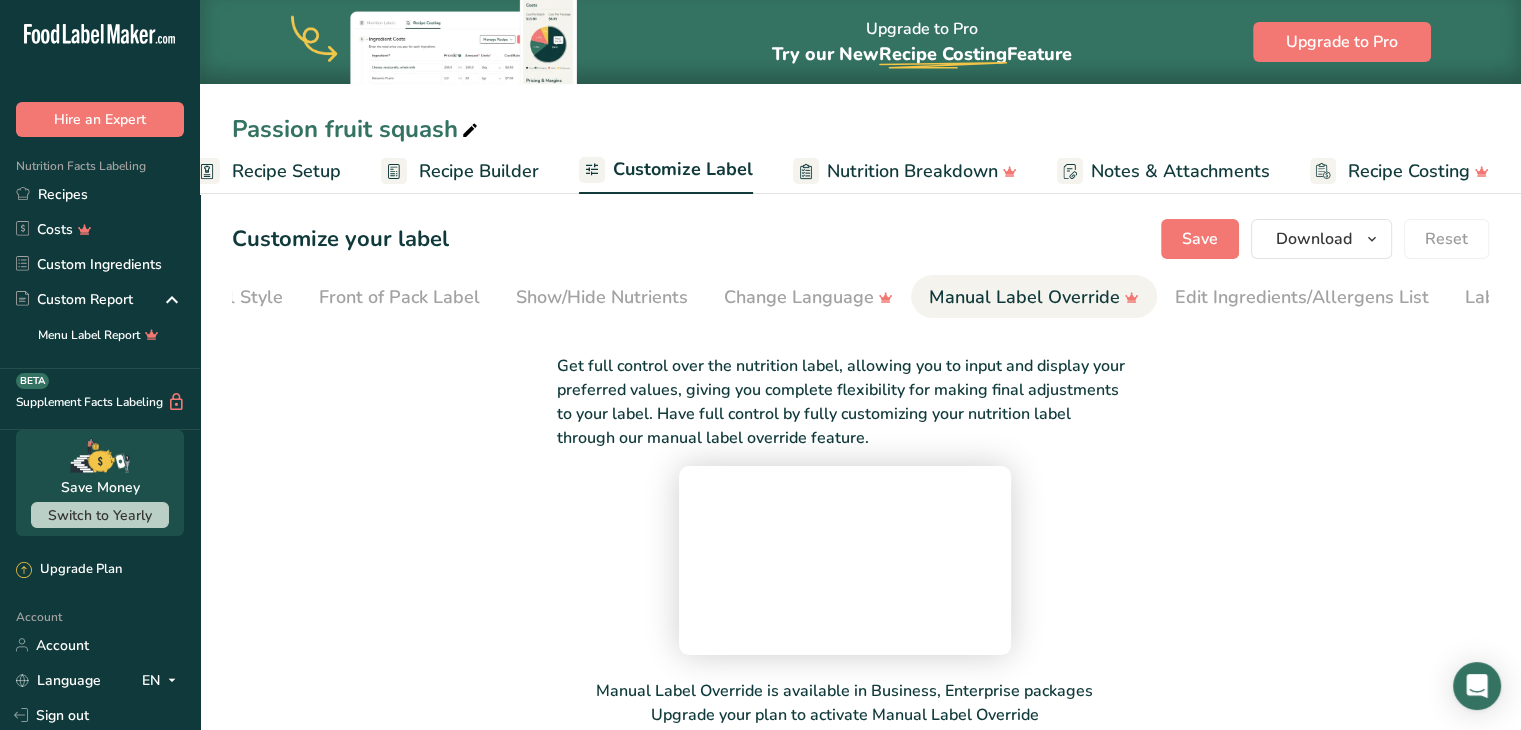 scroll, scrollTop: 0, scrollLeft: 244, axis: horizontal 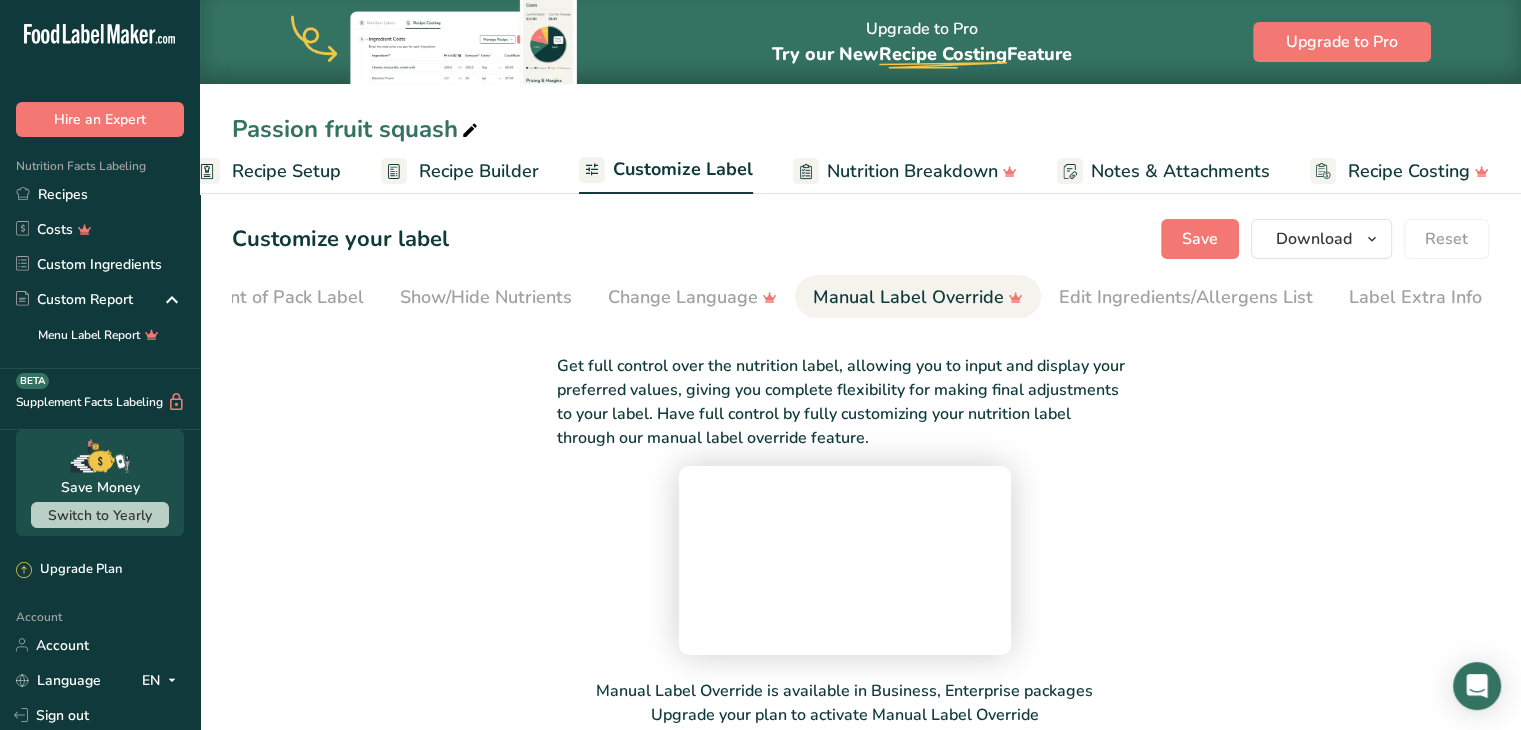 click on "Recipe Setup" at bounding box center [267, 171] 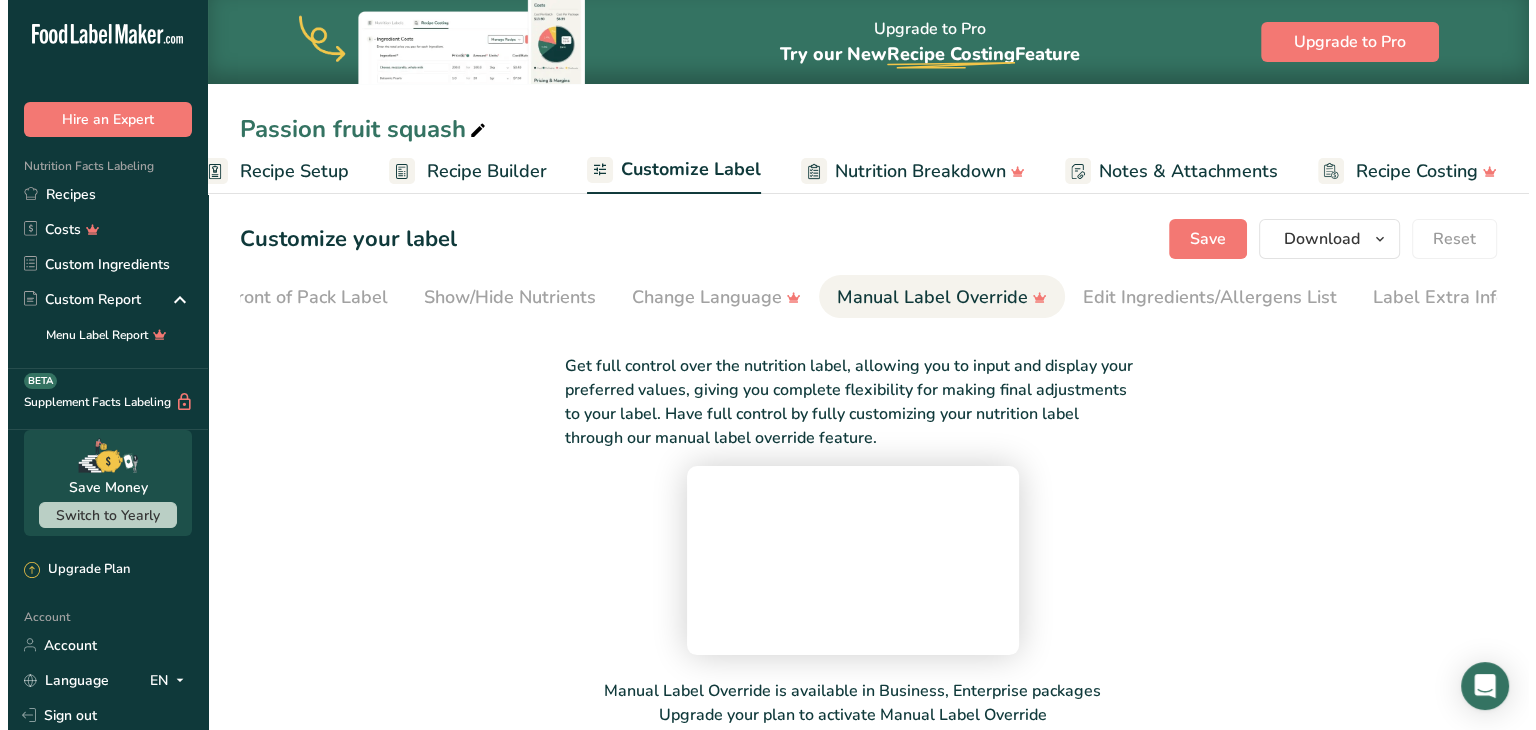 scroll, scrollTop: 0, scrollLeft: 7, axis: horizontal 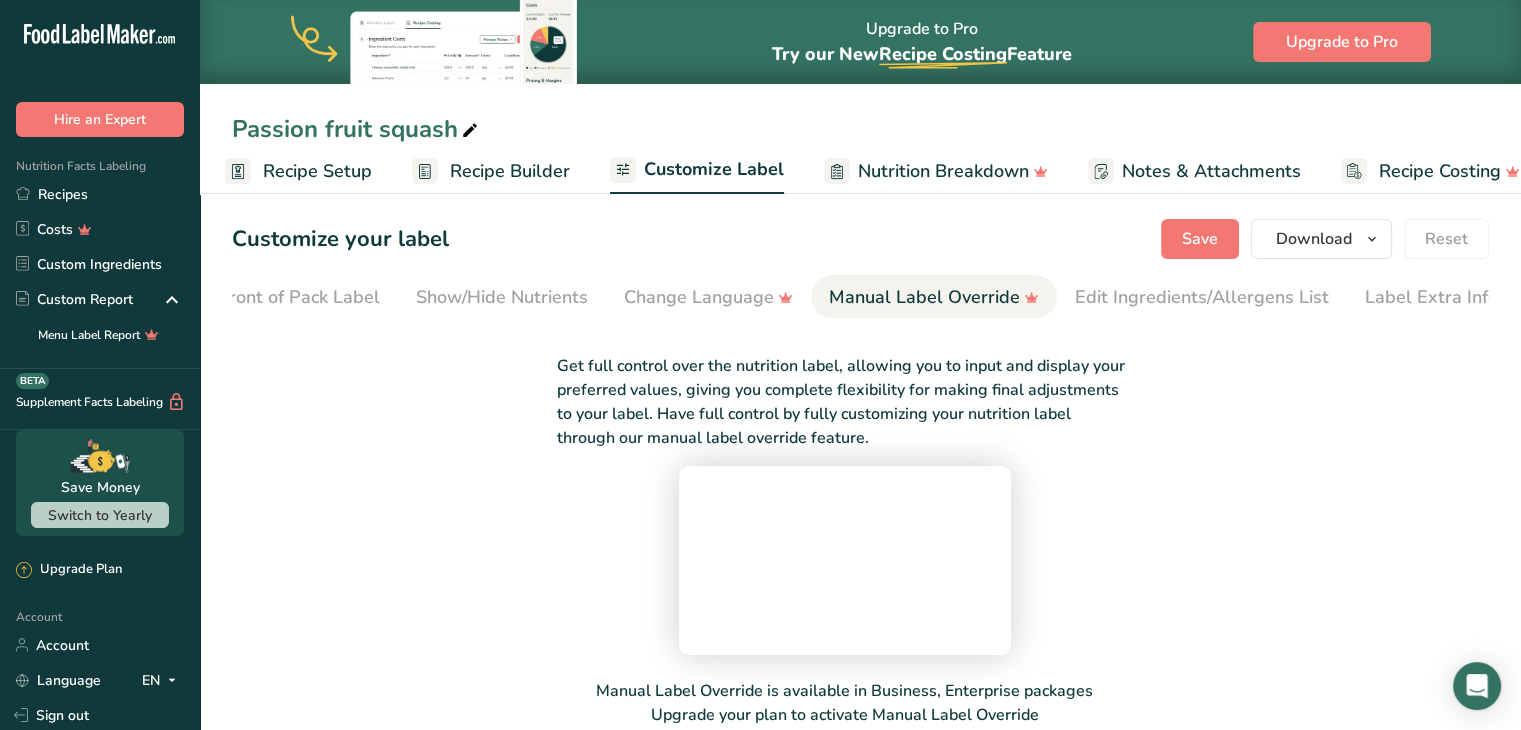 click on "Recipe Builder" at bounding box center [510, 171] 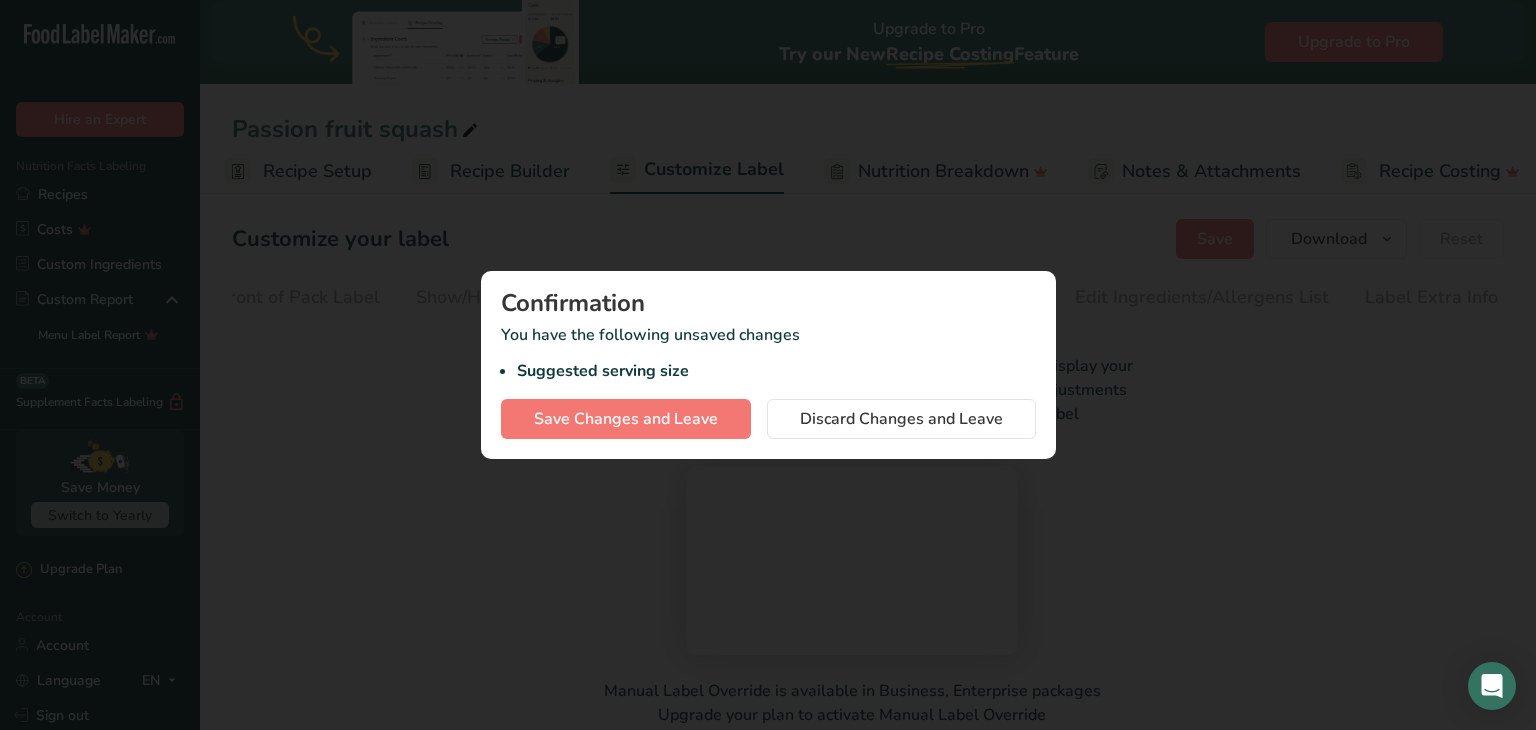 scroll, scrollTop: 0, scrollLeft: 23, axis: horizontal 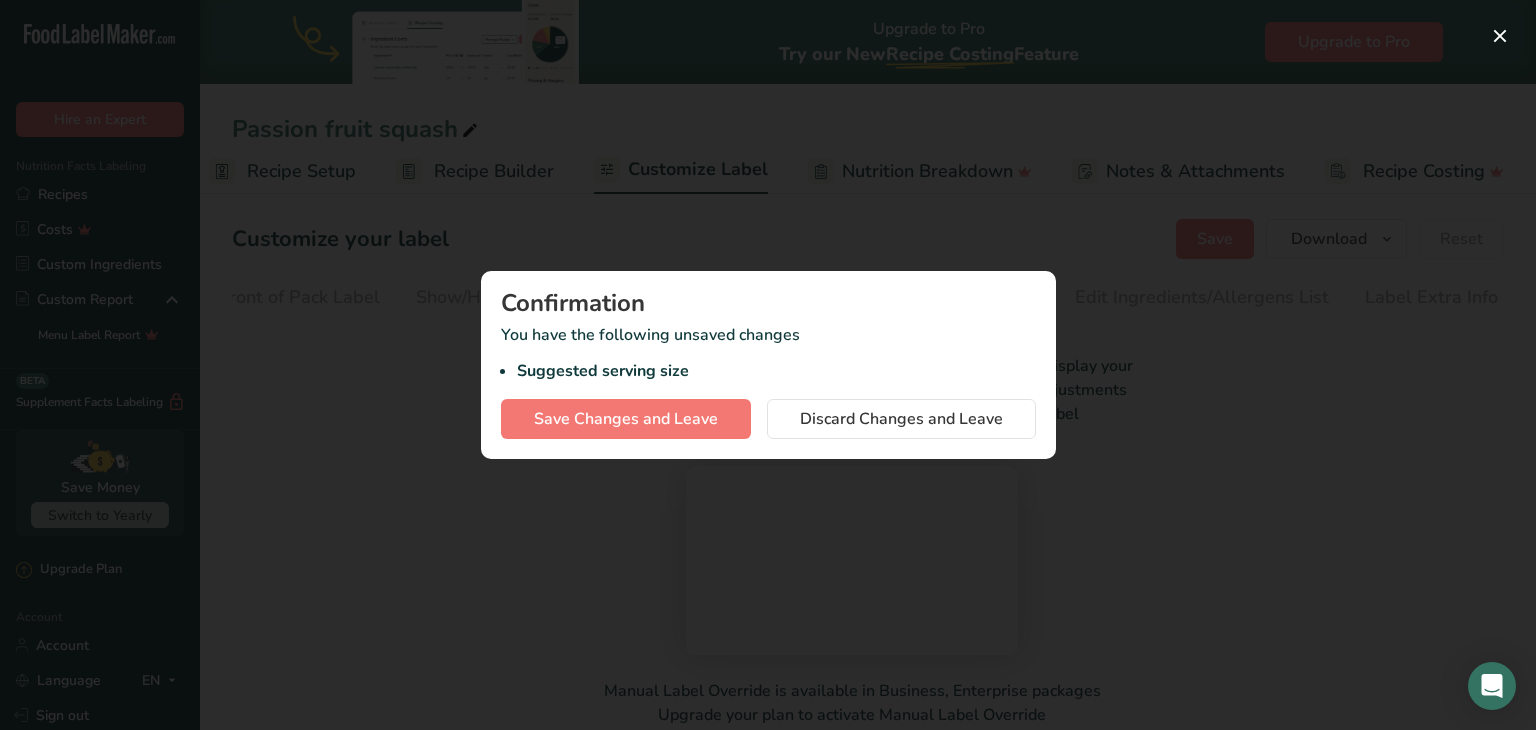 click at bounding box center (768, 365) 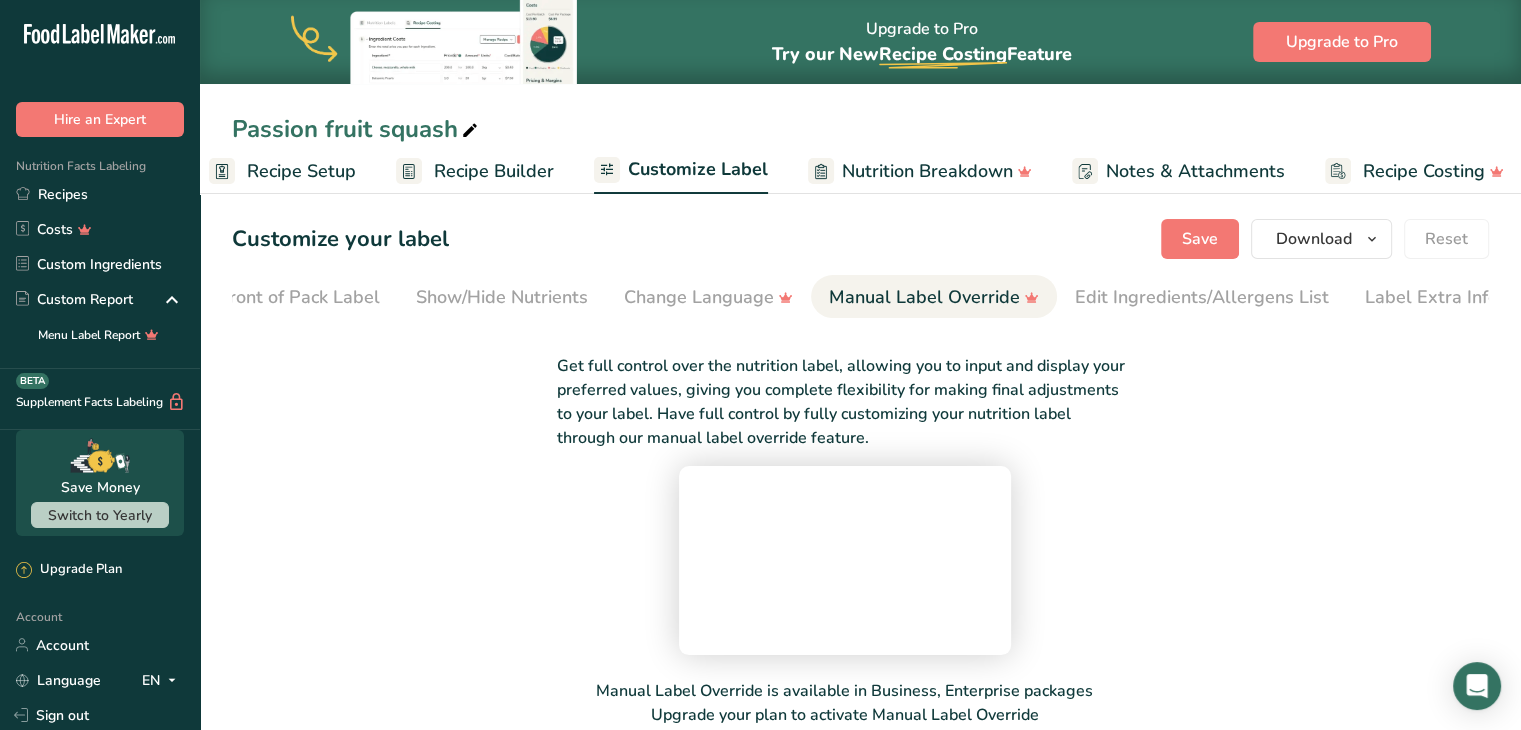 click on "Recipe Setup" at bounding box center [301, 171] 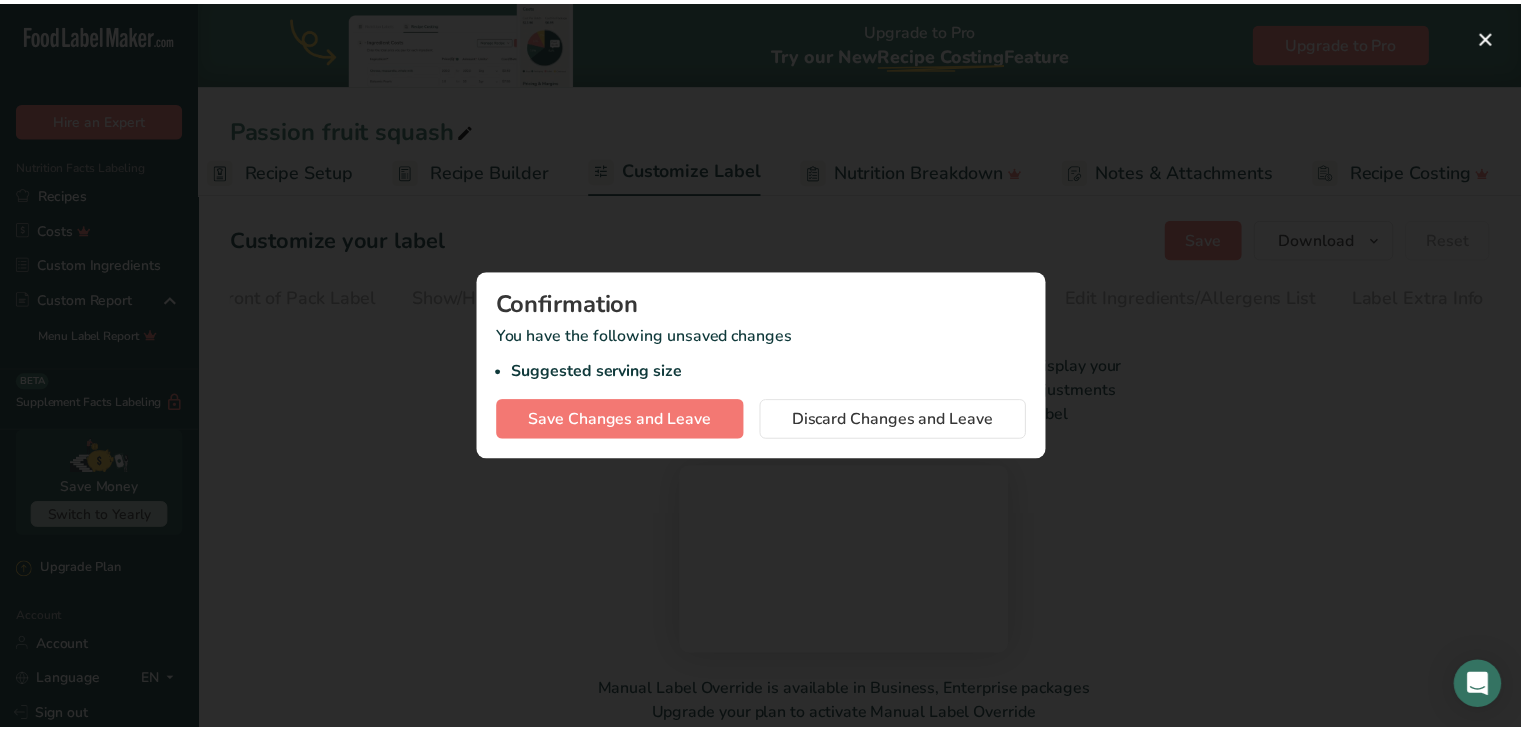 scroll, scrollTop: 0, scrollLeft: 7, axis: horizontal 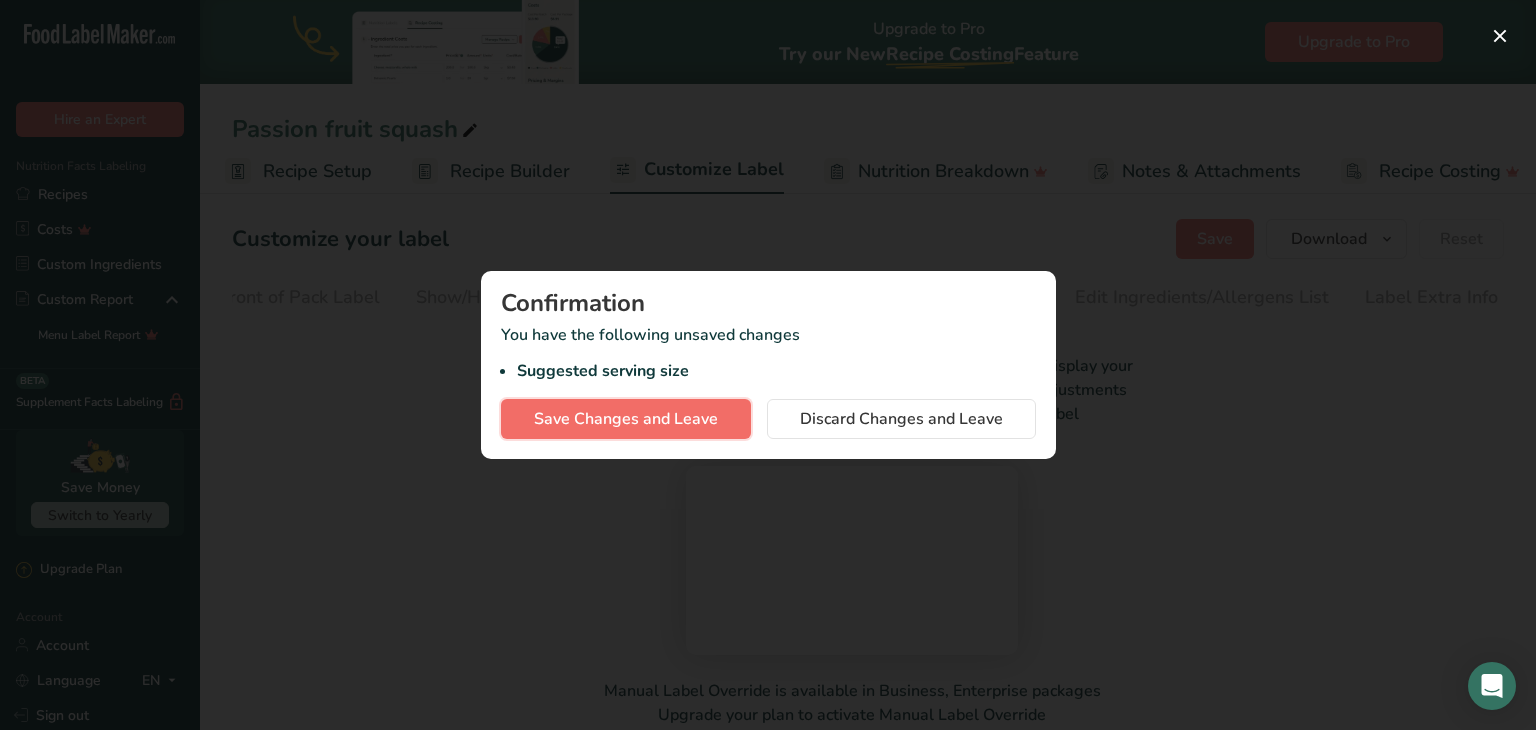 click on "Save Changes and Leave" at bounding box center (626, 419) 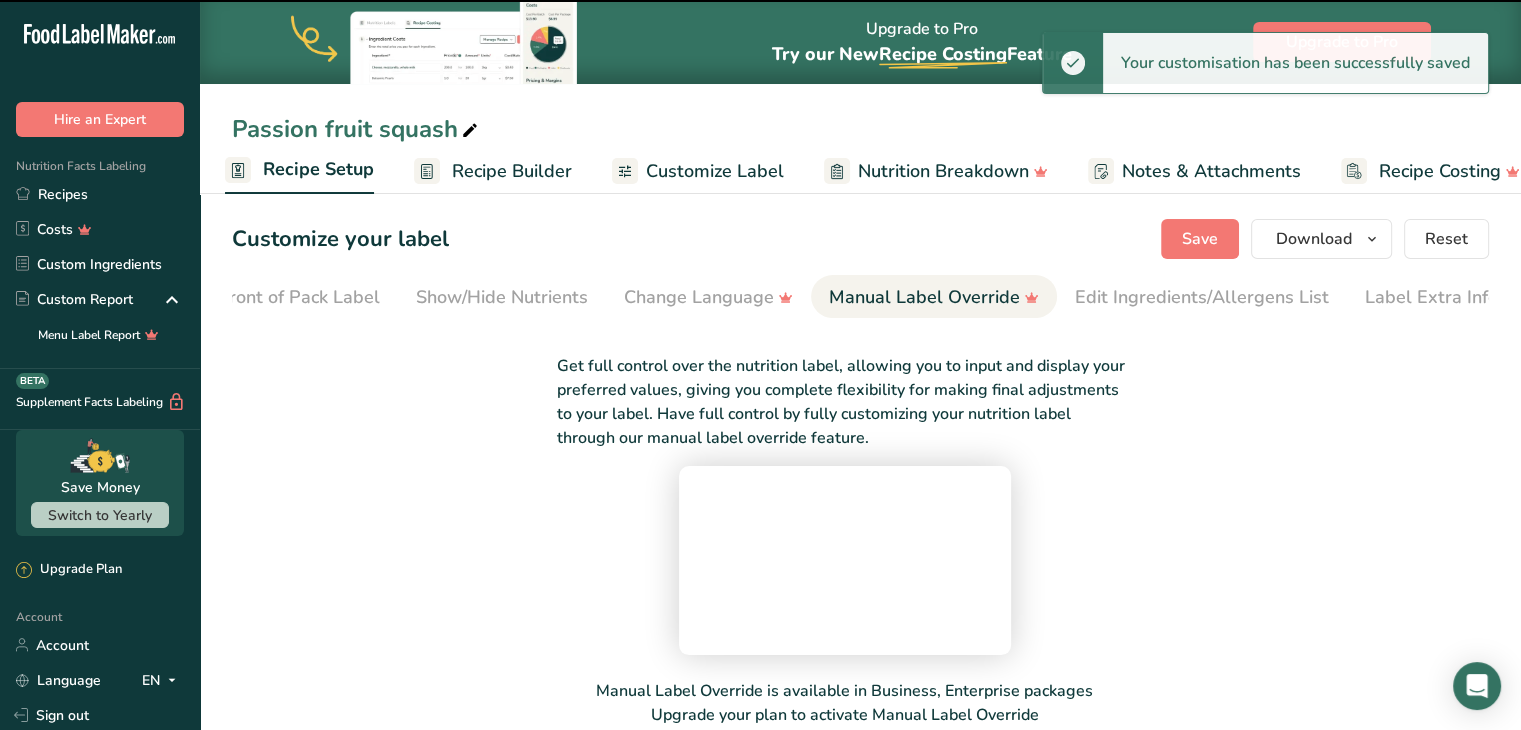 select on "22" 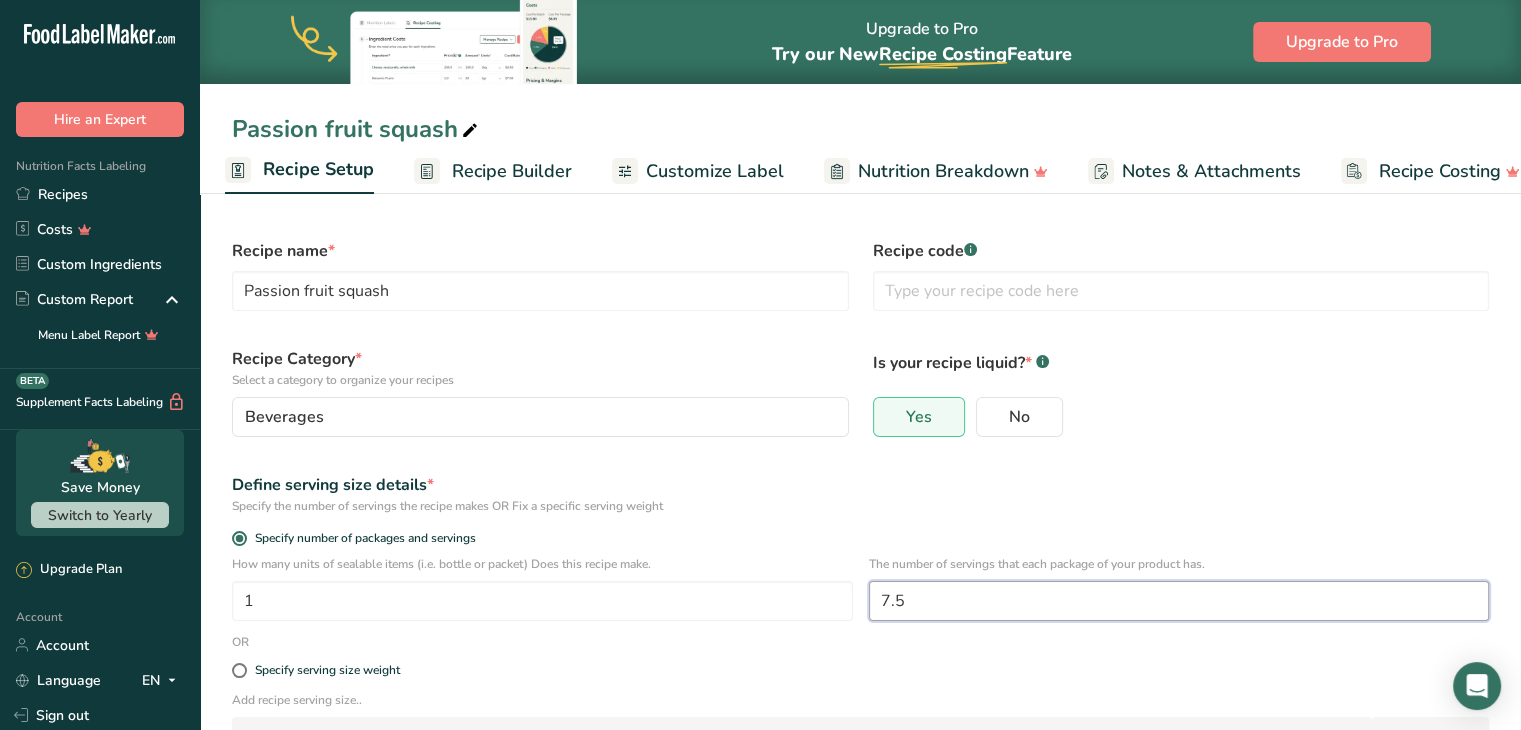 click on "7.5" at bounding box center (1179, 601) 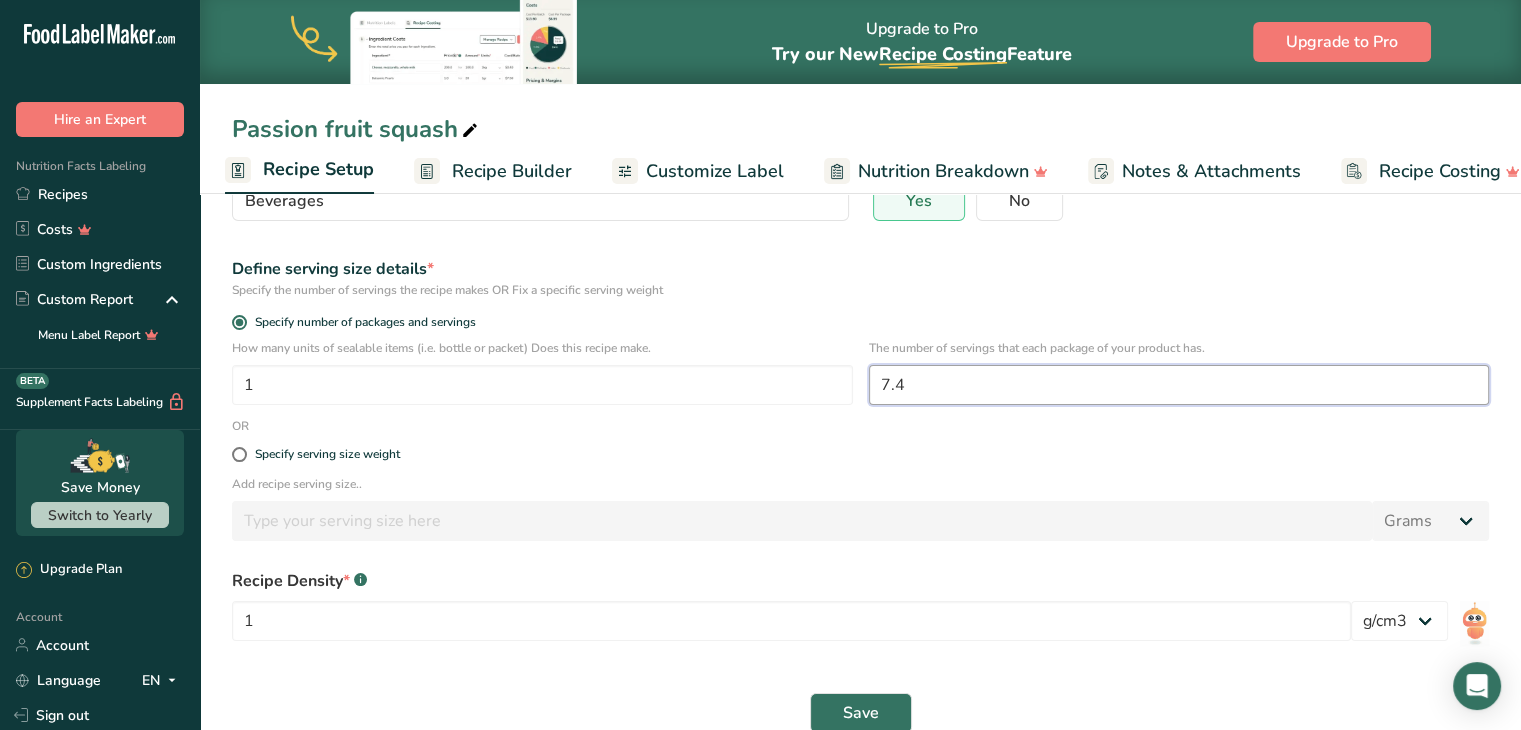 scroll, scrollTop: 228, scrollLeft: 0, axis: vertical 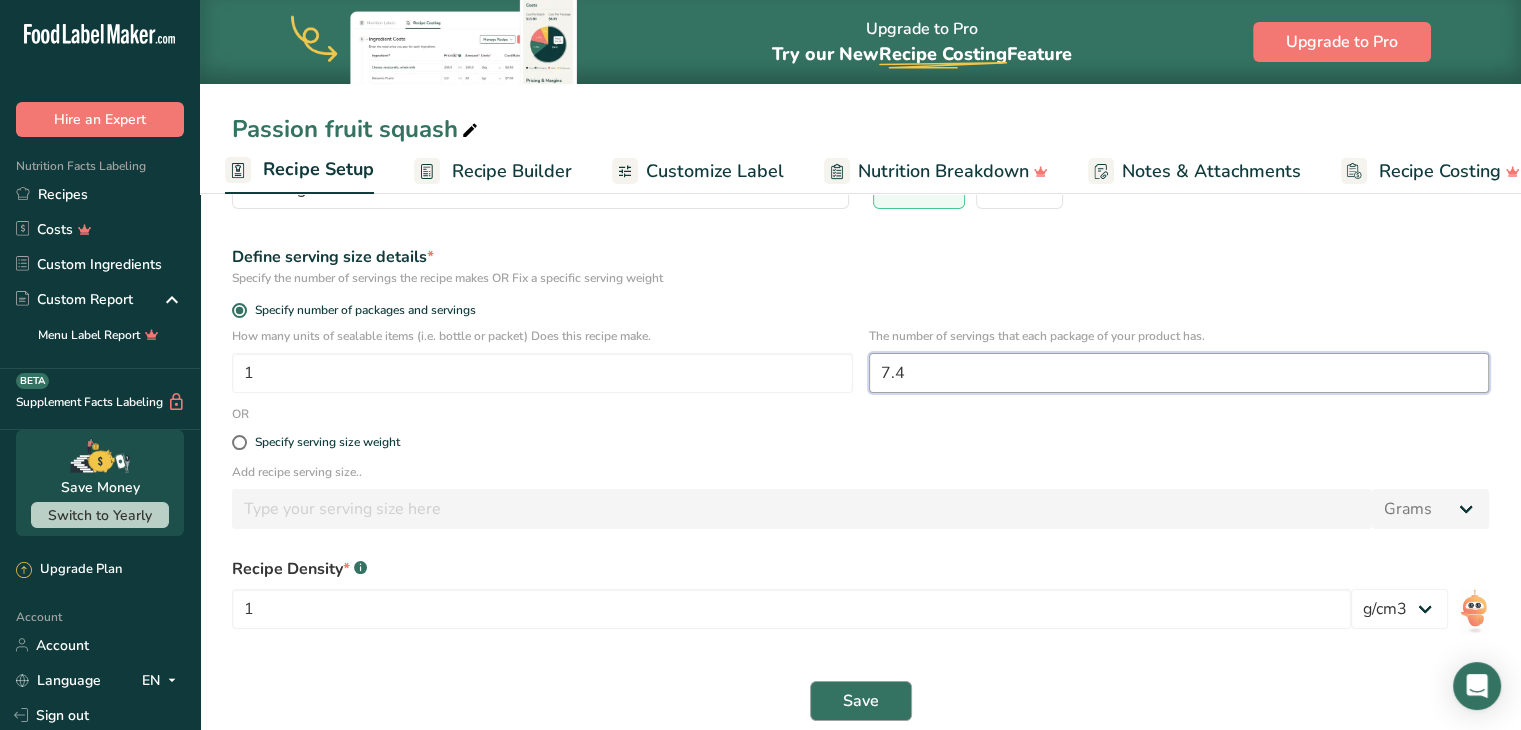 type on "7.4" 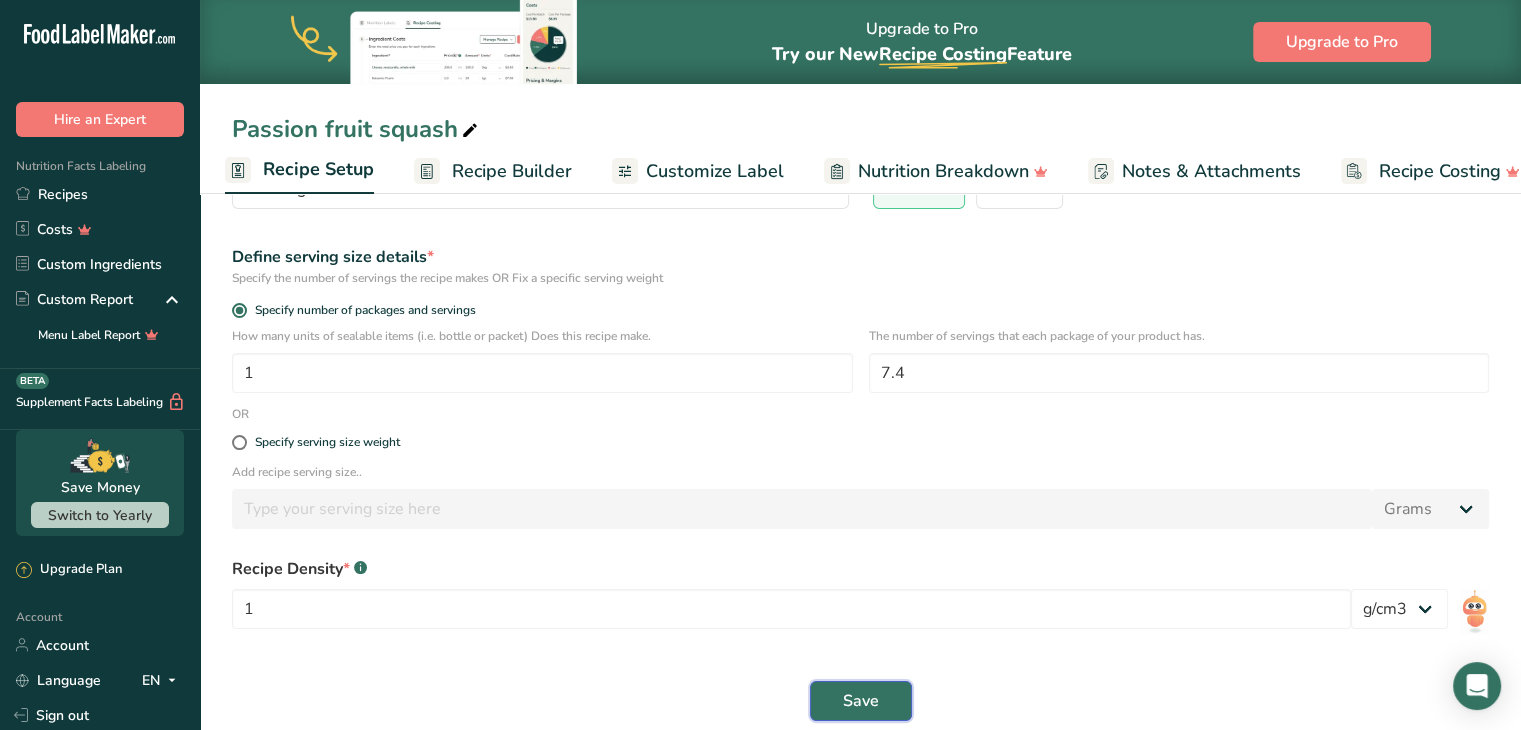 click on "Save" at bounding box center (861, 701) 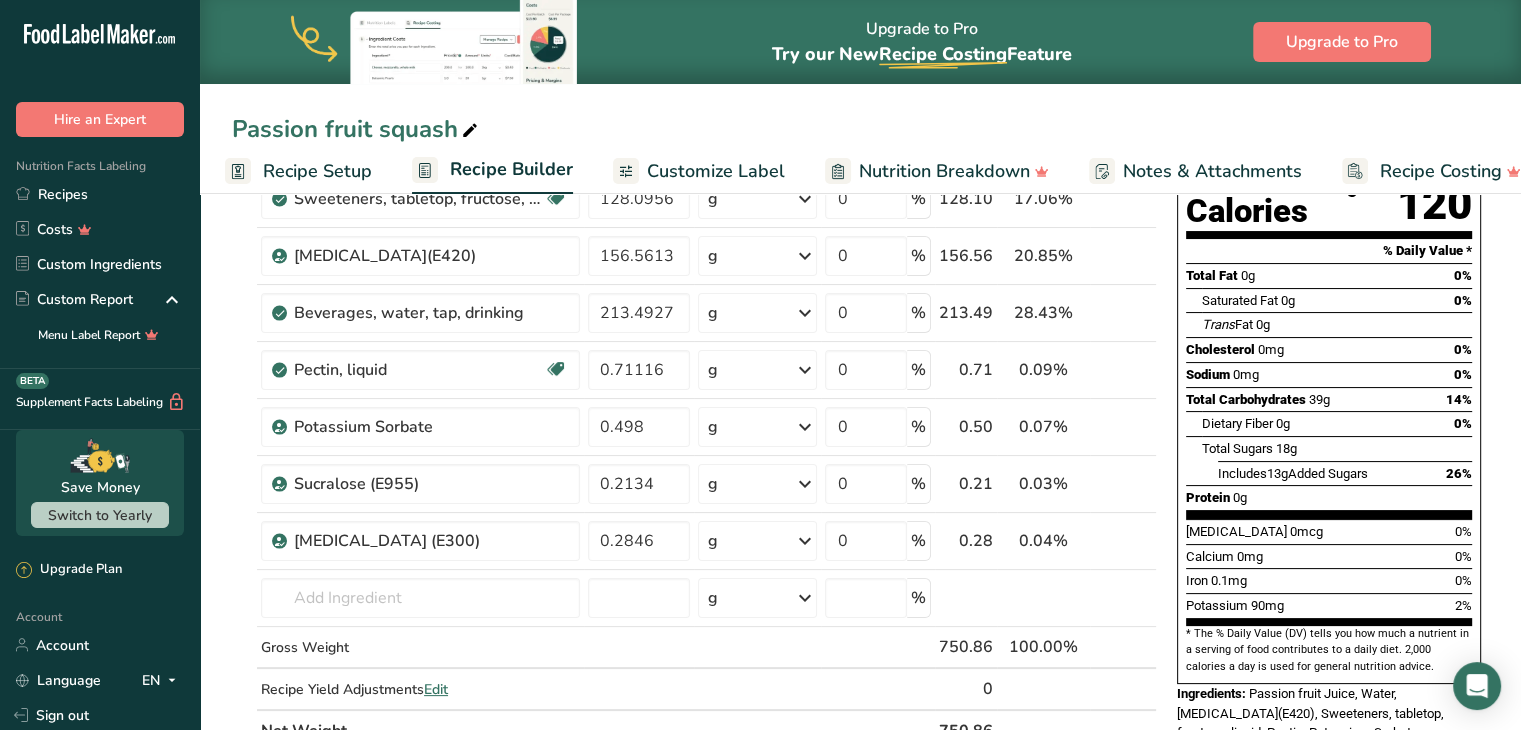 scroll, scrollTop: 0, scrollLeft: 0, axis: both 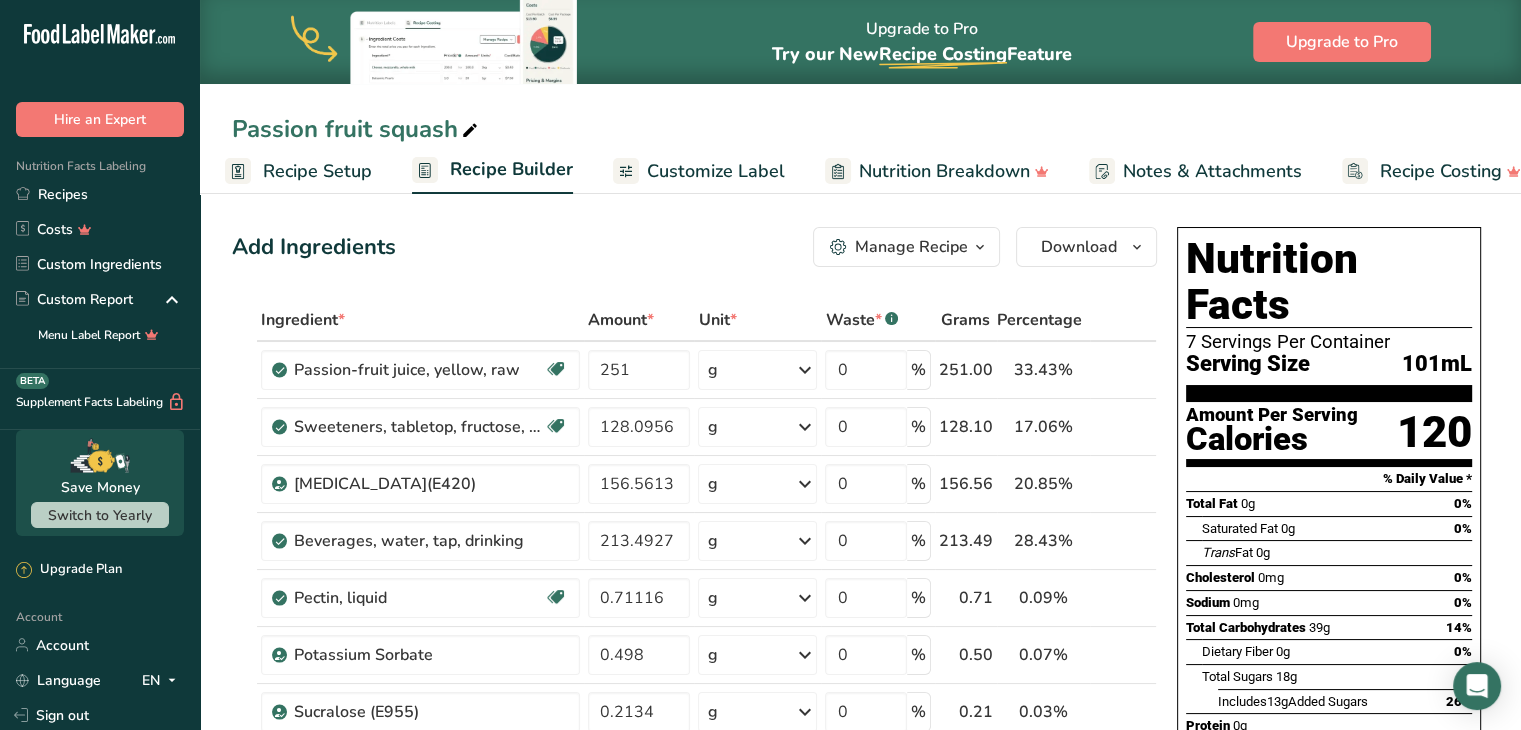 click on "Recipe Setup" at bounding box center (298, 171) 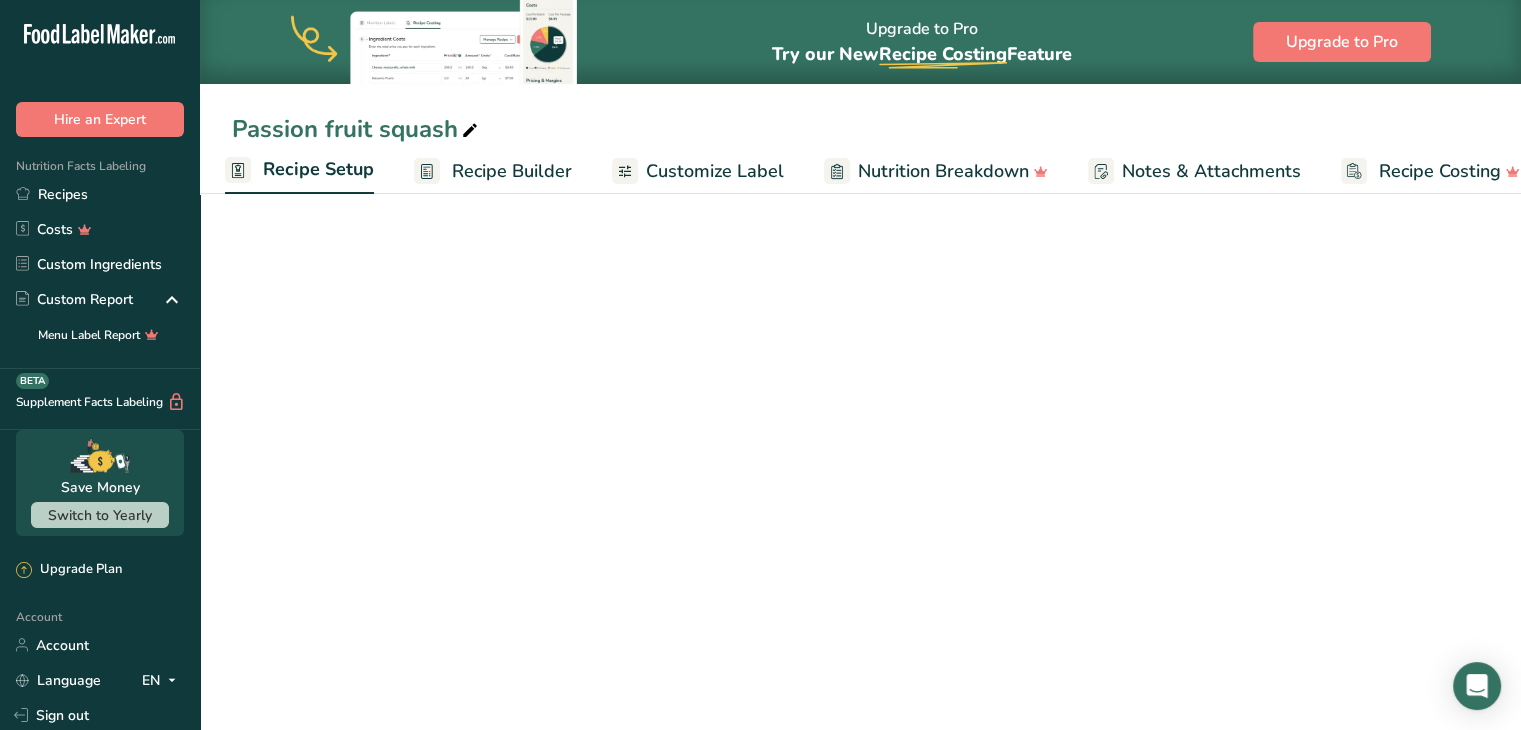 select on "22" 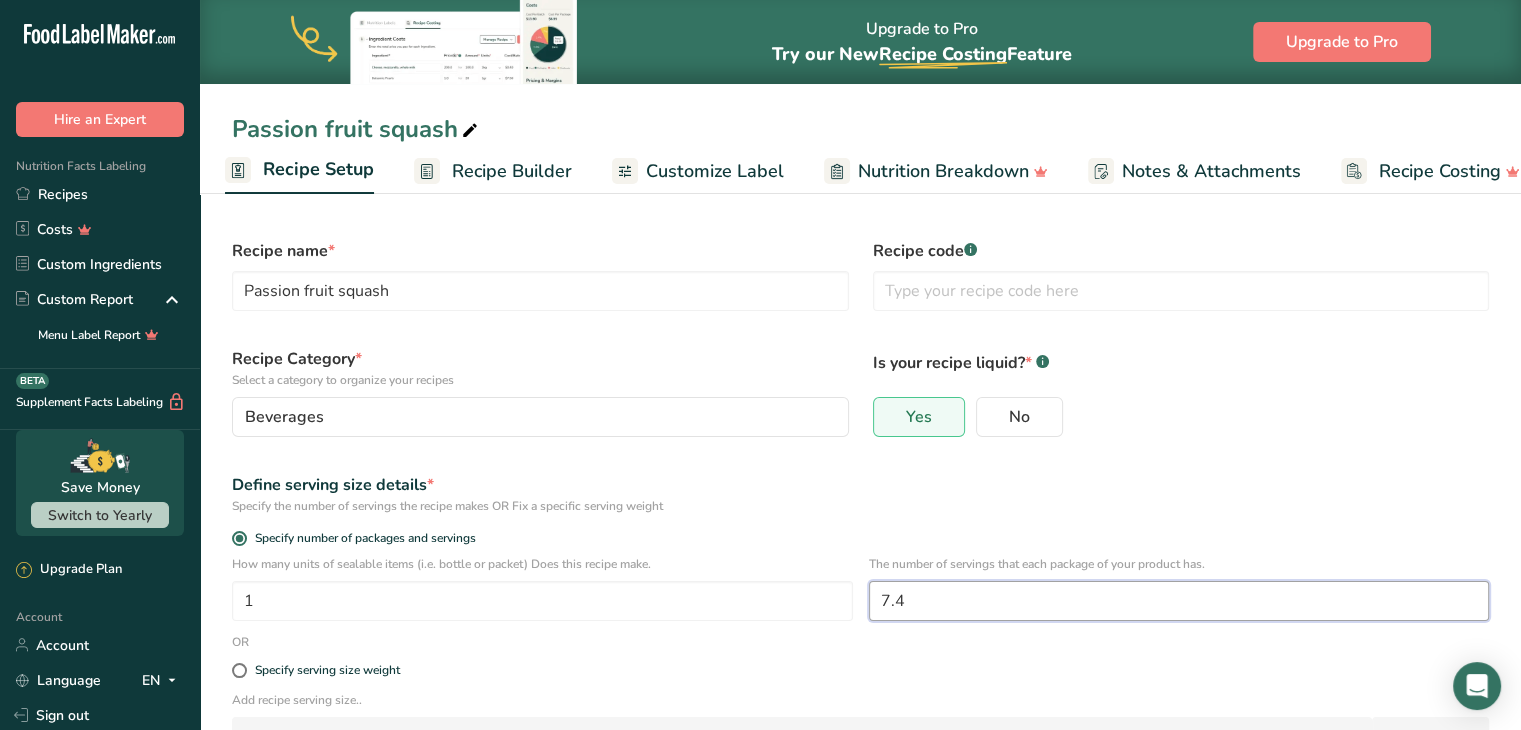 click on "7.4" at bounding box center (1179, 601) 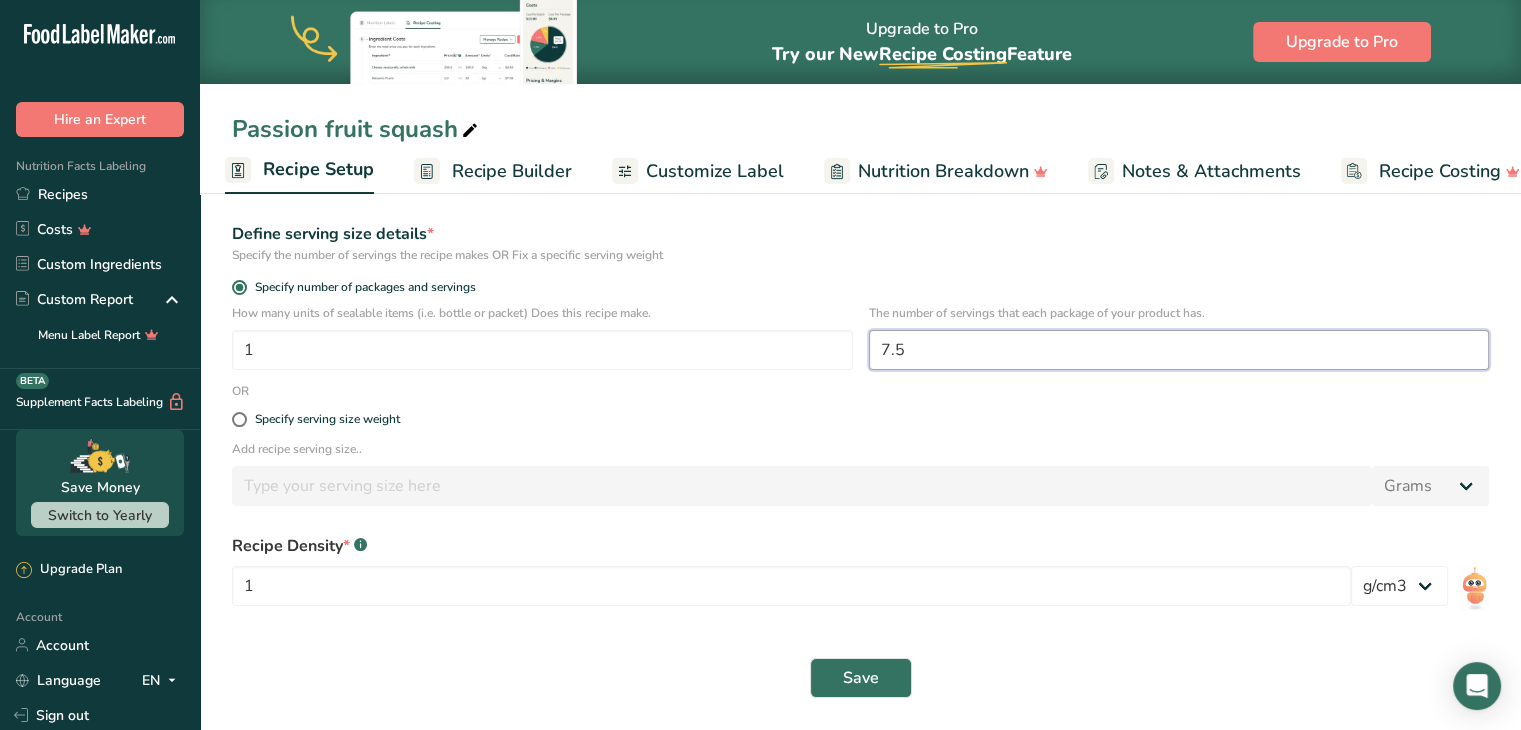 scroll, scrollTop: 251, scrollLeft: 0, axis: vertical 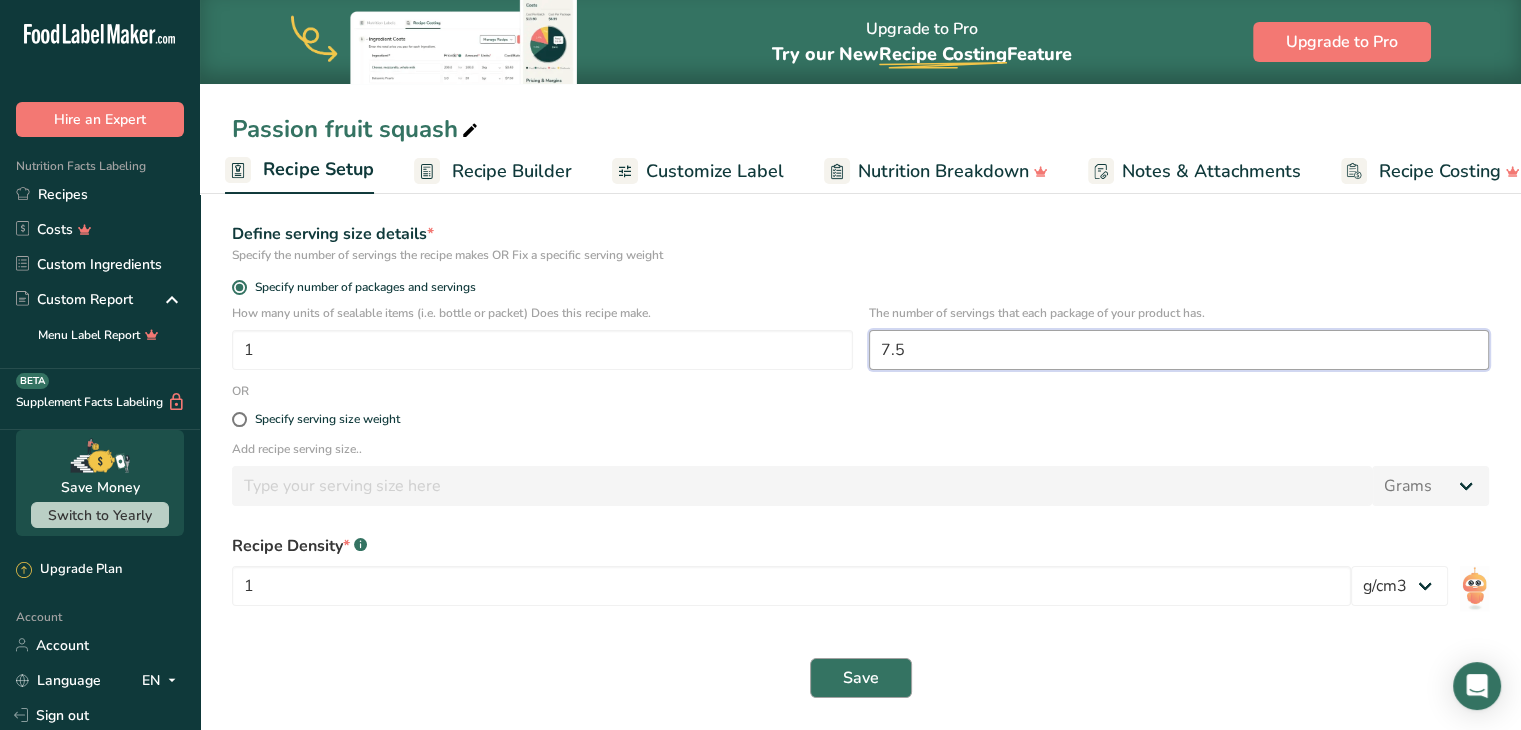 type on "7.5" 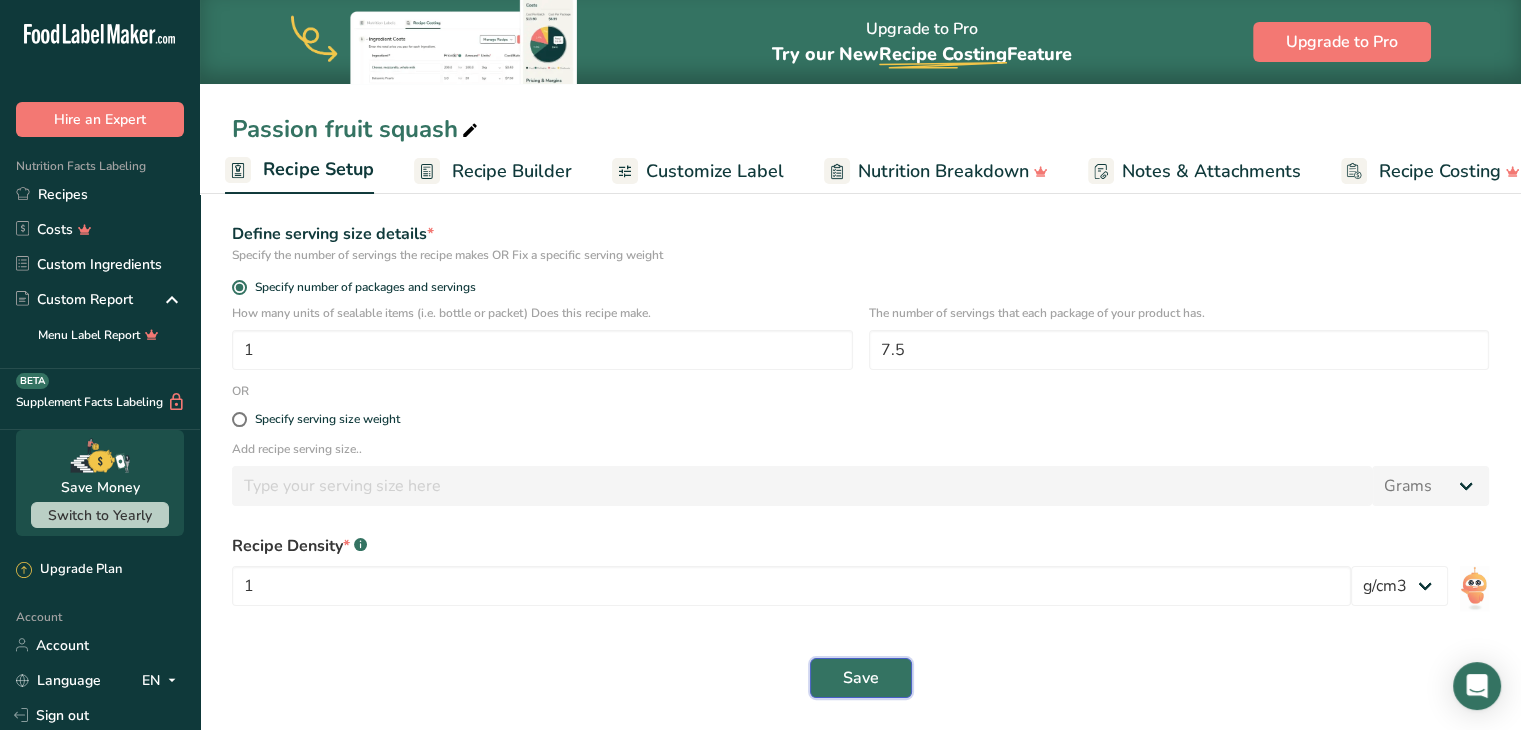 click on "Save" at bounding box center [861, 678] 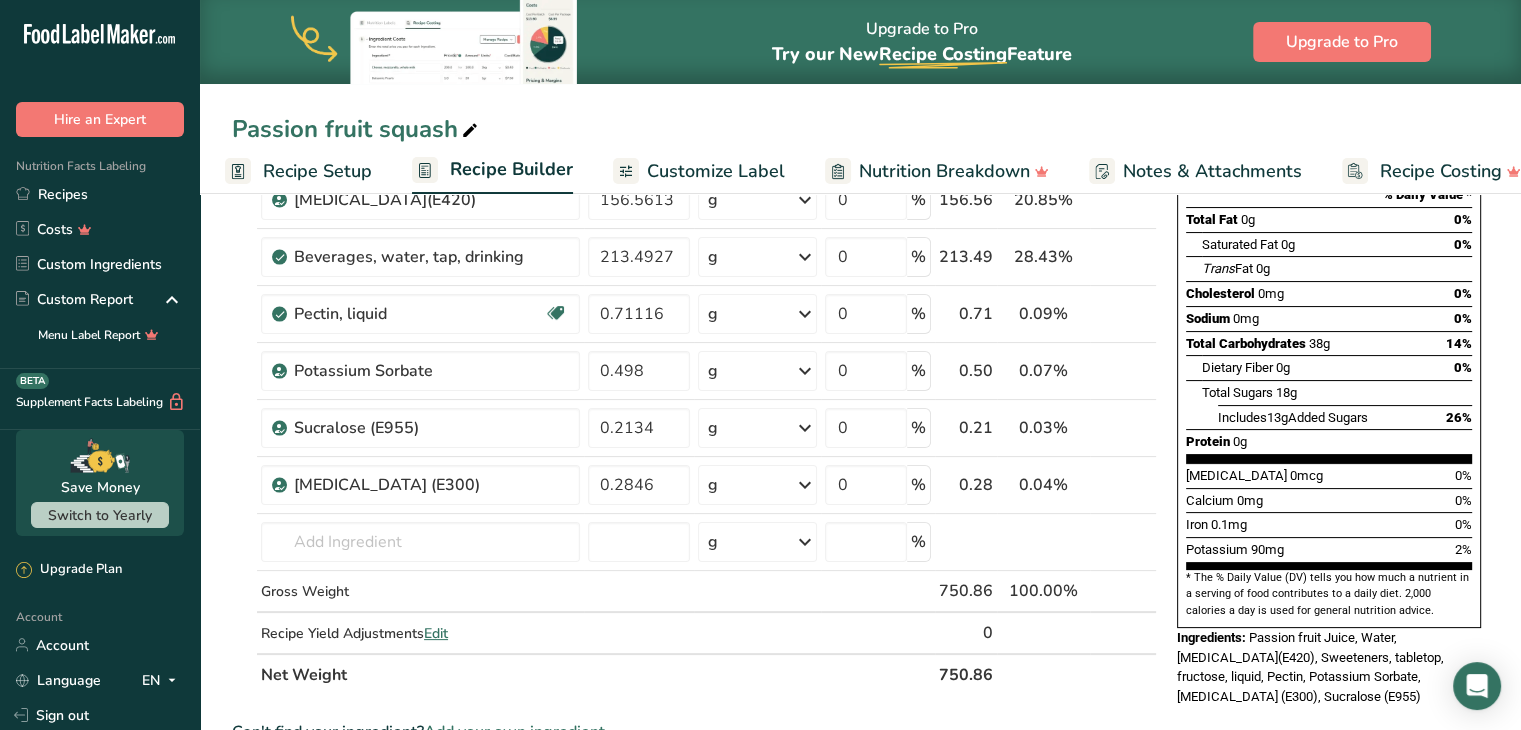 scroll, scrollTop: 0, scrollLeft: 0, axis: both 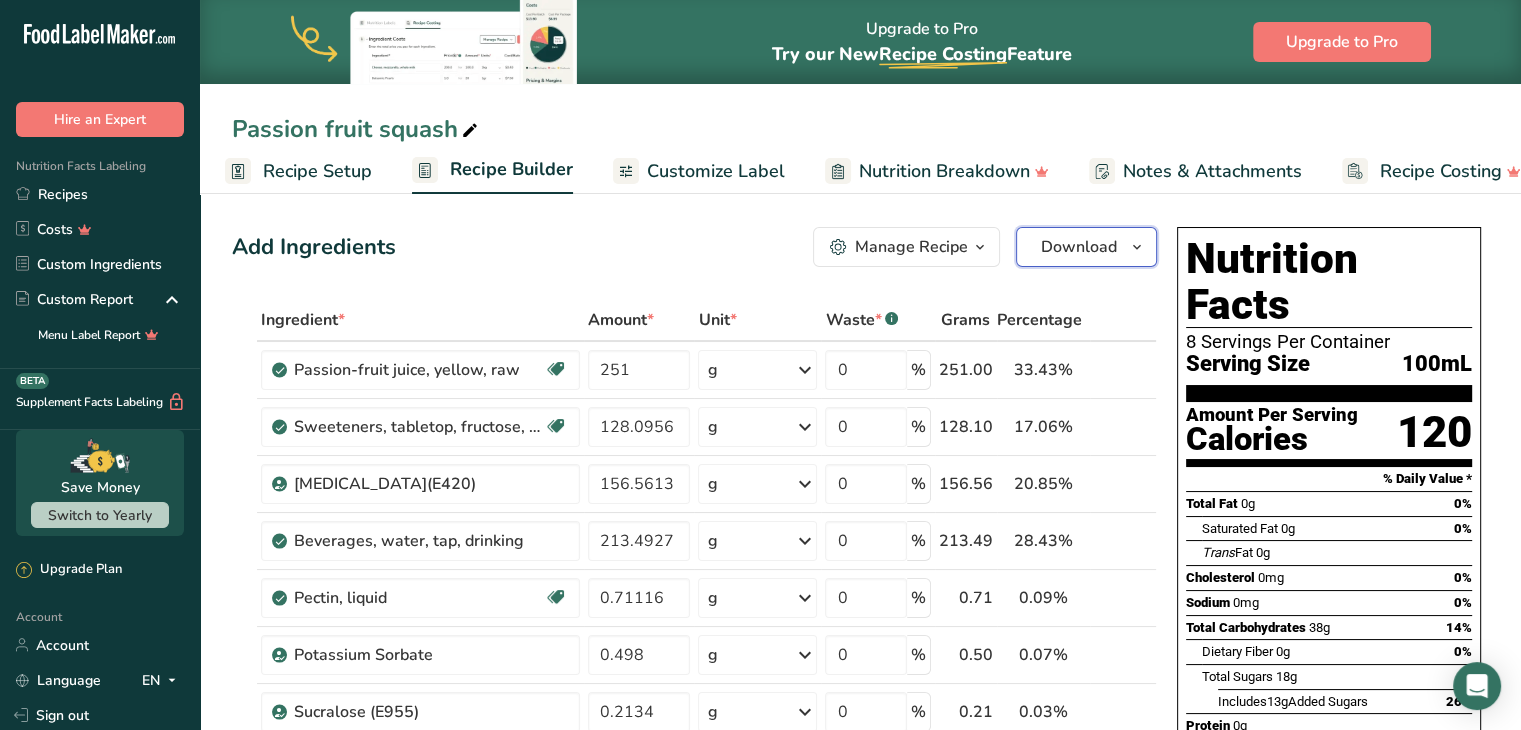 click on "Download" at bounding box center [1079, 247] 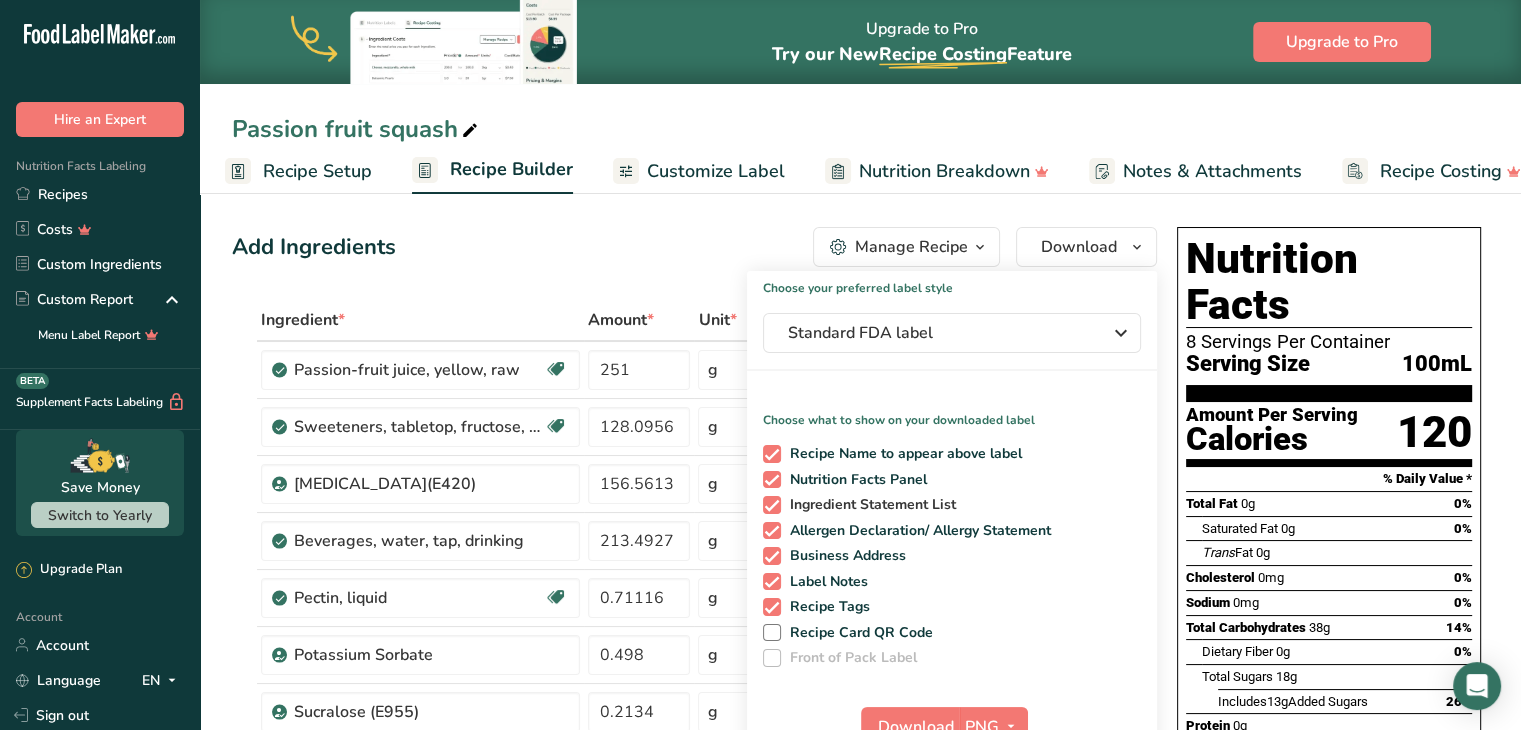 click at bounding box center (772, 505) 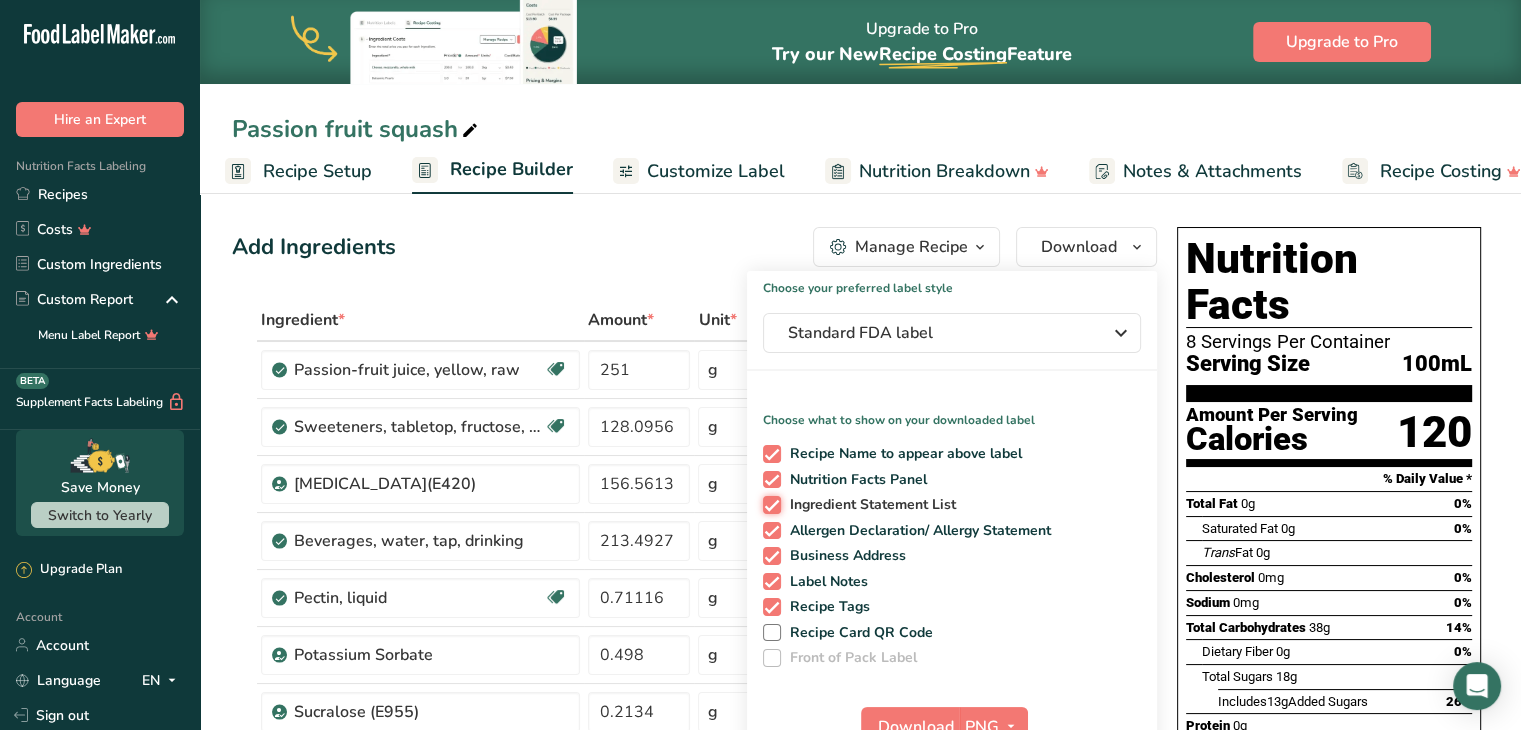 click on "Ingredient Statement List" at bounding box center (769, 504) 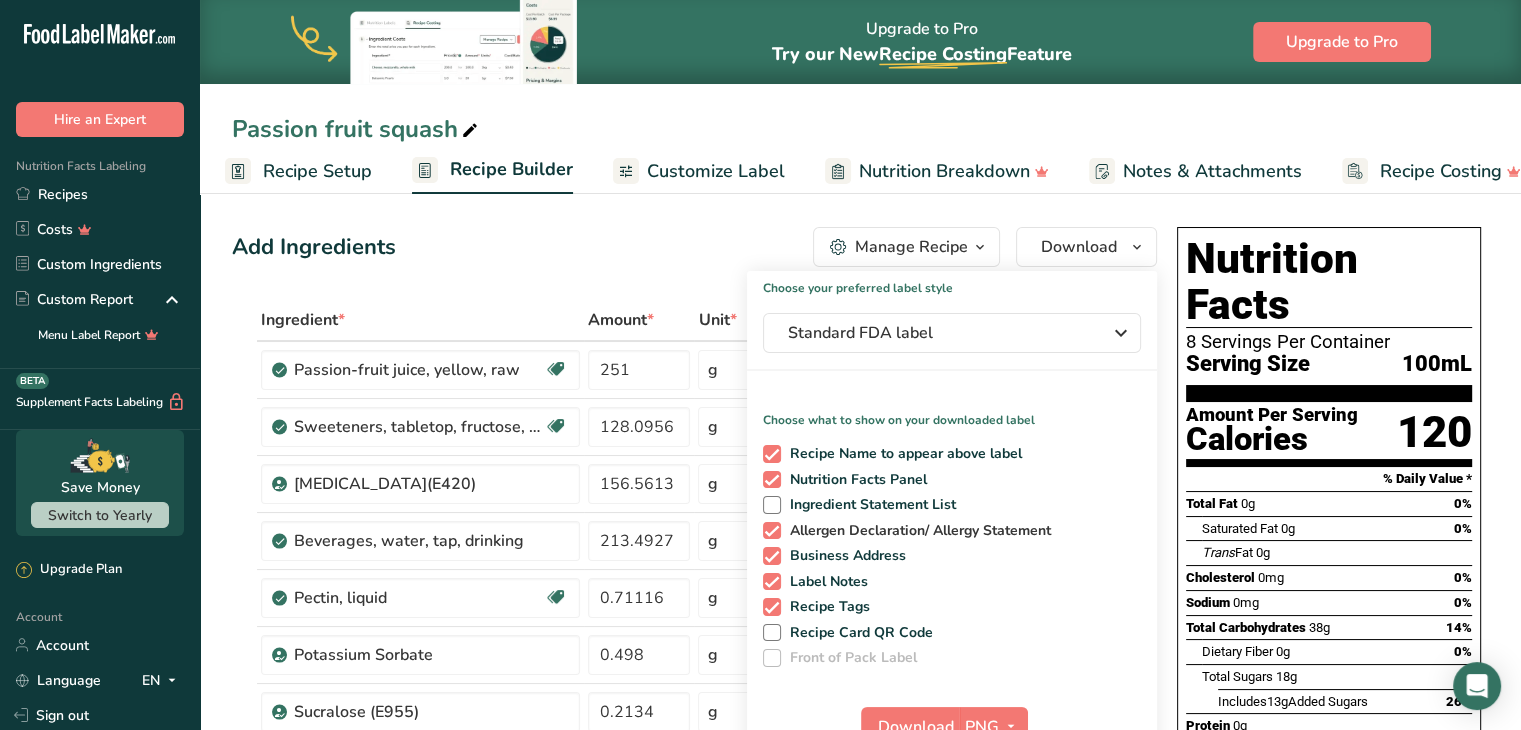click at bounding box center (772, 531) 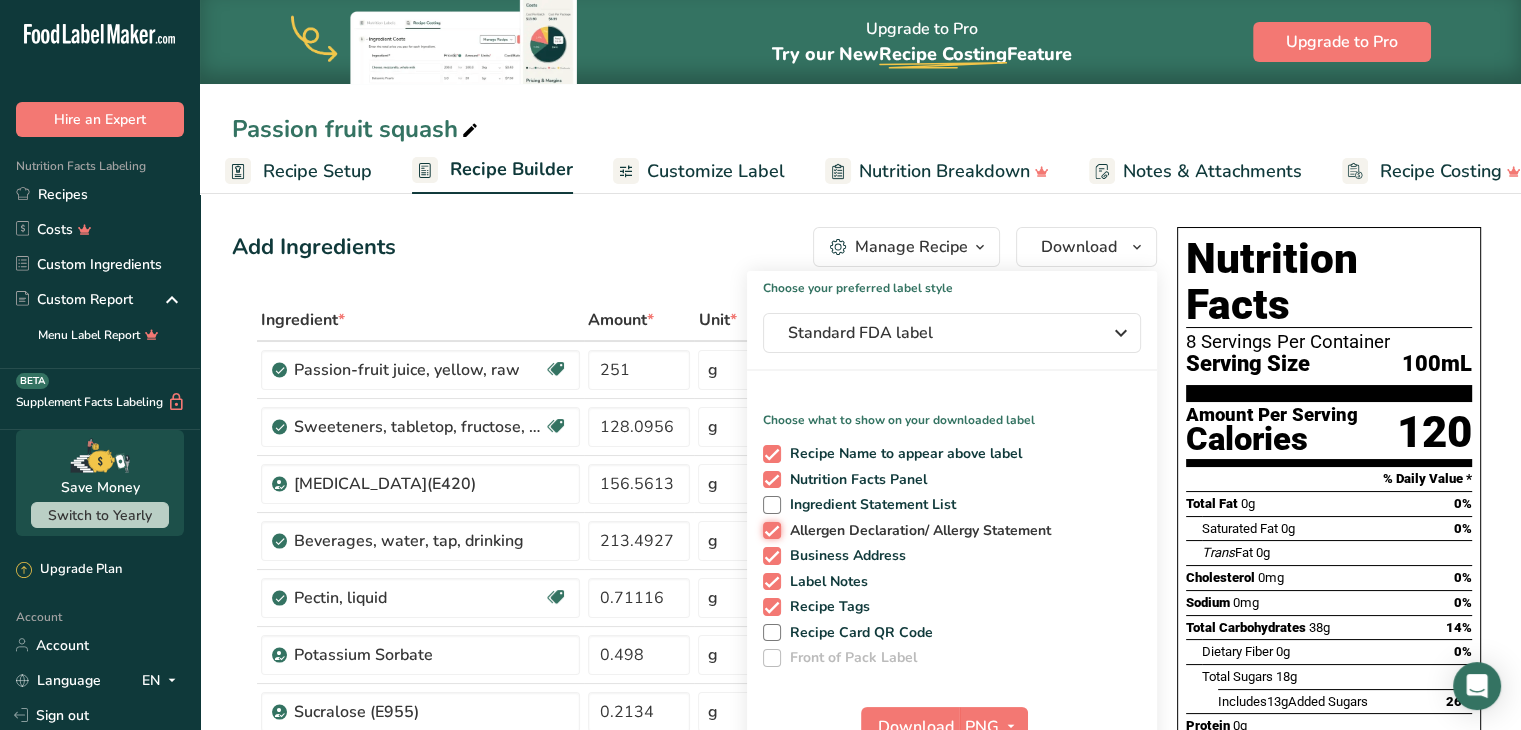 click on "Allergen Declaration/ Allergy Statement" at bounding box center [769, 530] 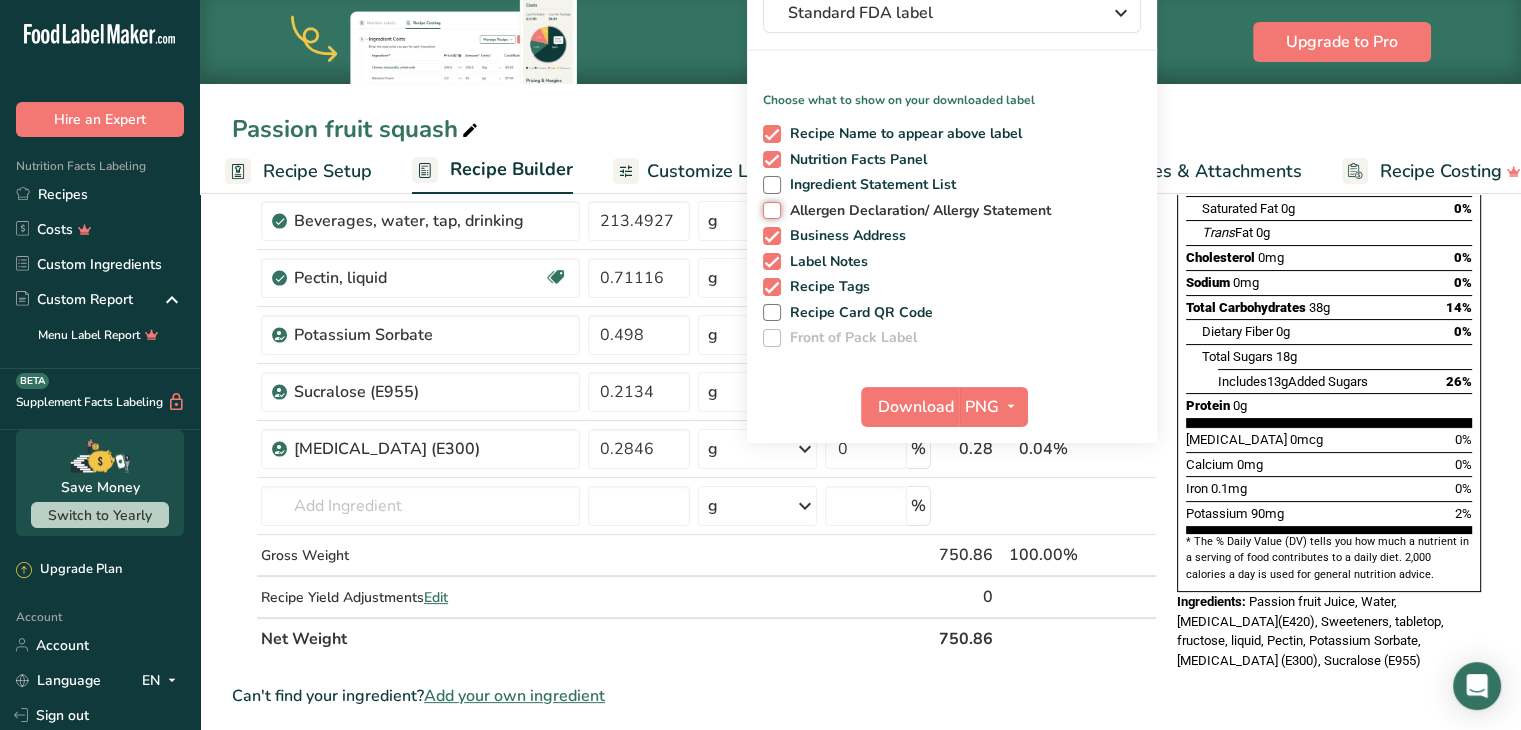 scroll, scrollTop: 323, scrollLeft: 0, axis: vertical 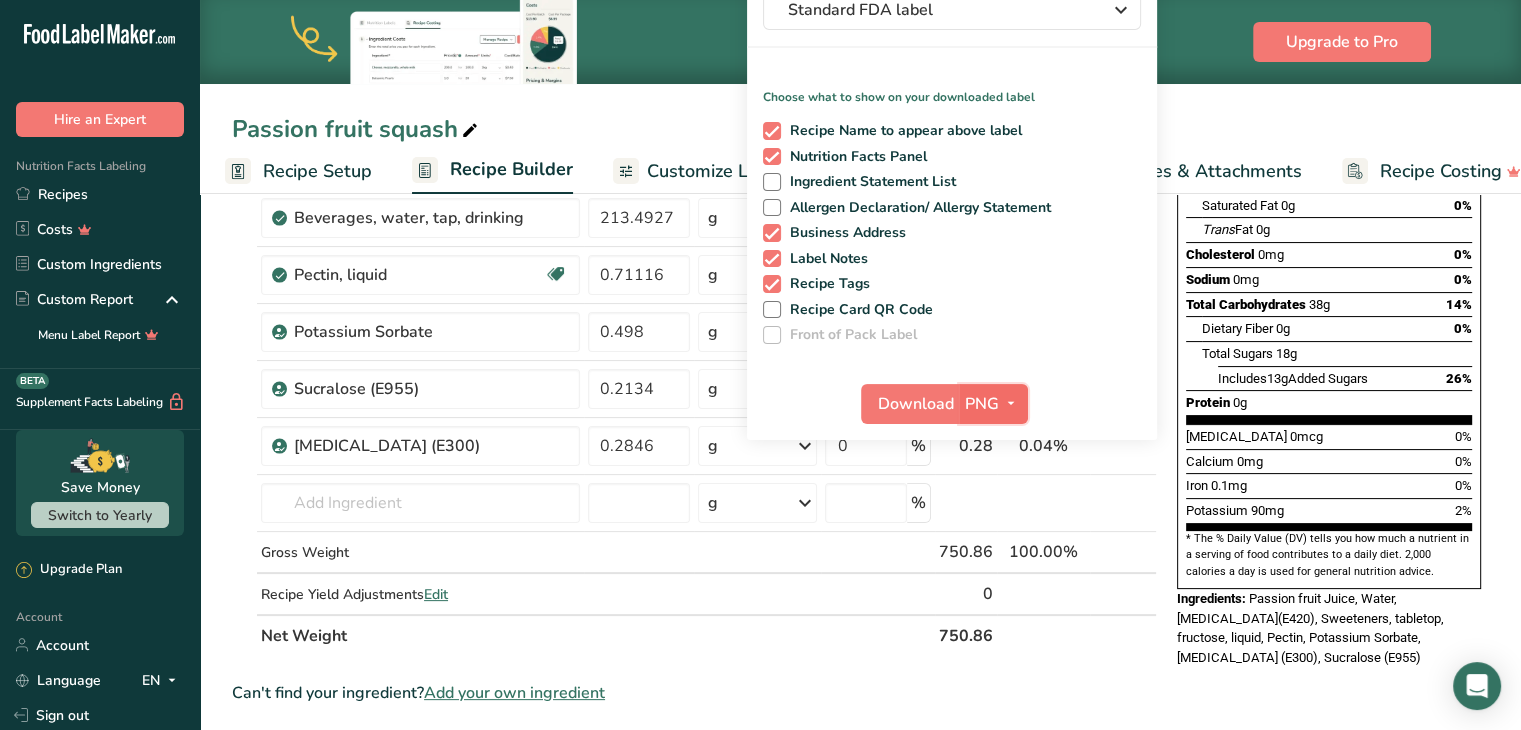 click on "PNG" at bounding box center (982, 404) 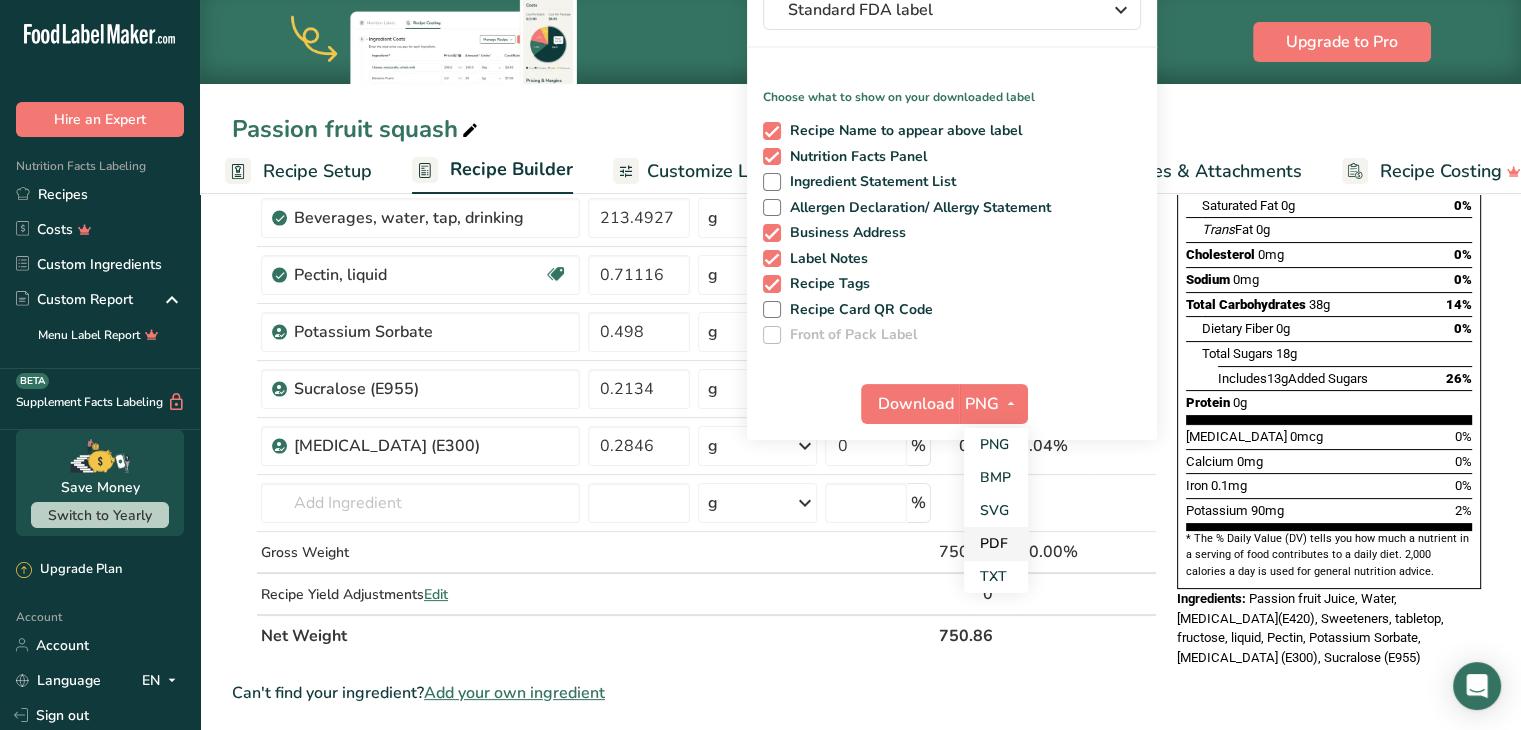 click on "PDF" at bounding box center (996, 543) 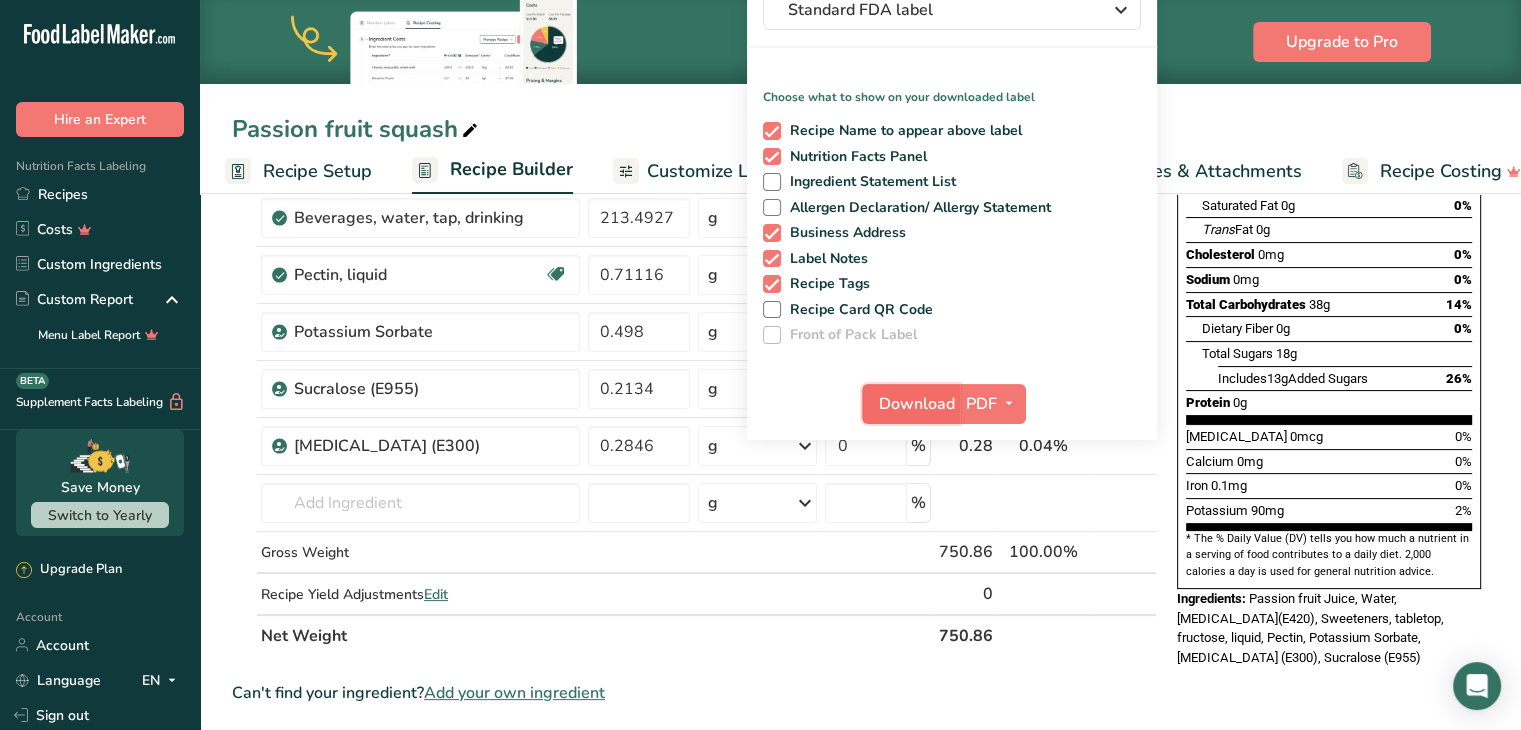 click on "Download" at bounding box center (917, 404) 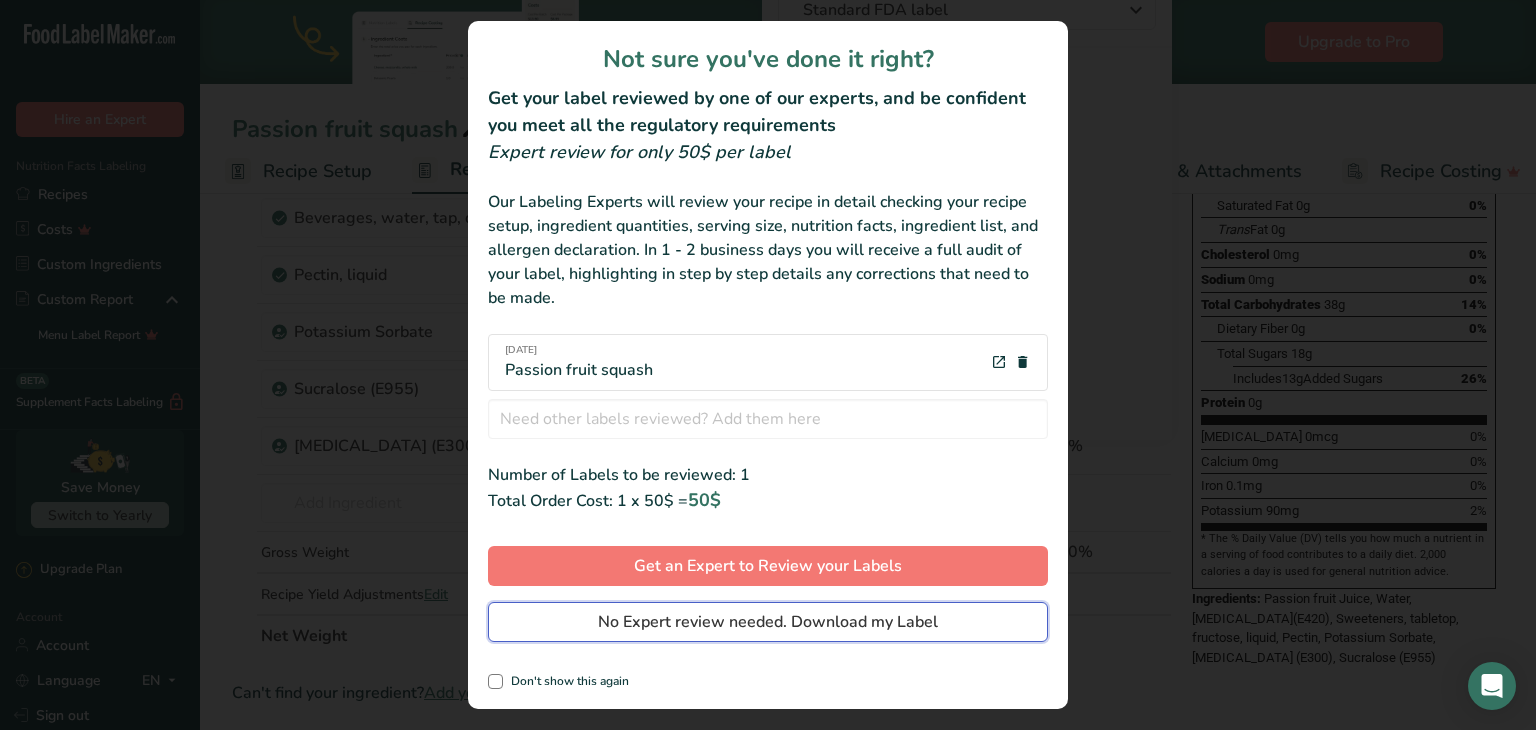 click on "No Expert review needed. Download my Label" at bounding box center [768, 622] 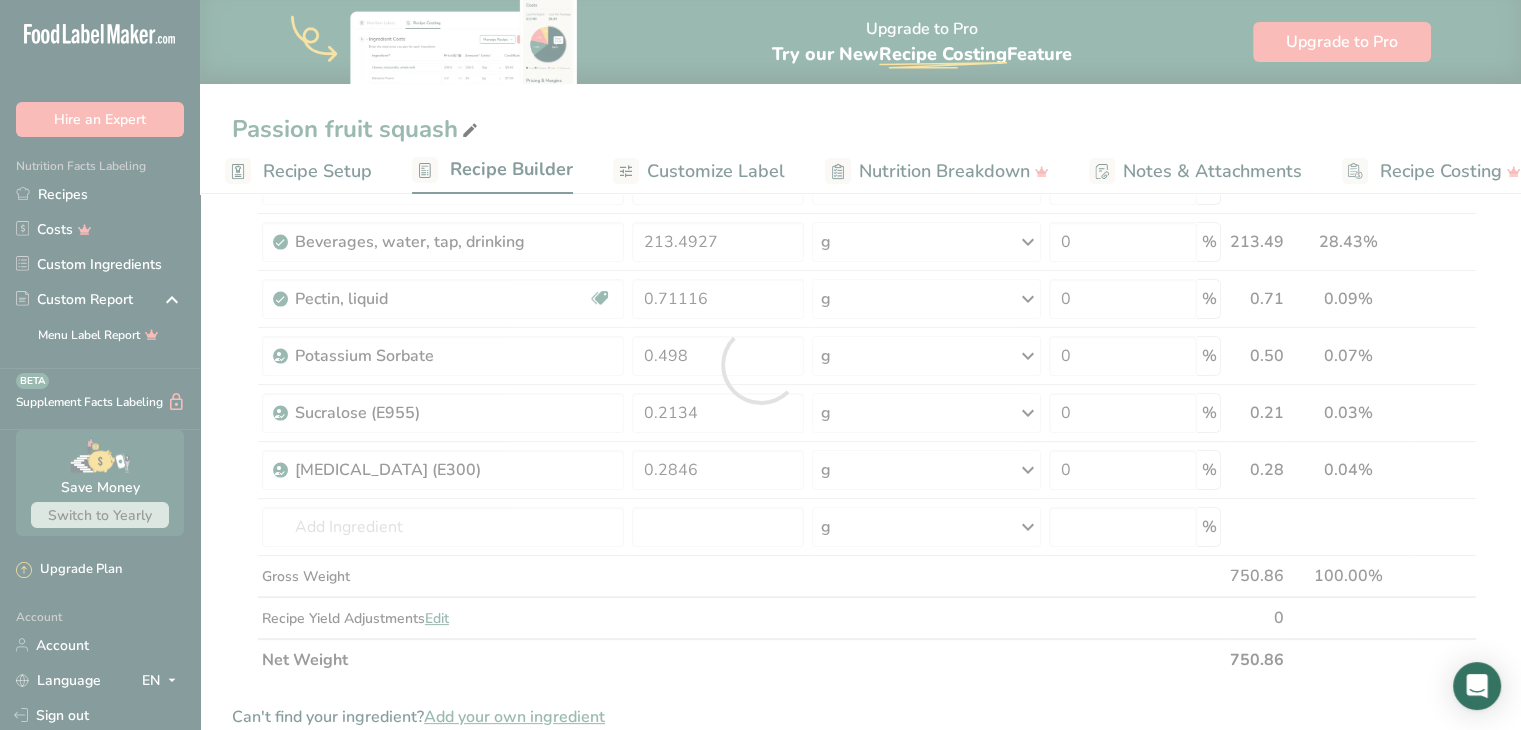 scroll, scrollTop: 0, scrollLeft: 0, axis: both 